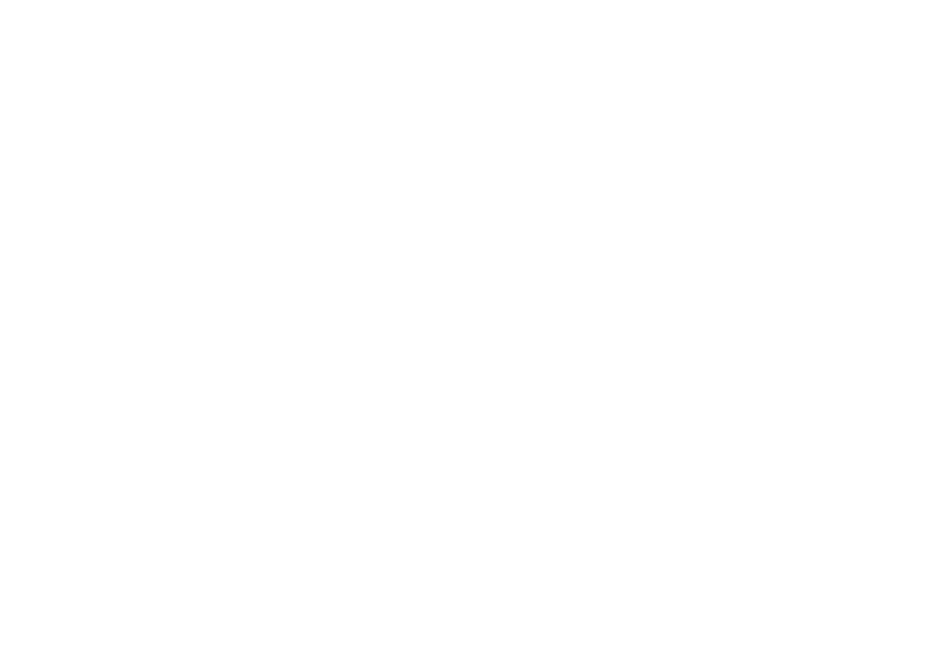 scroll, scrollTop: 0, scrollLeft: 0, axis: both 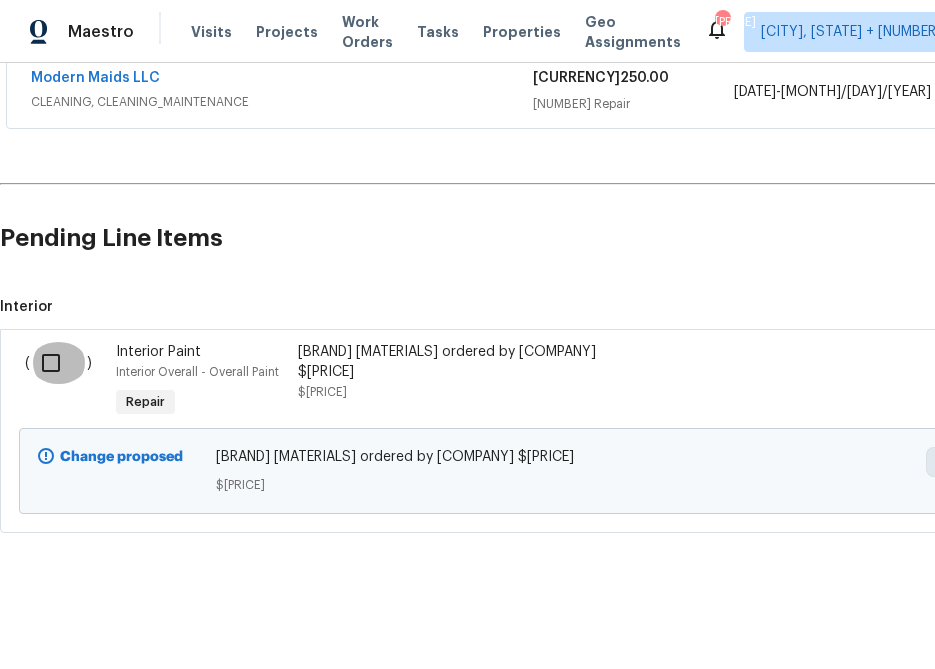 click at bounding box center [58, 363] 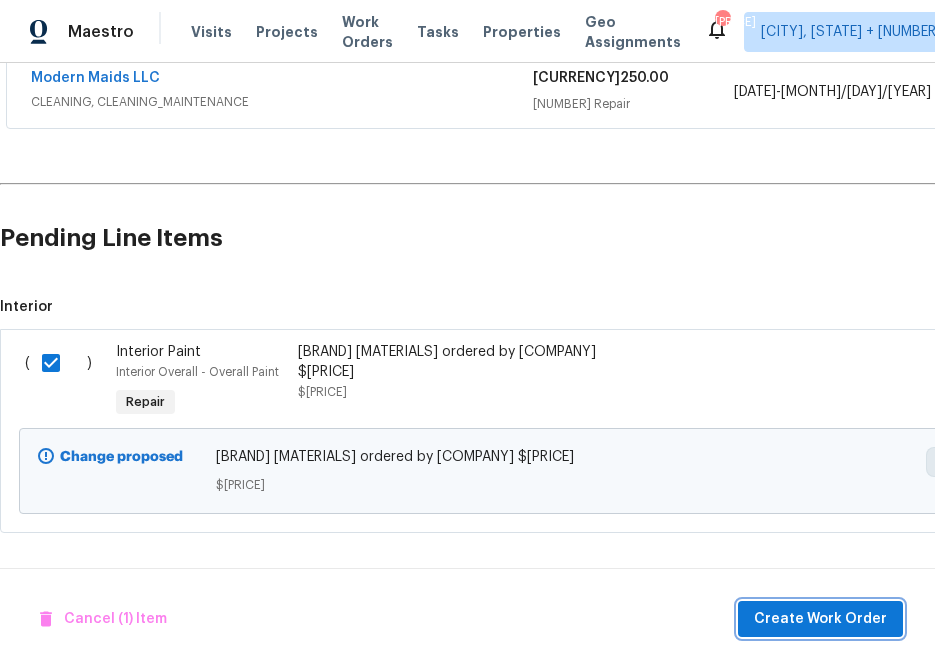 click on "Create Work Order" at bounding box center (820, 619) 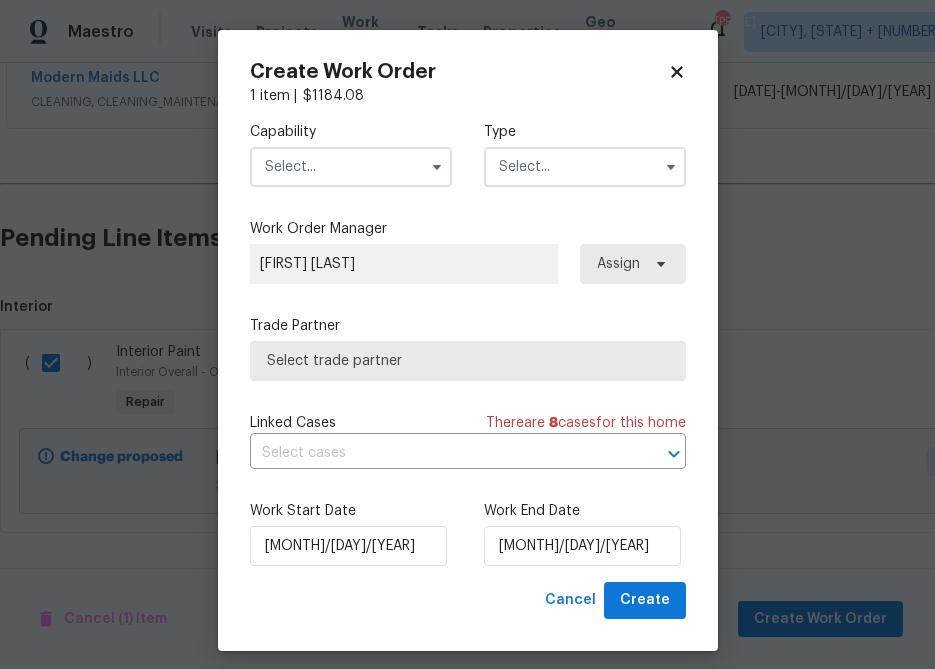 click at bounding box center (351, 167) 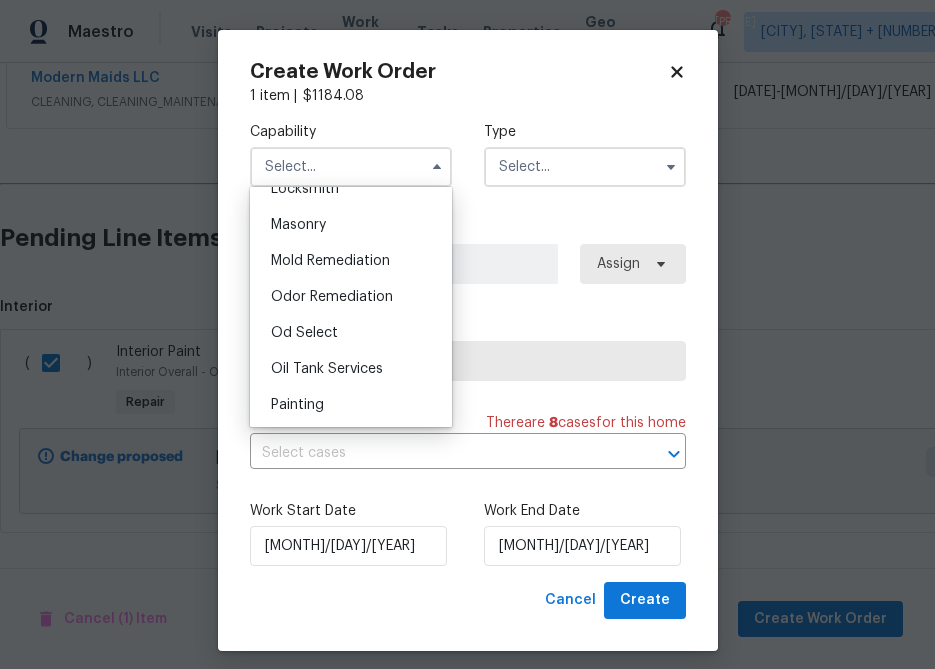 click on "Painting" at bounding box center [351, 405] 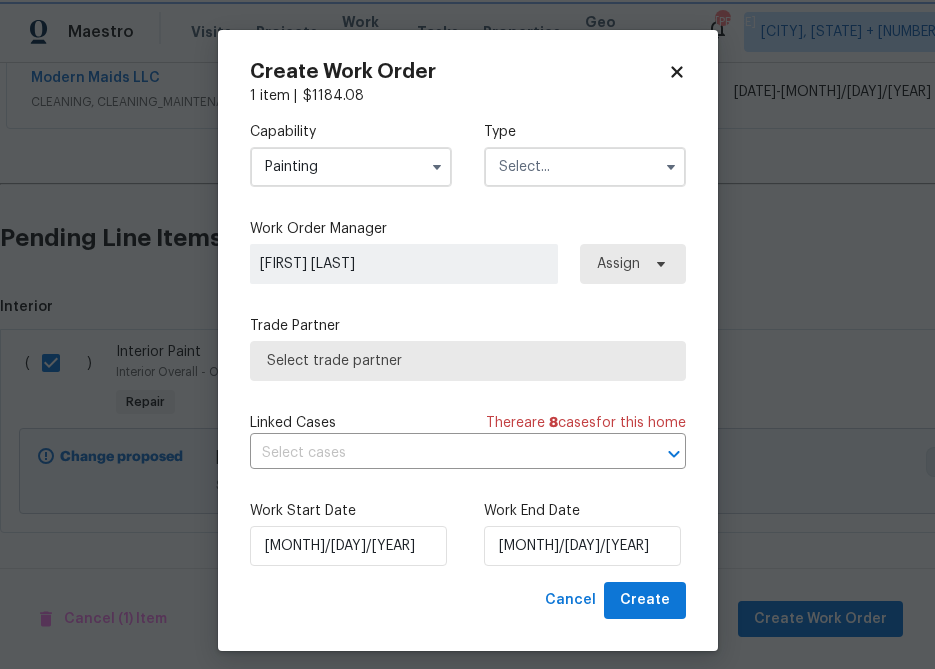 scroll, scrollTop: 1522, scrollLeft: 0, axis: vertical 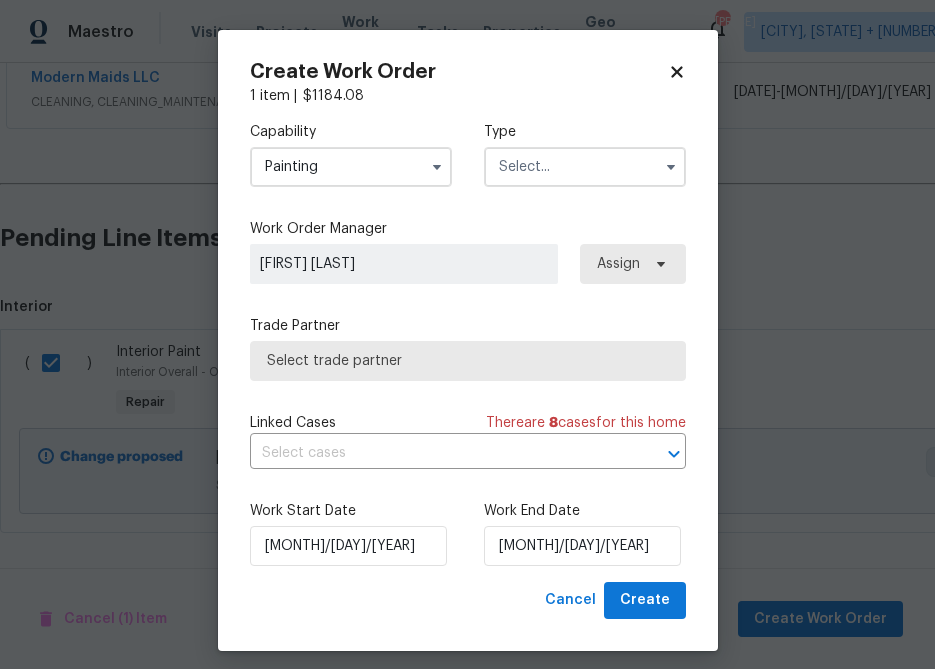 click at bounding box center (351, 167) 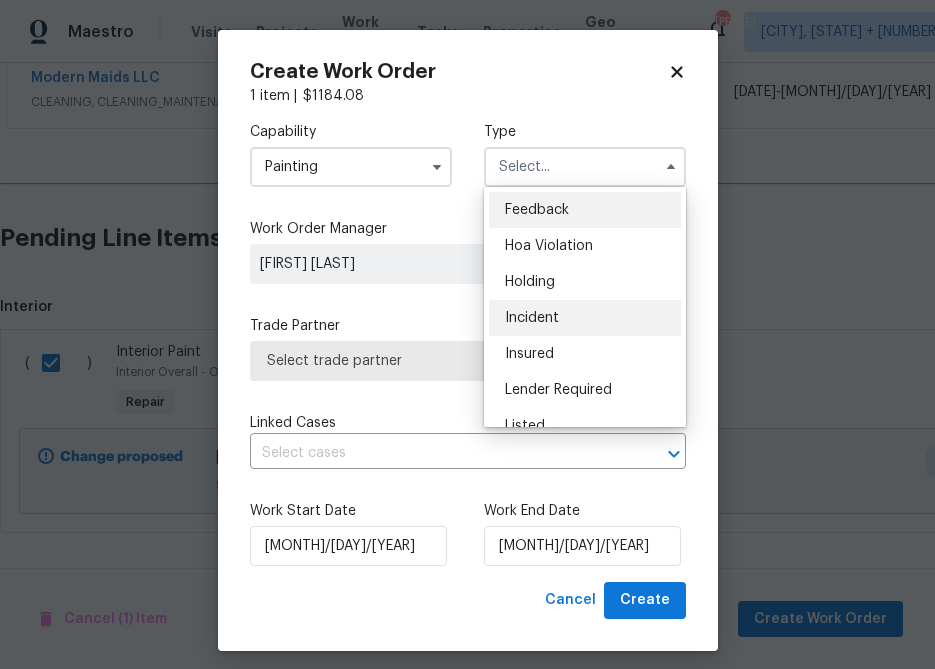 scroll, scrollTop: 454, scrollLeft: 0, axis: vertical 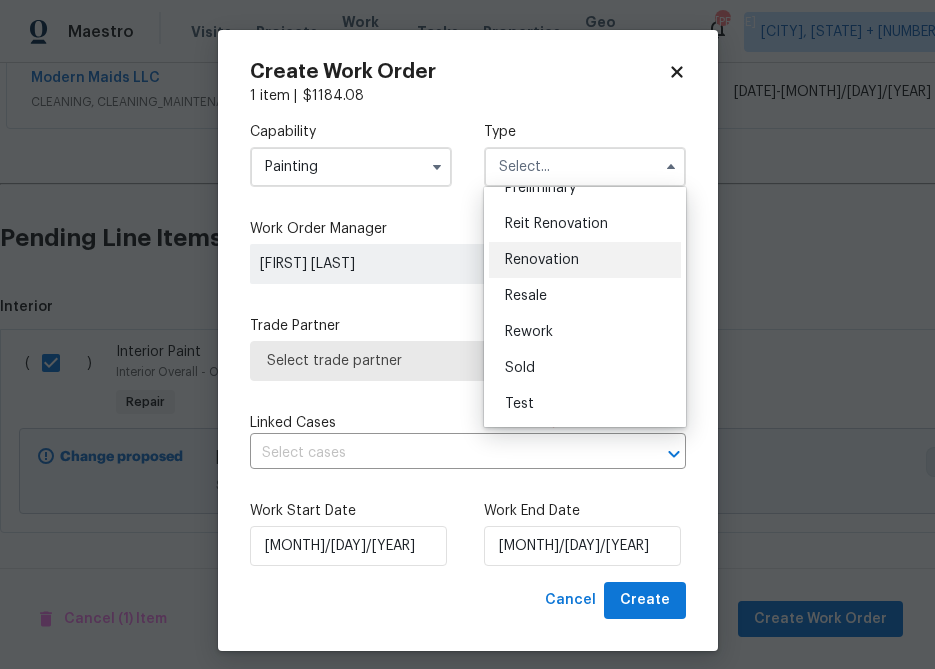 click on "Renovation" at bounding box center [585, 260] 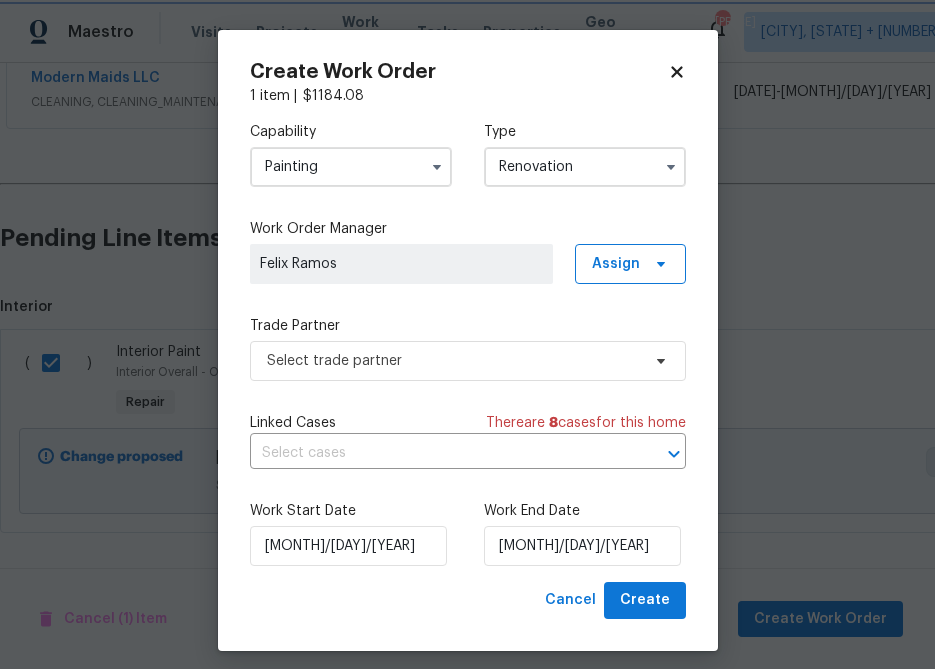 scroll, scrollTop: 0, scrollLeft: 0, axis: both 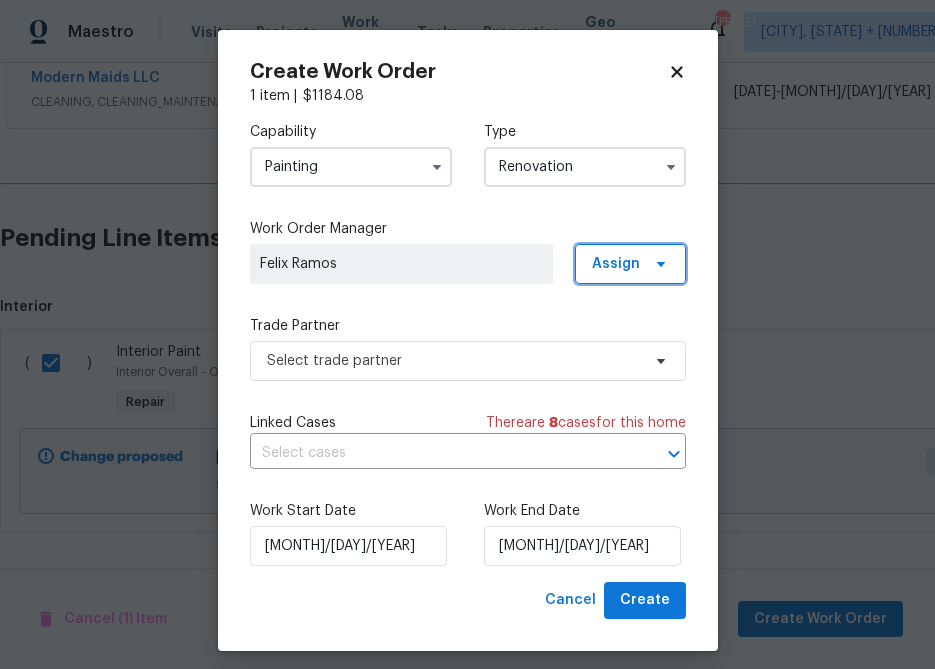 click on "Assign" at bounding box center [630, 264] 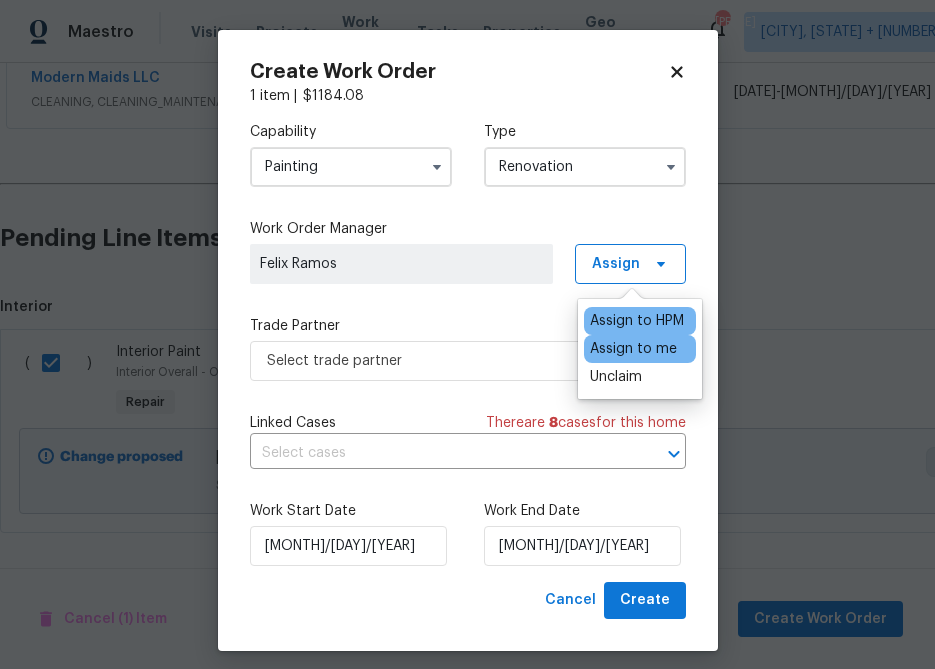 click on "Assign to me" at bounding box center (637, 321) 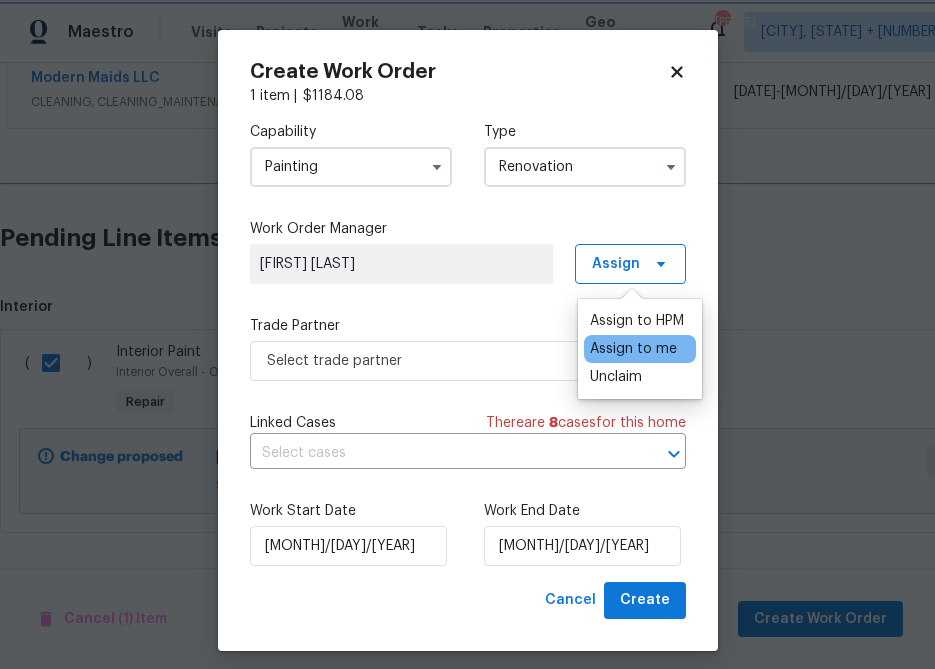 click on "Capability Painting Type Renovation Work Order Manager [FIRST] [LAST] Assign Trade Partner Select trade partner Linked Cases There are [NUMBER] case s for this home Work Start Date [DATE] Work End Date [DATE]" at bounding box center (468, 344) 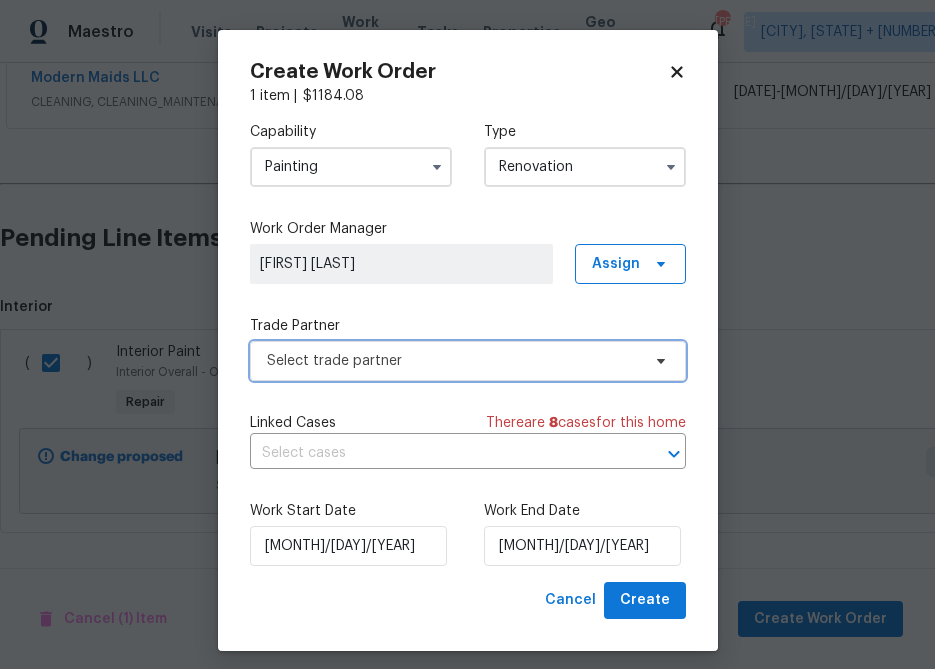 click on "Select trade partner" at bounding box center [630, 264] 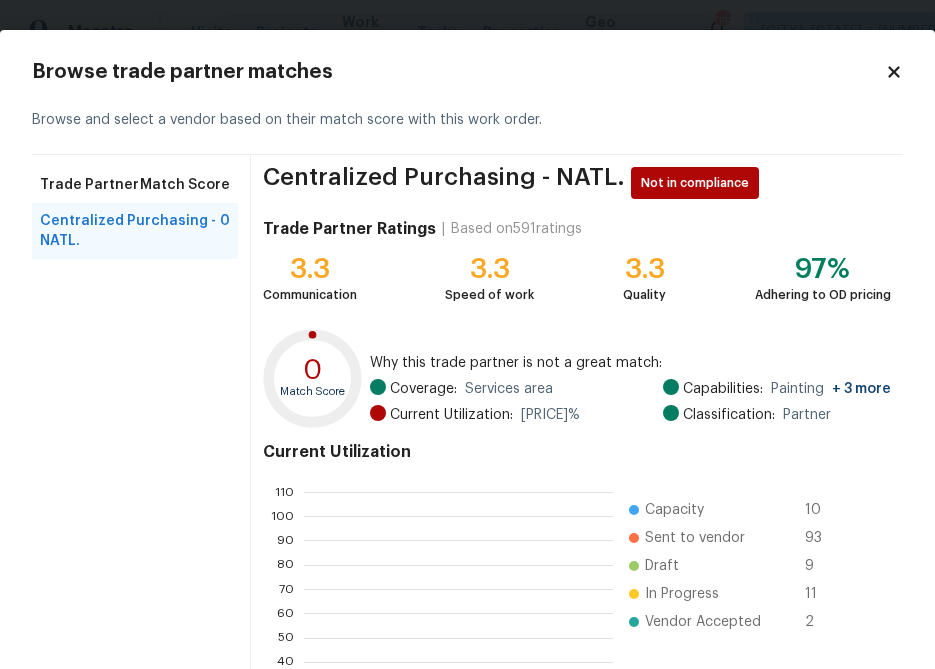 scroll, scrollTop: 2, scrollLeft: 2, axis: both 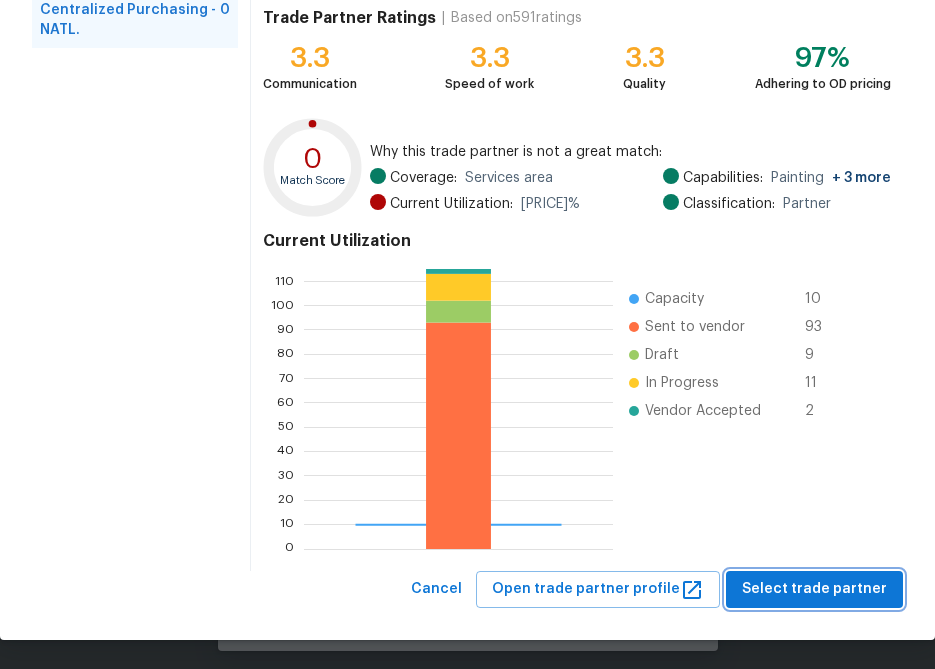 click on "Select trade partner" at bounding box center [814, 589] 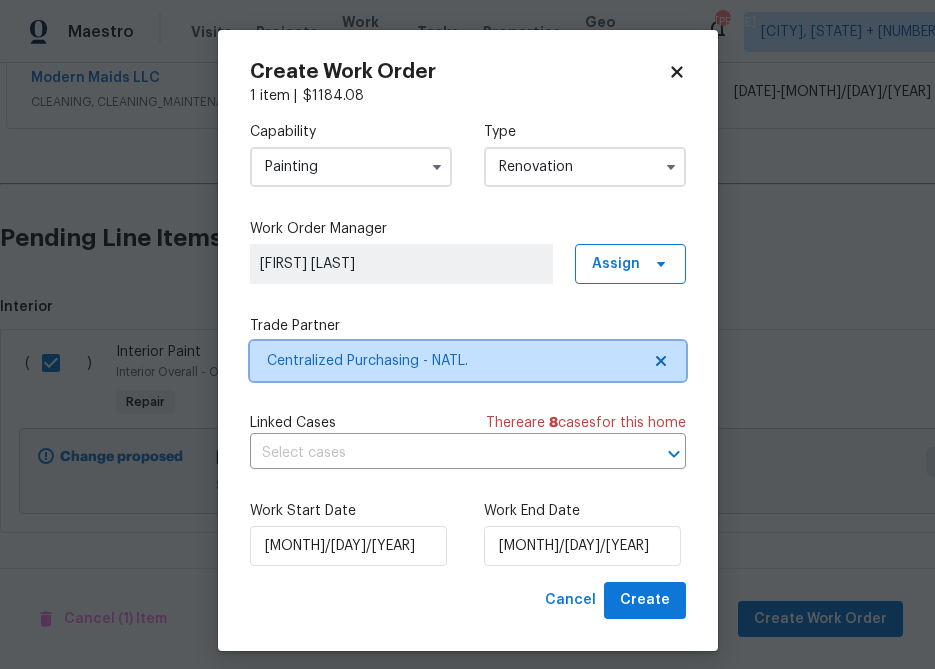 scroll, scrollTop: 0, scrollLeft: 0, axis: both 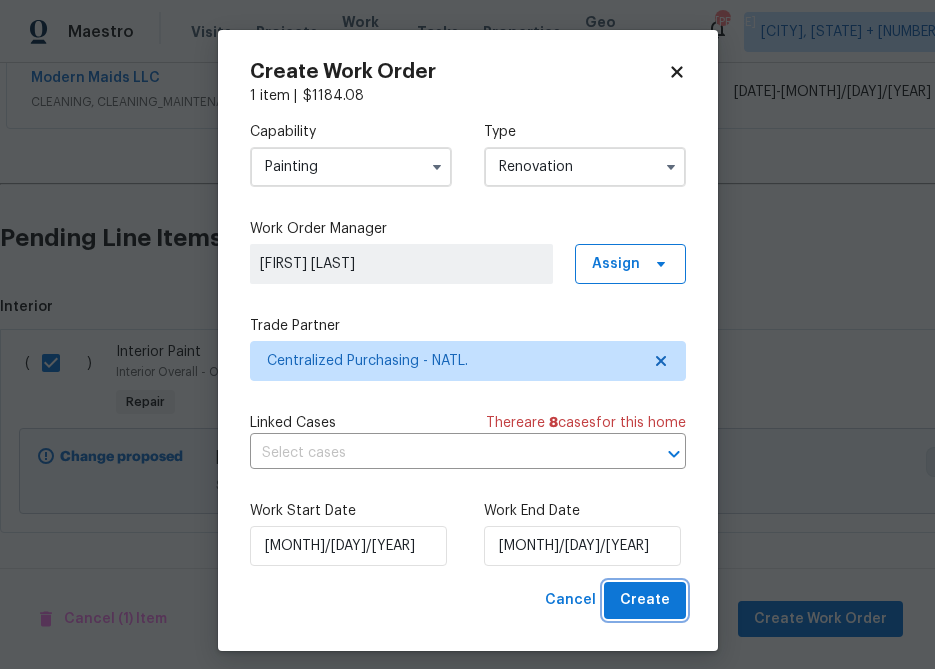 click on "Create" at bounding box center [645, 600] 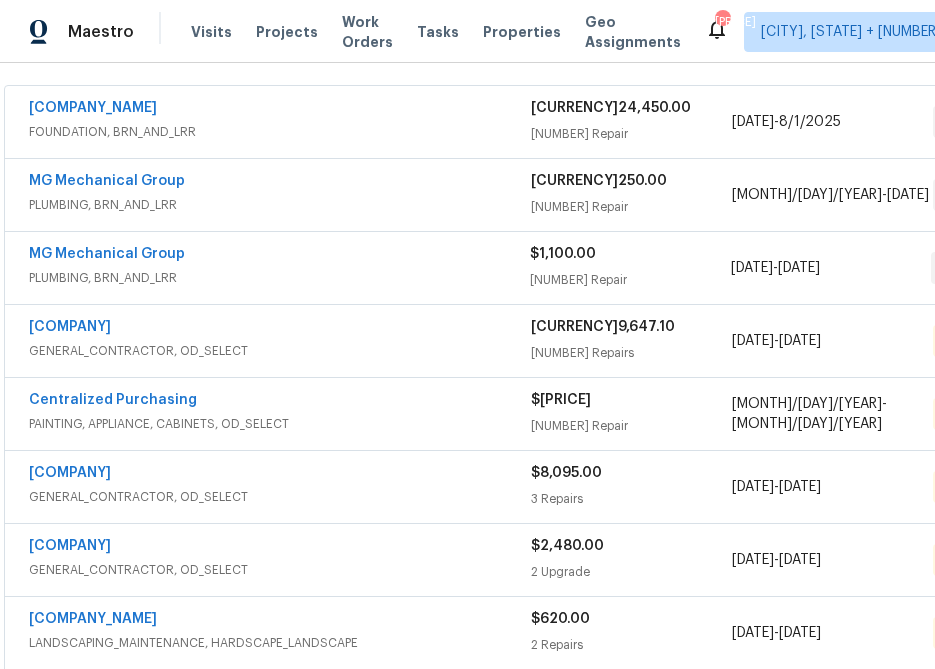 scroll, scrollTop: 357, scrollLeft: 2, axis: both 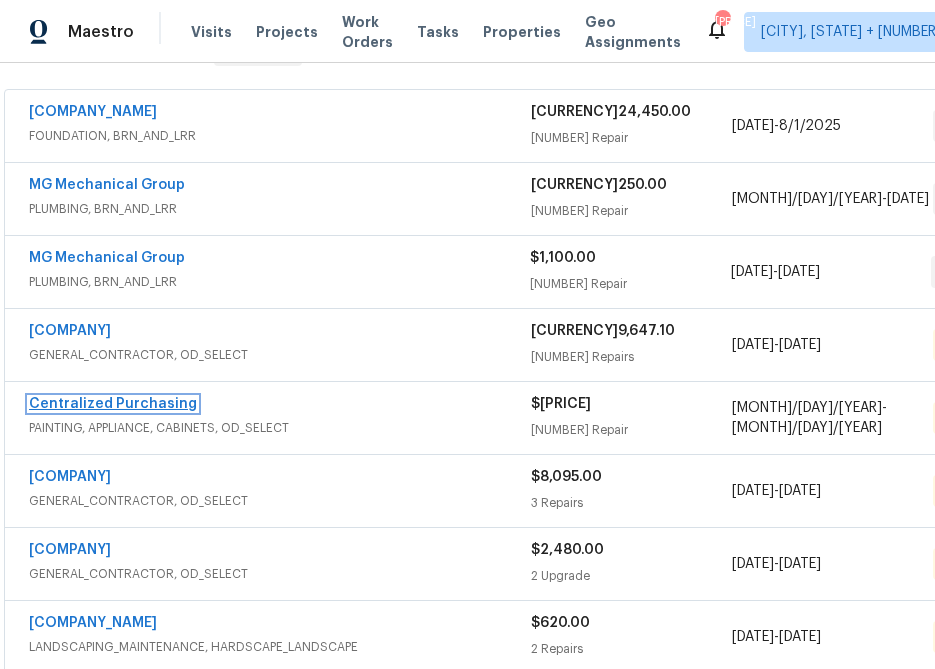 click on "Centralized Purchasing" at bounding box center (113, 404) 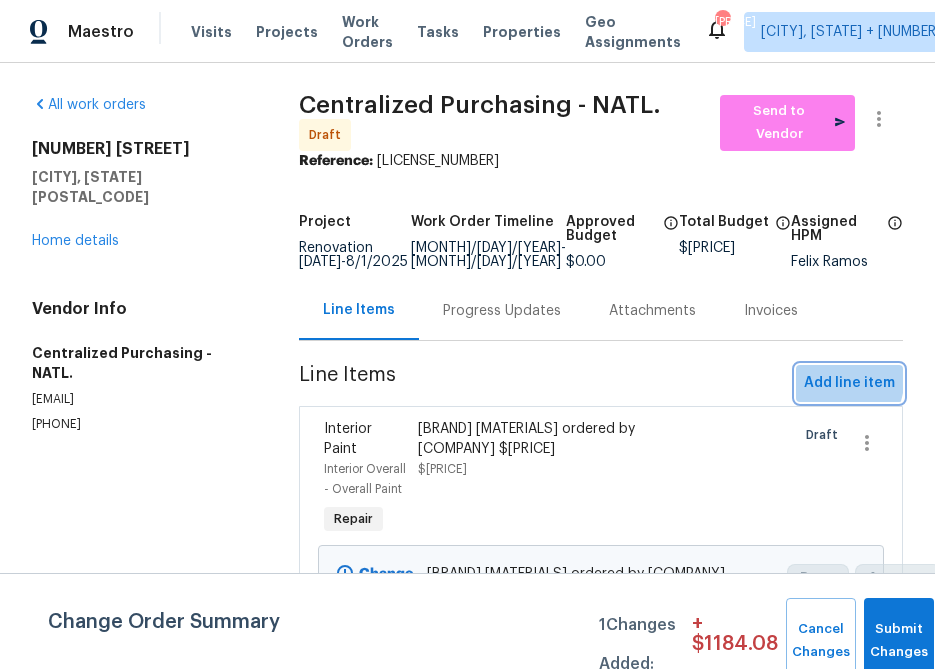 click on "Add line item" at bounding box center (849, 383) 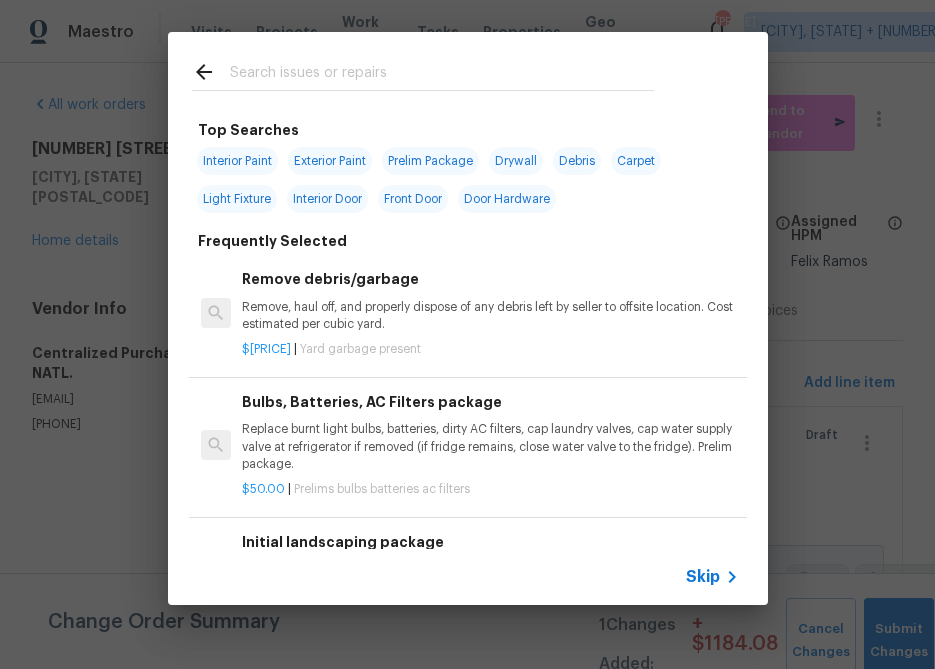 click at bounding box center (732, 577) 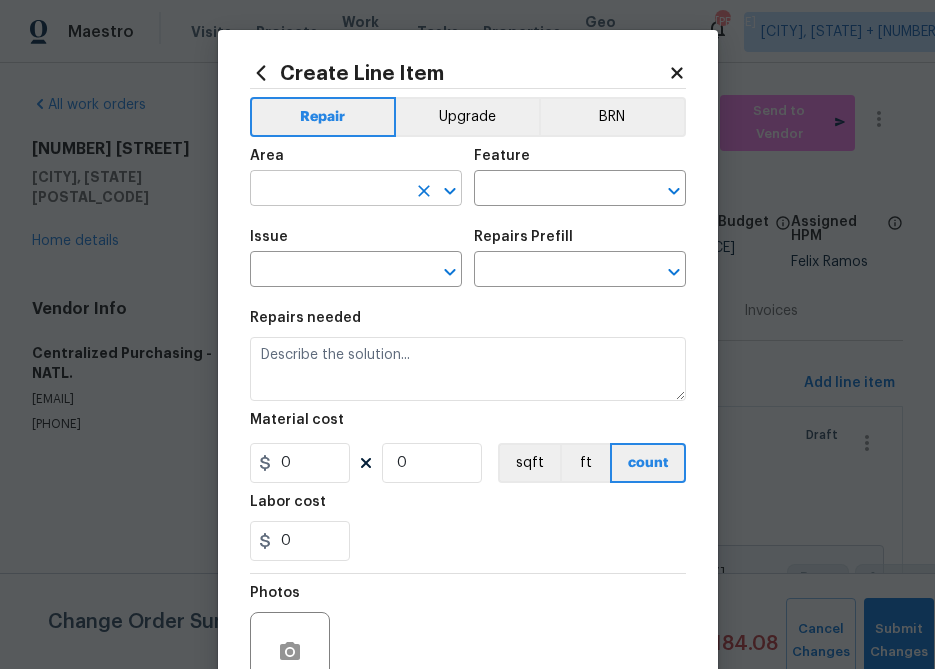 click at bounding box center [328, 190] 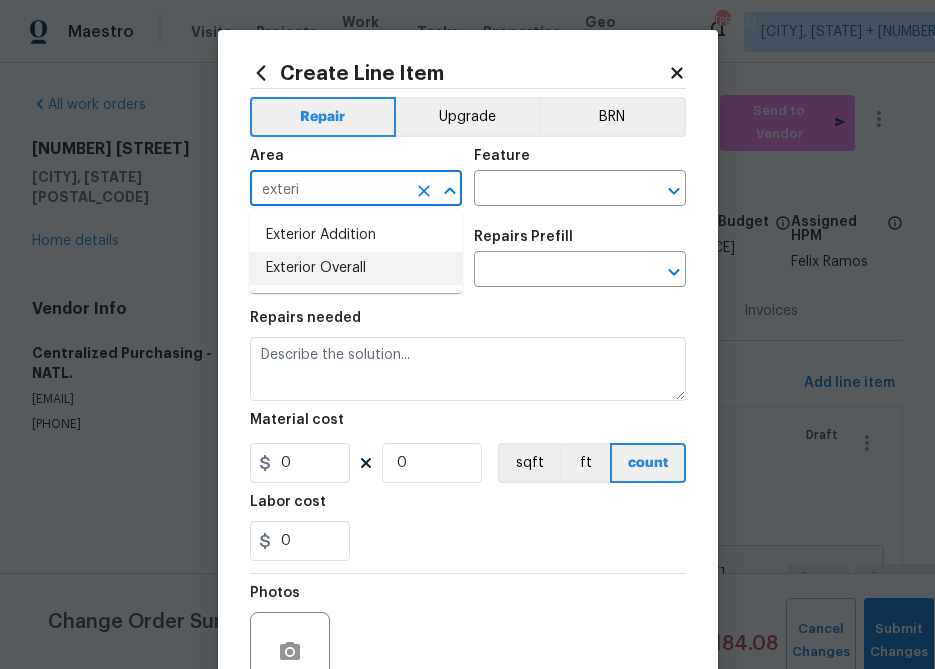 click on "Exterior Overall" at bounding box center [356, 268] 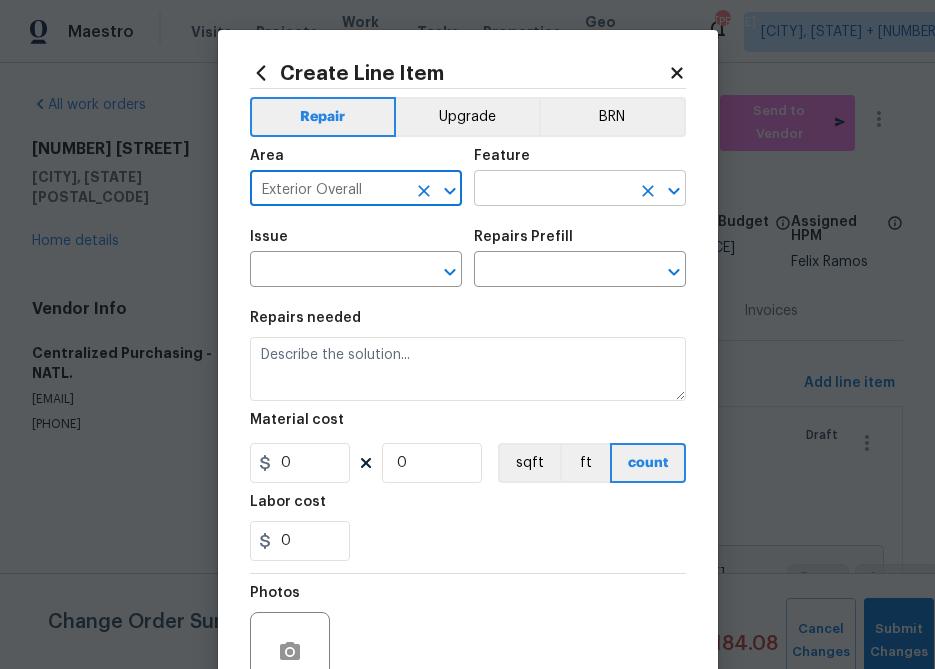 type on "Exterior Overall" 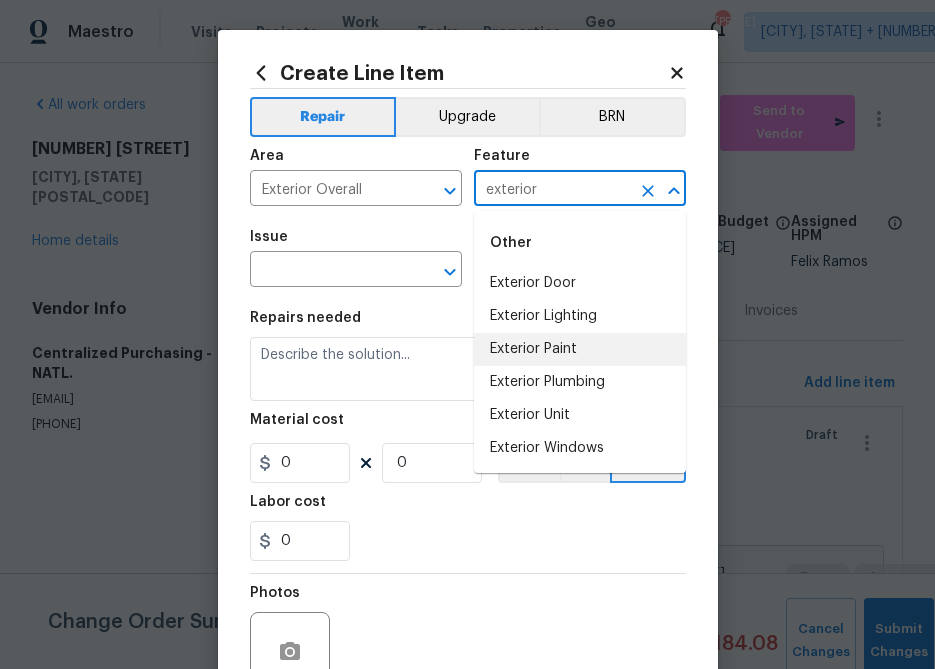 click on "Exterior Paint" at bounding box center (580, 349) 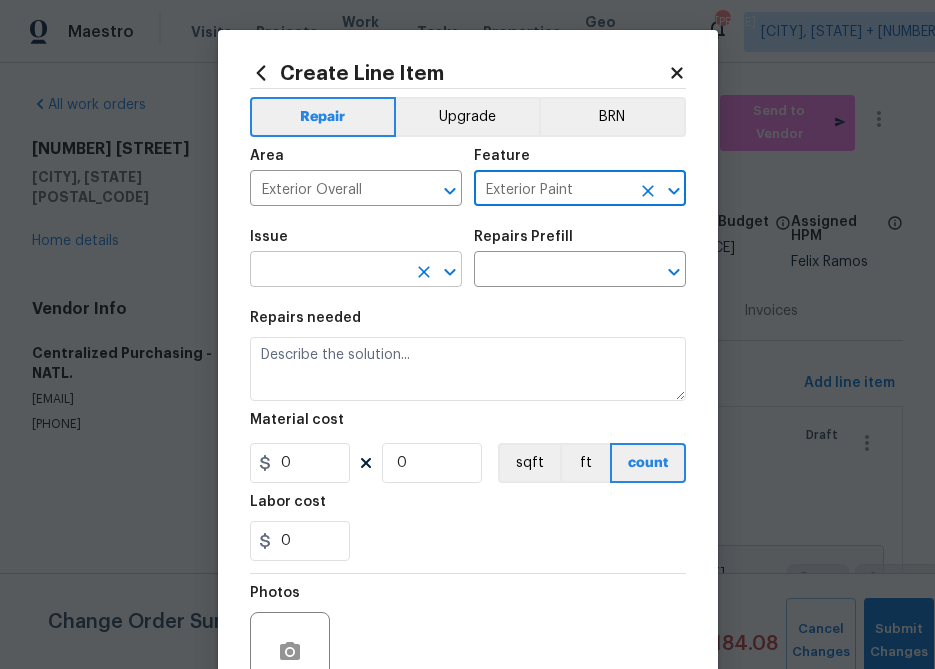 type on "Exterior Paint" 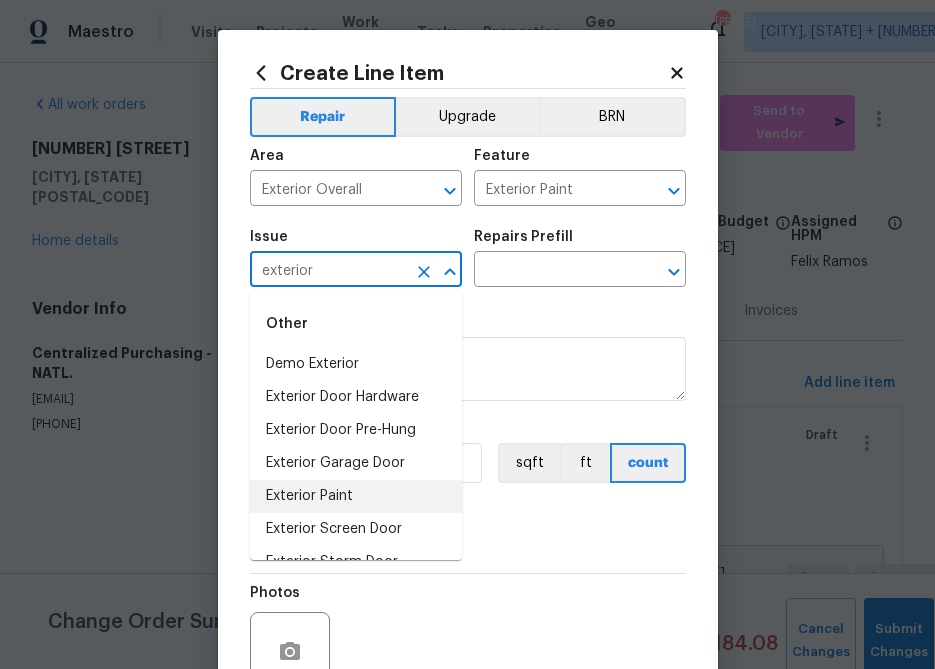 drag, startPoint x: 364, startPoint y: 489, endPoint x: 438, endPoint y: 401, distance: 114.97826 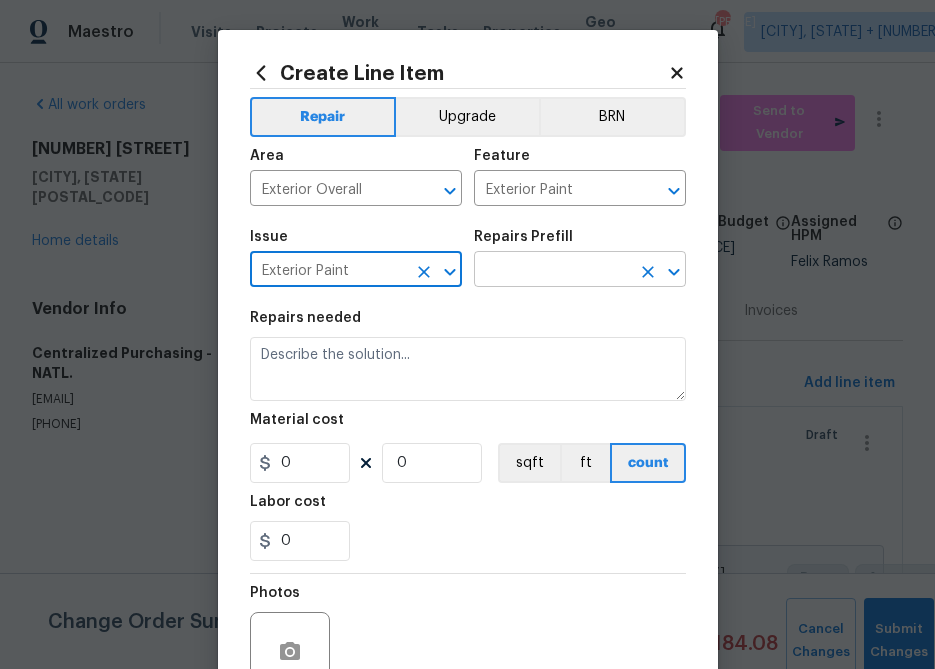 type on "Exterior Paint" 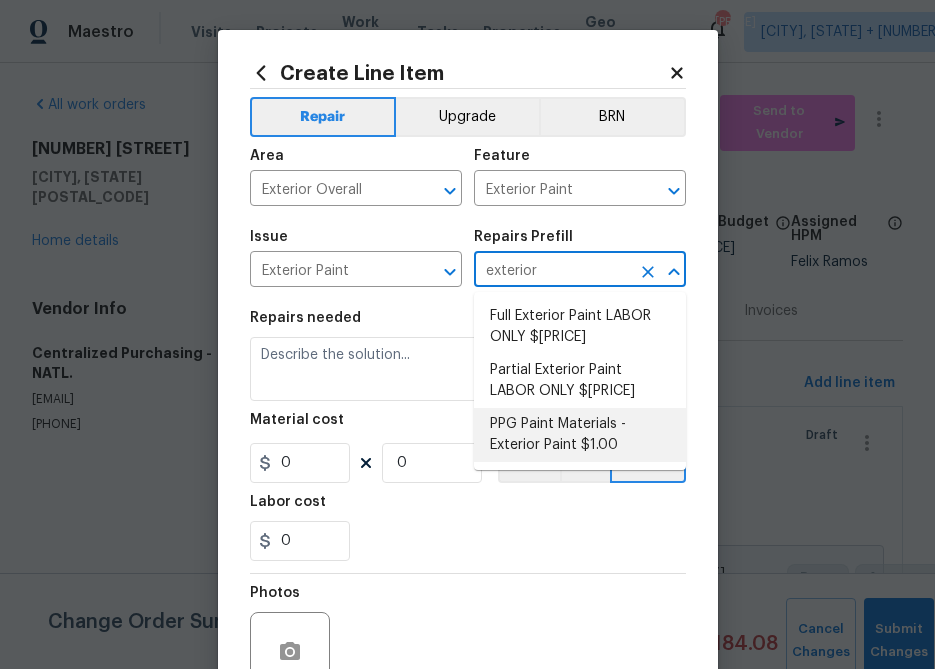 click on "PPG Paint Materials - Exterior Paint $1.00" at bounding box center [580, 435] 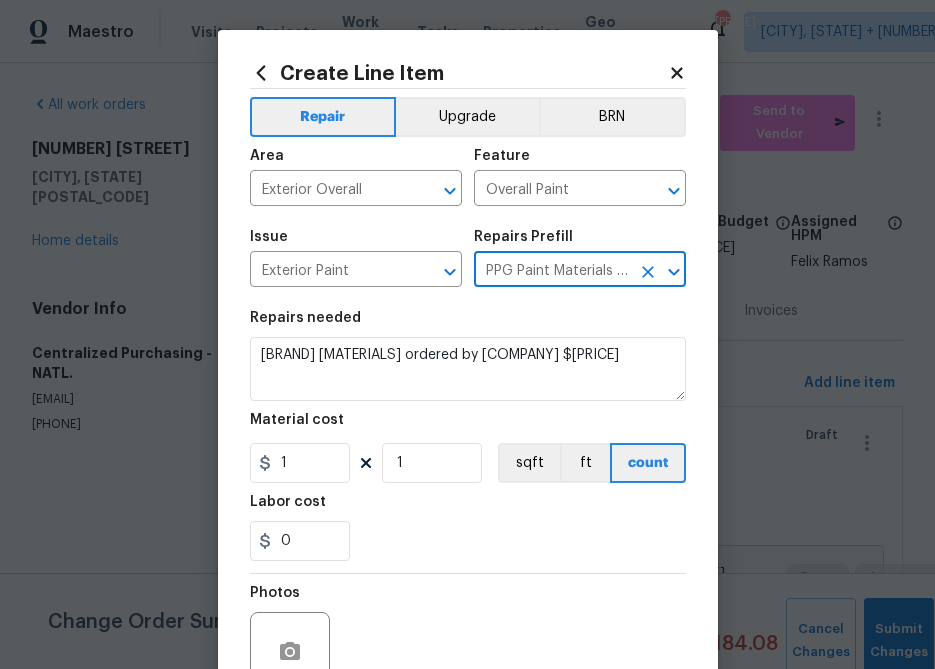 type on "PPG Paint Materials - Exterior Paint $1.00" 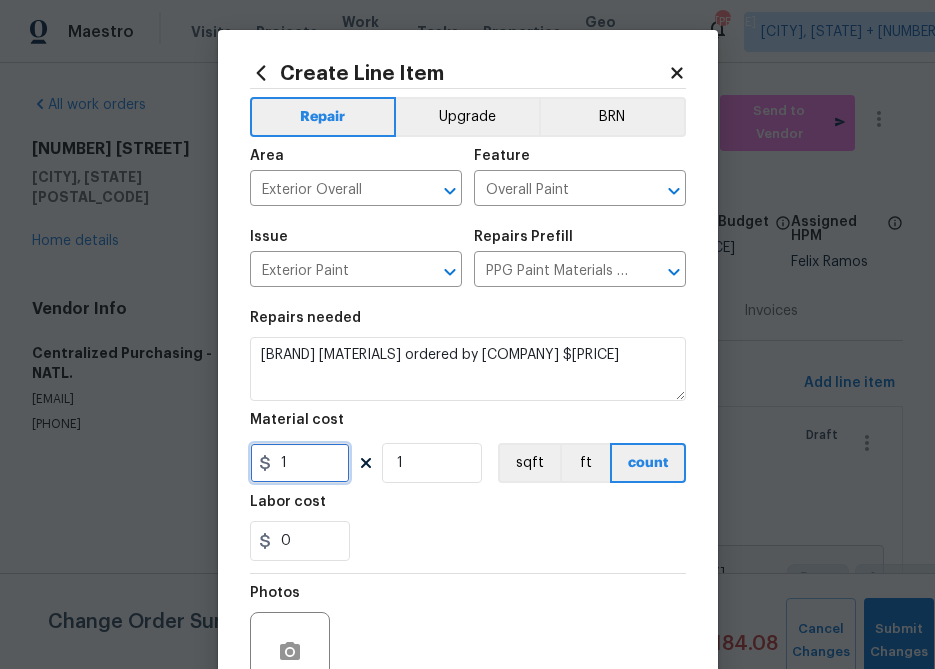 click on "1" at bounding box center [300, 463] 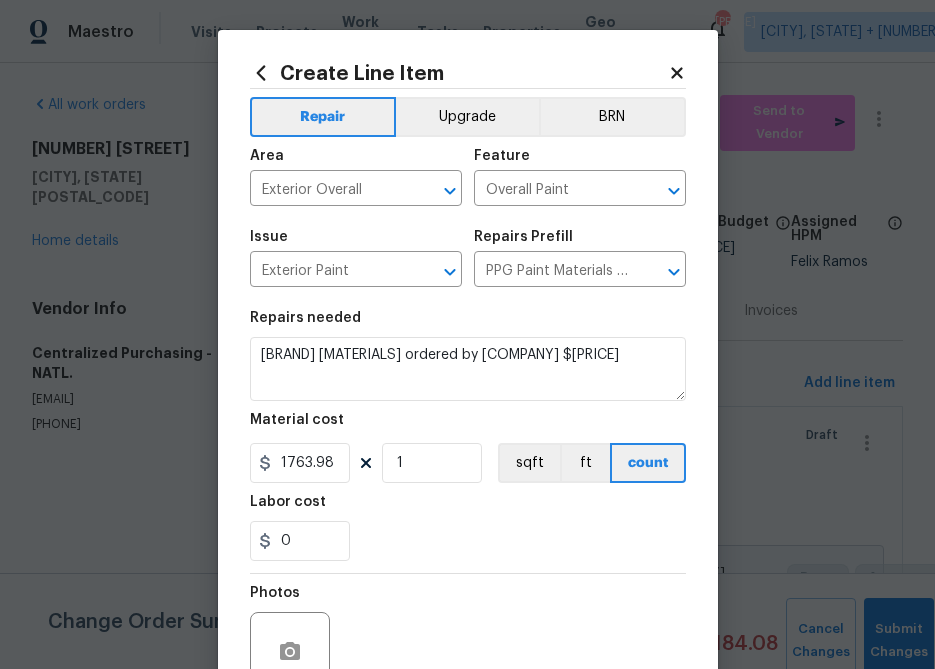 click on "Repairs needed PPG Paint Materials ordered by Opendoor Material cost [PRICE] 1 sqft ft count Labor cost 0" at bounding box center (468, 436) 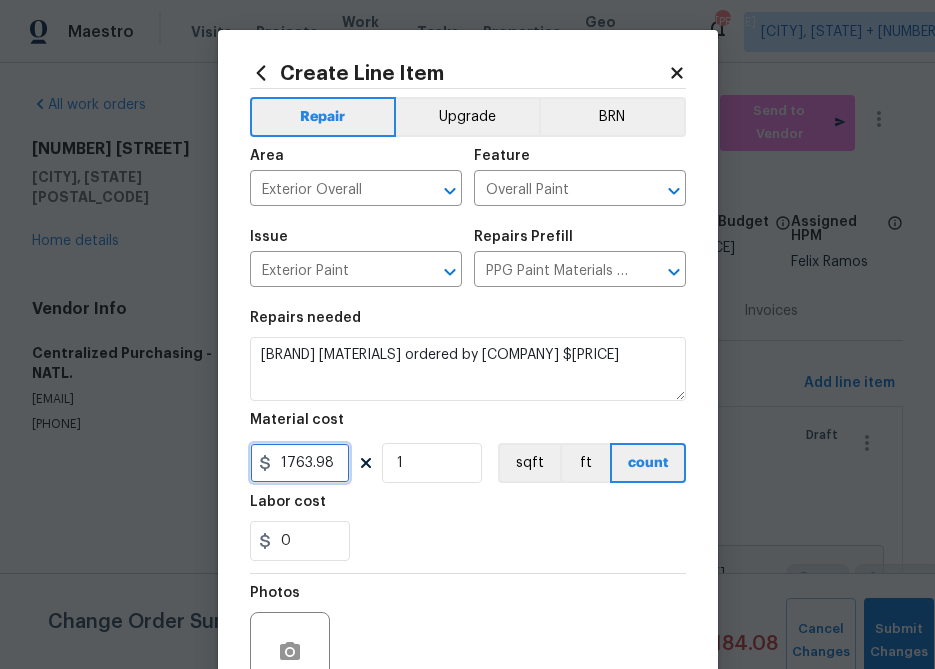 click on "1763.98" at bounding box center [300, 463] 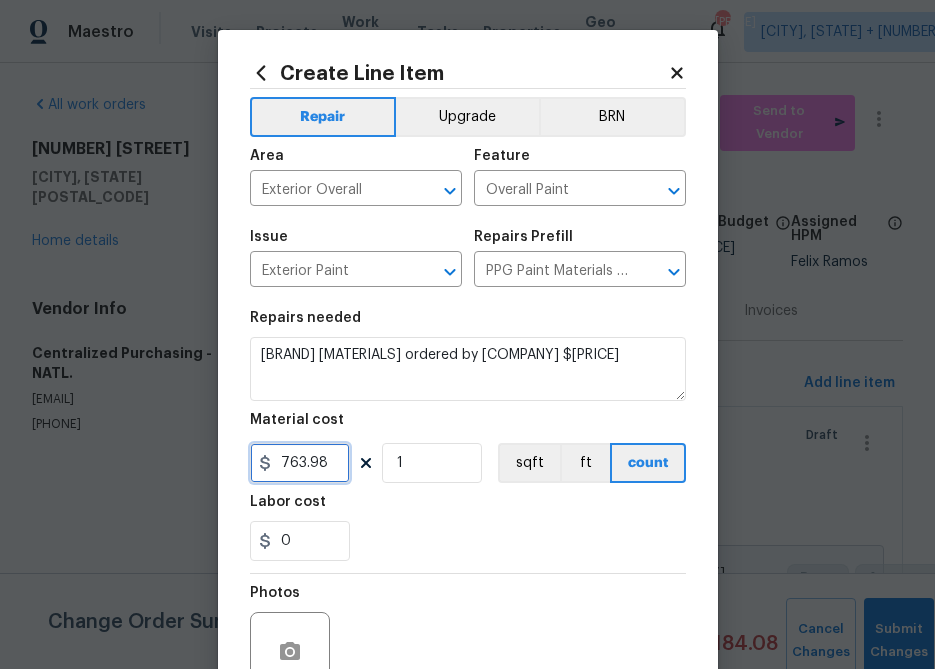 type on "763.98" 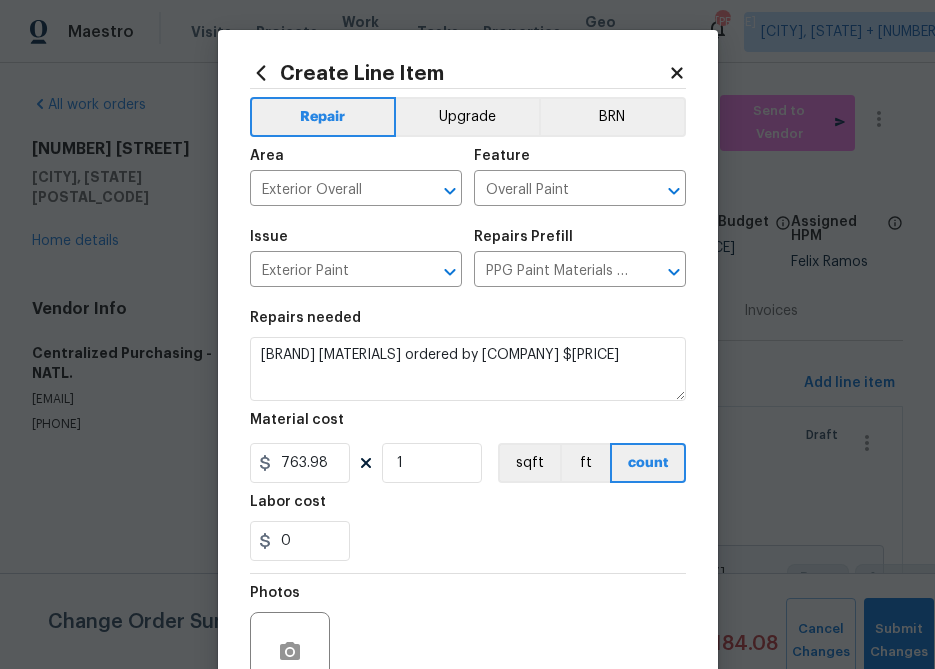 click on "0" at bounding box center [300, 463] 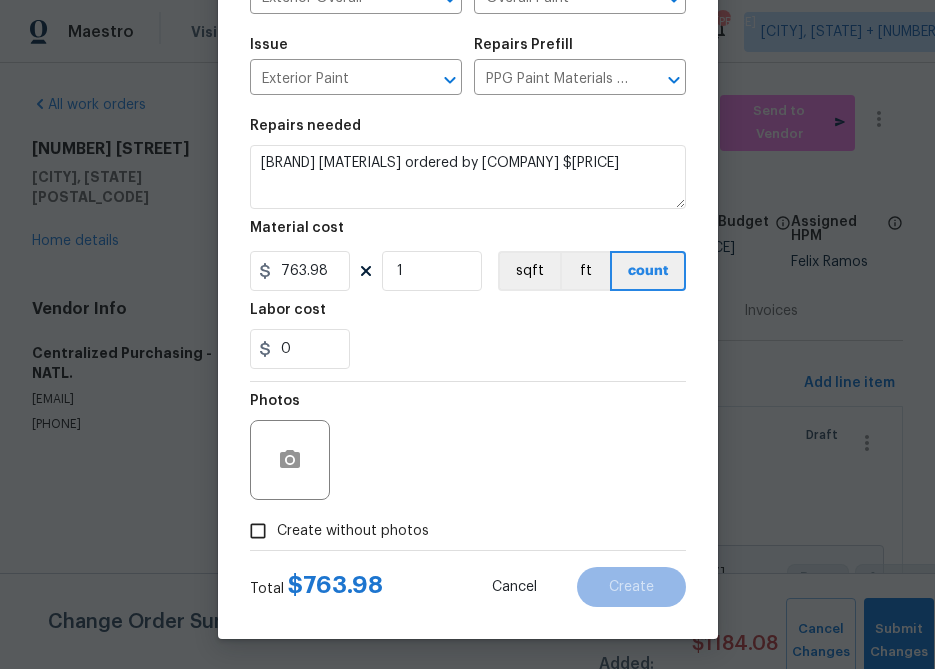 click on "Create without photos" at bounding box center (353, 531) 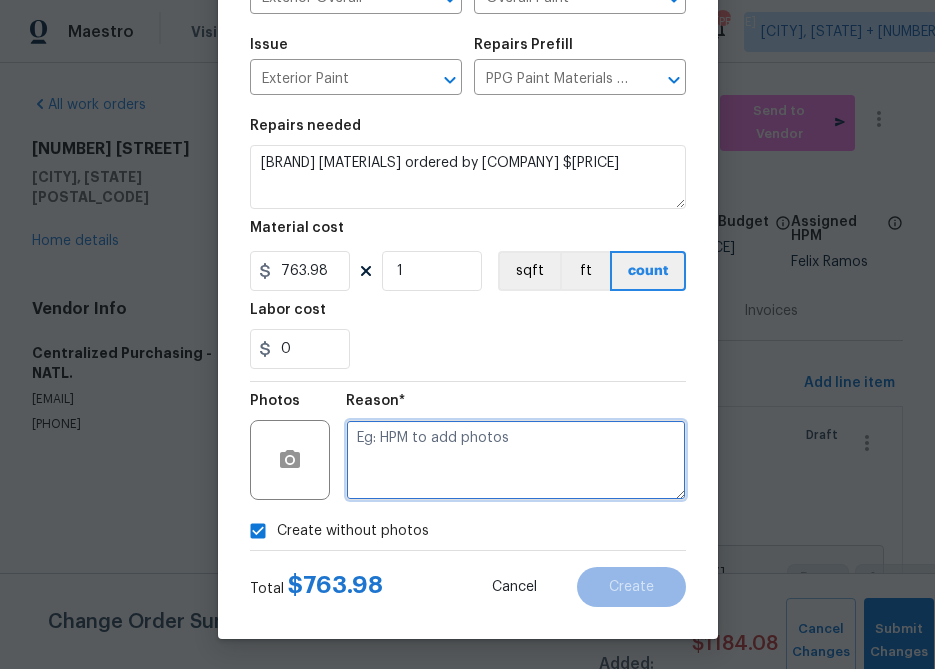 click at bounding box center (516, 460) 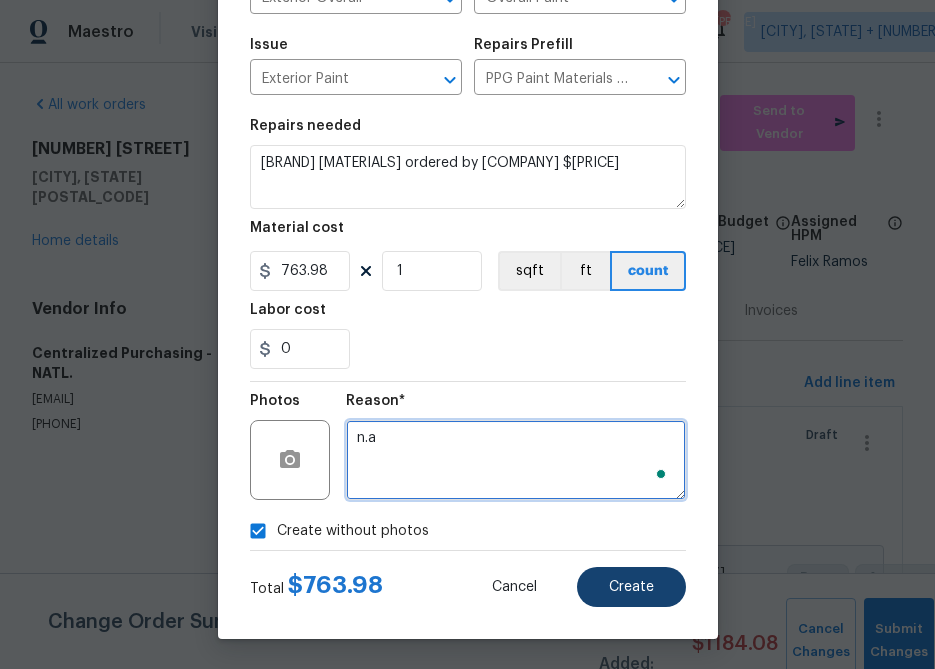 type on "n.a" 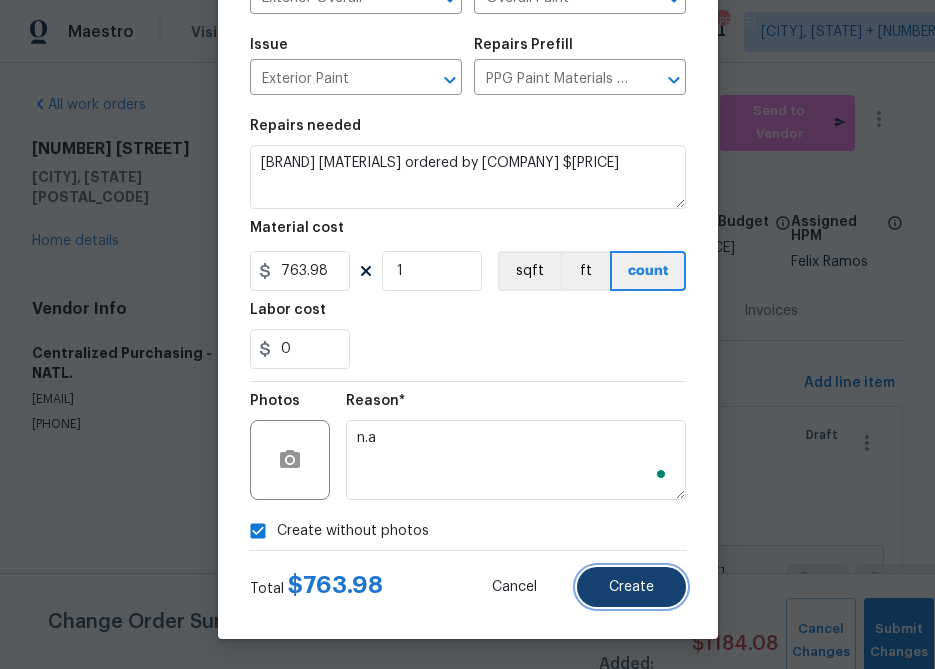 click on "Create" at bounding box center [631, 587] 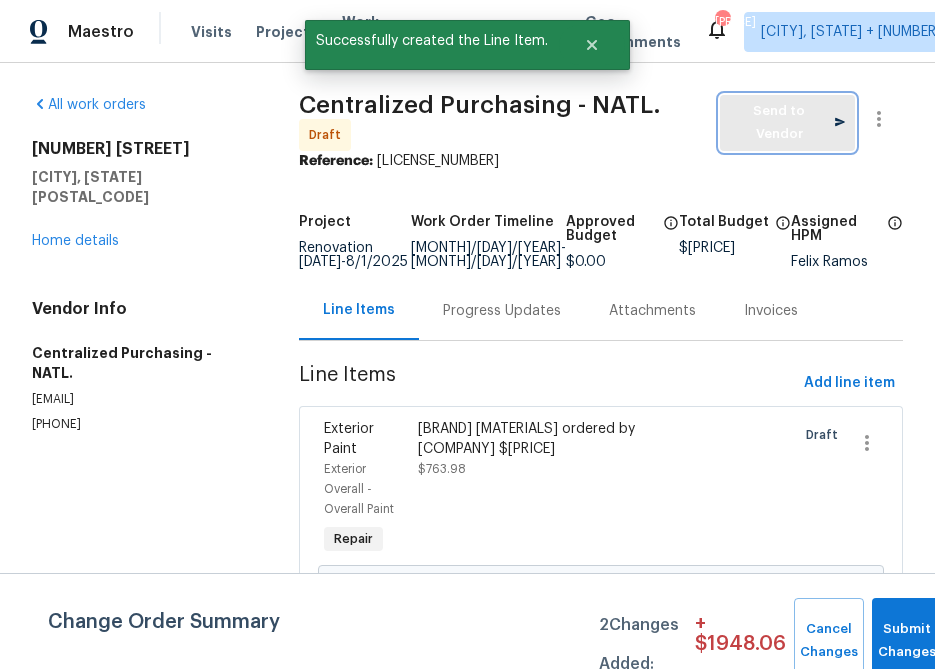 click on "Send to Vendor" at bounding box center [787, 123] 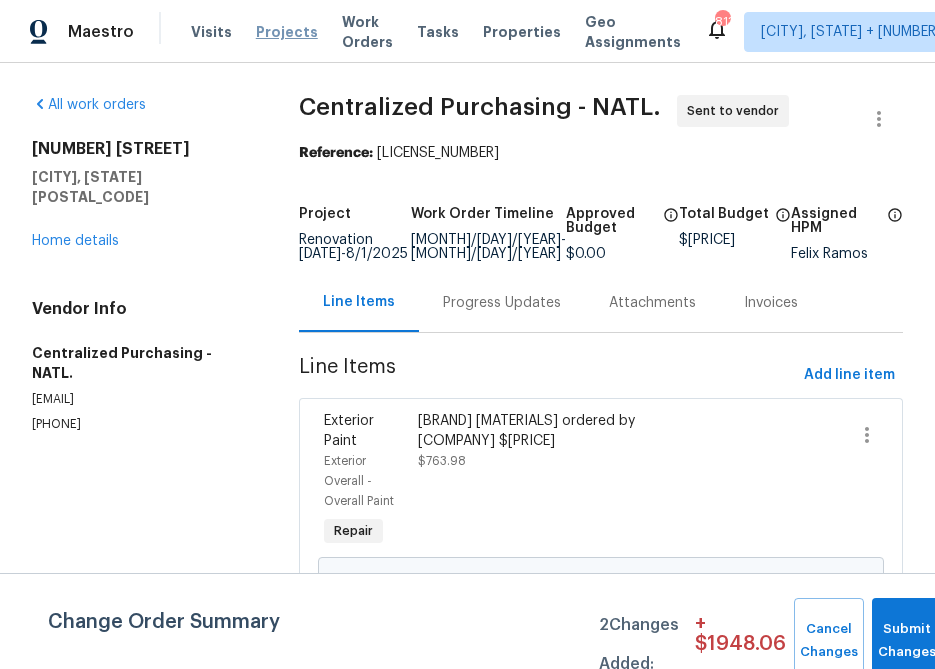 click on "Projects" at bounding box center (287, 32) 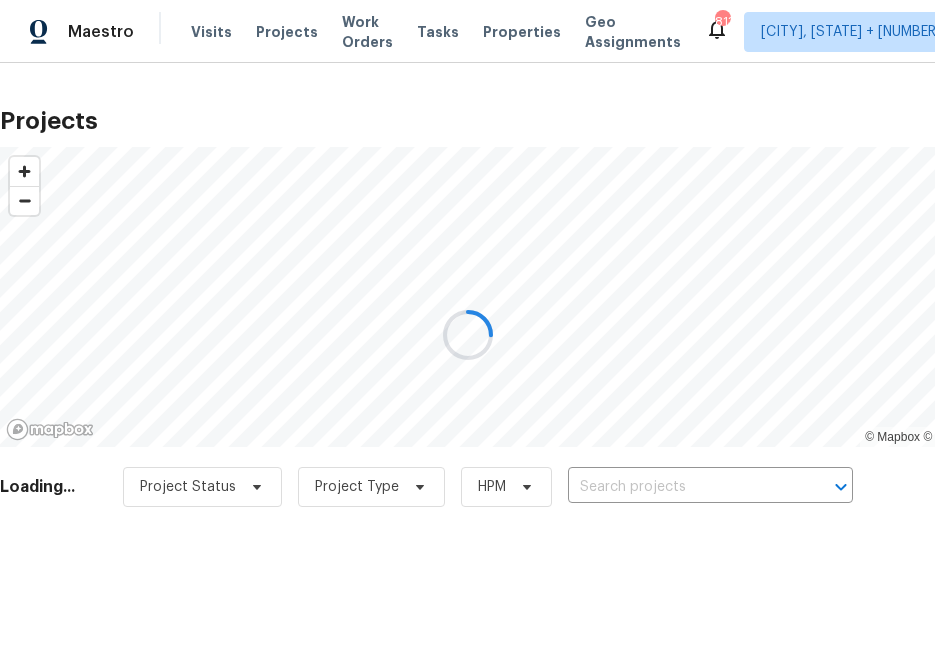 click at bounding box center (467, 334) 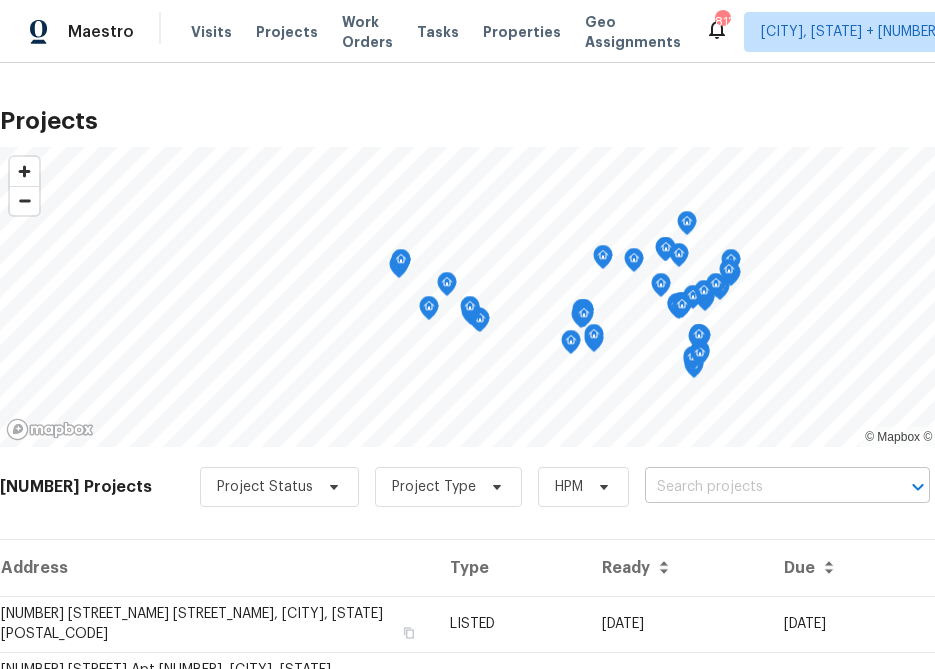 click at bounding box center [759, 487] 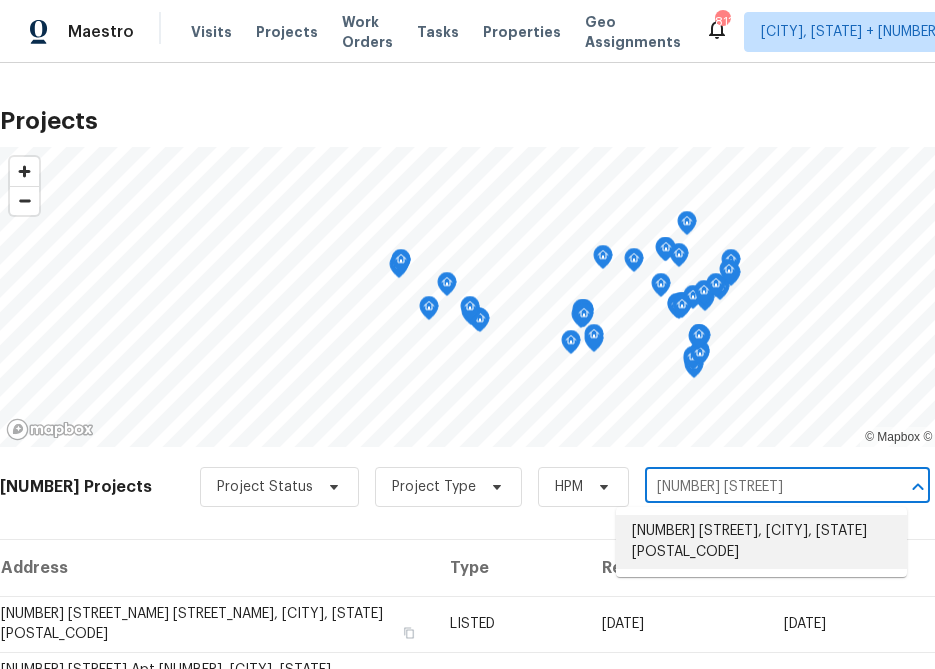 click on "[NUMBER] [STREET], [CITY], [STATE] [POSTAL_CODE]" at bounding box center [761, 542] 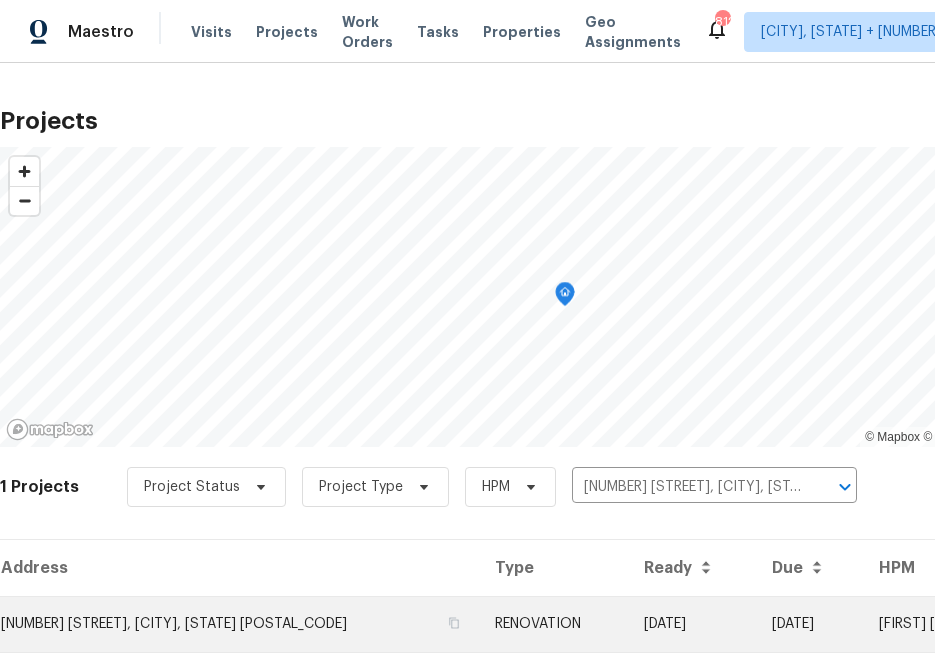 click on "[NUMBER] [STREET], [CITY], [STATE] [POSTAL_CODE]" at bounding box center [239, 624] 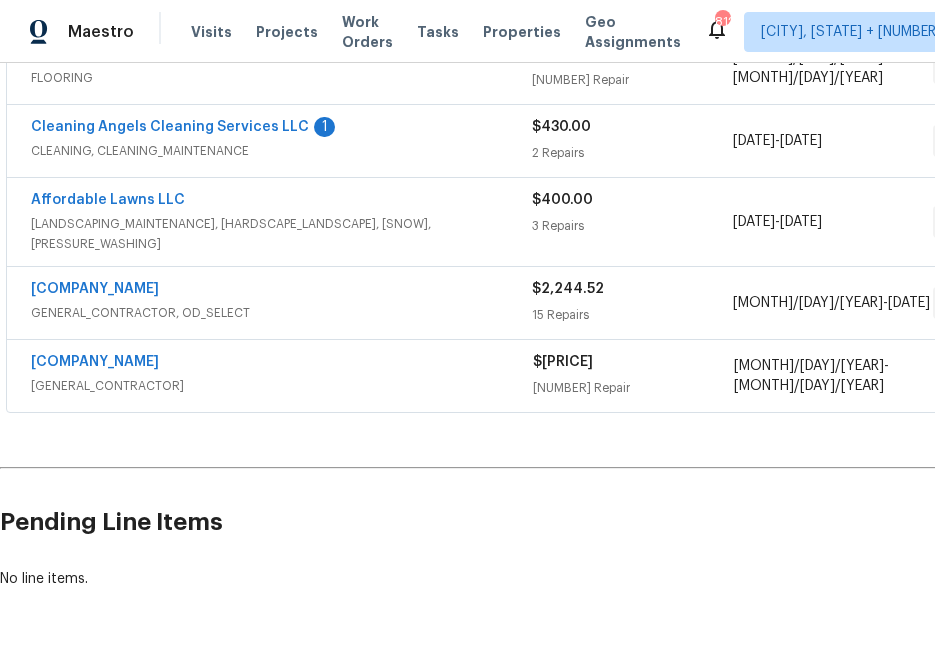 scroll, scrollTop: 455, scrollLeft: 195, axis: both 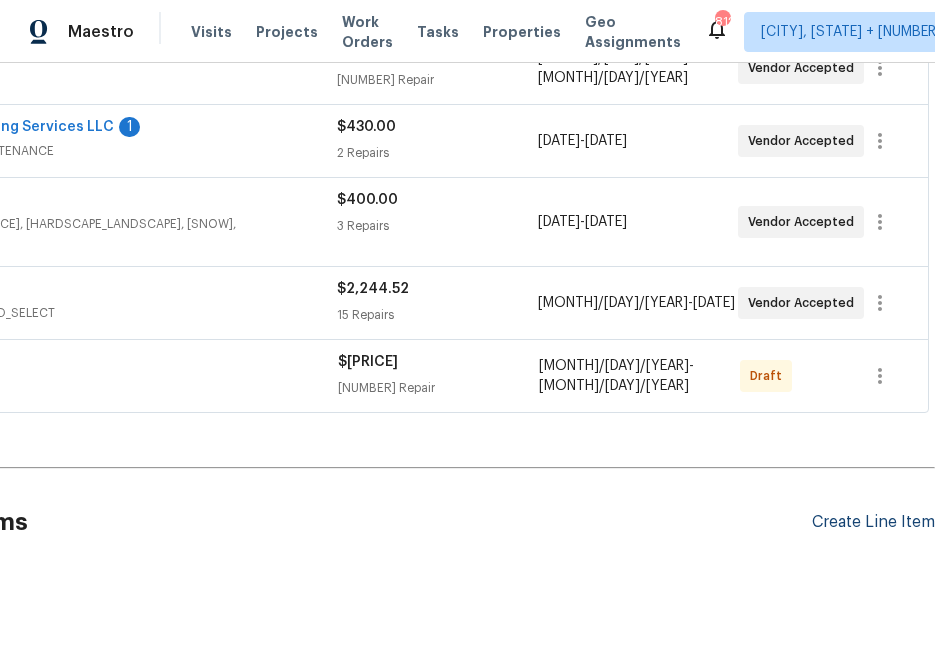 click on "Create Line Item" at bounding box center [873, 522] 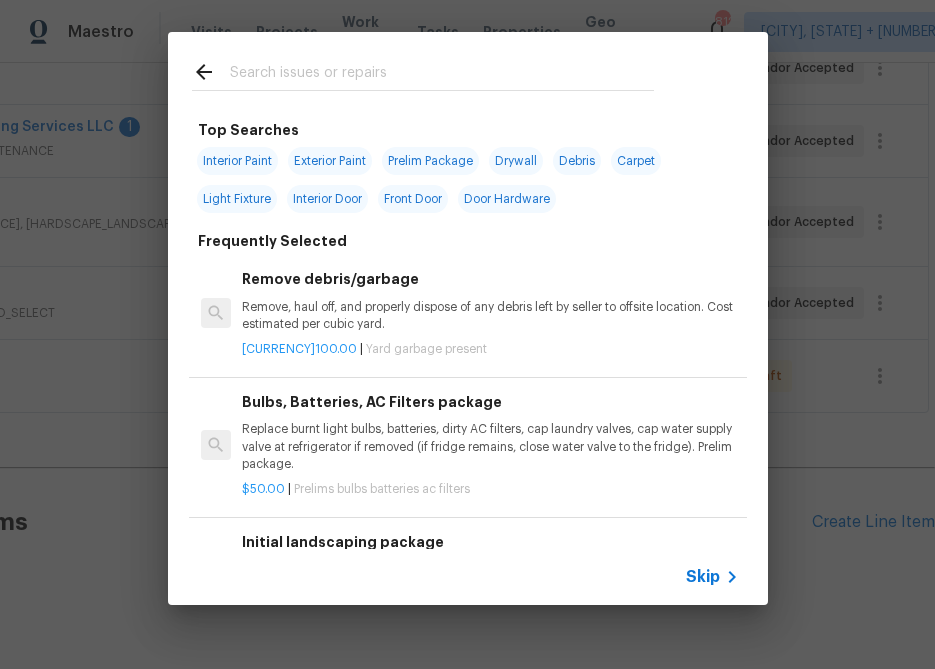 click on "Skip" at bounding box center [703, 577] 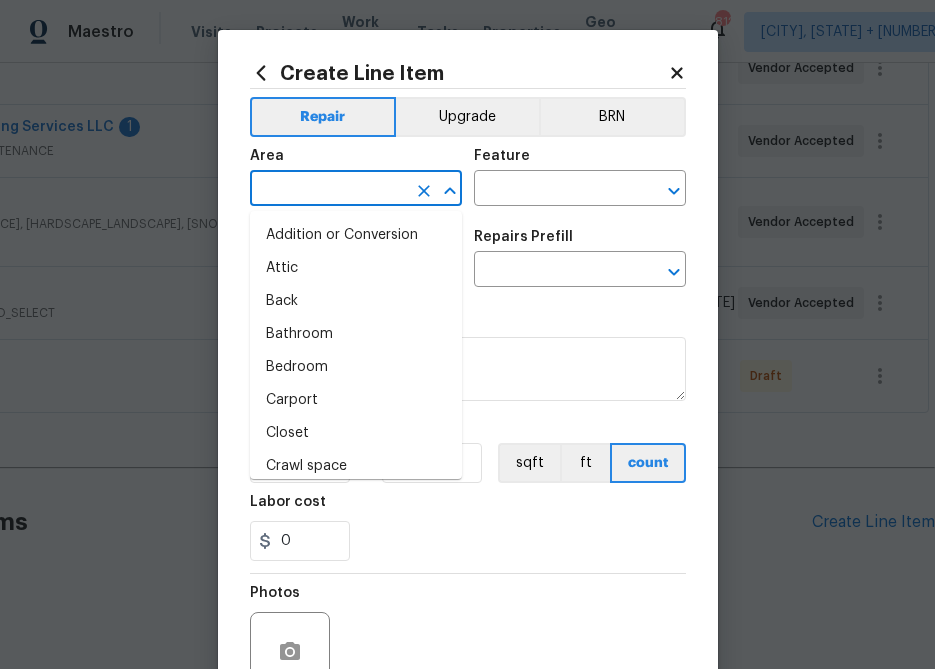 click at bounding box center [328, 190] 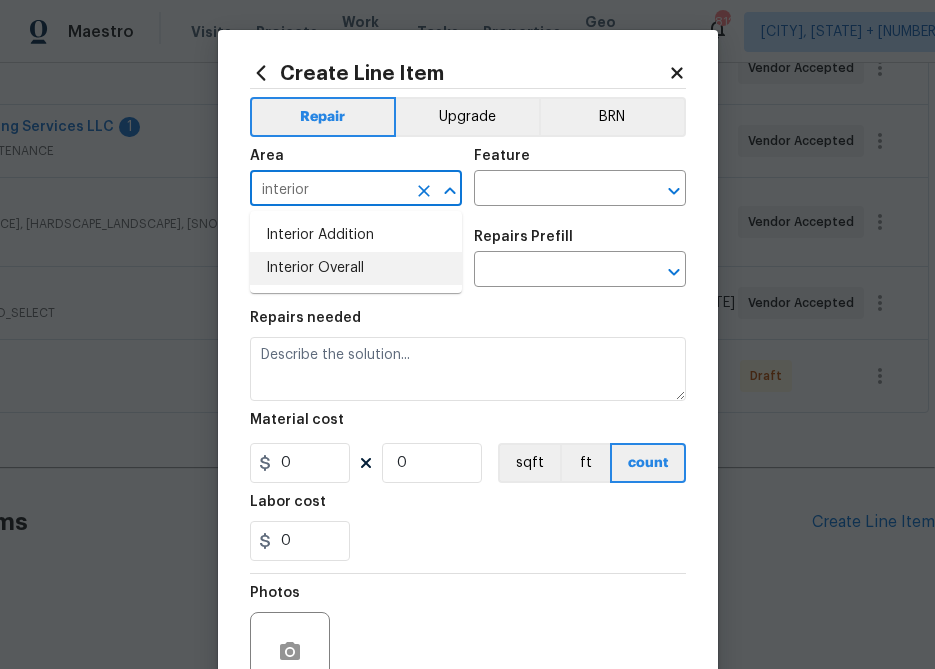 click on "Interior Overall" at bounding box center [356, 268] 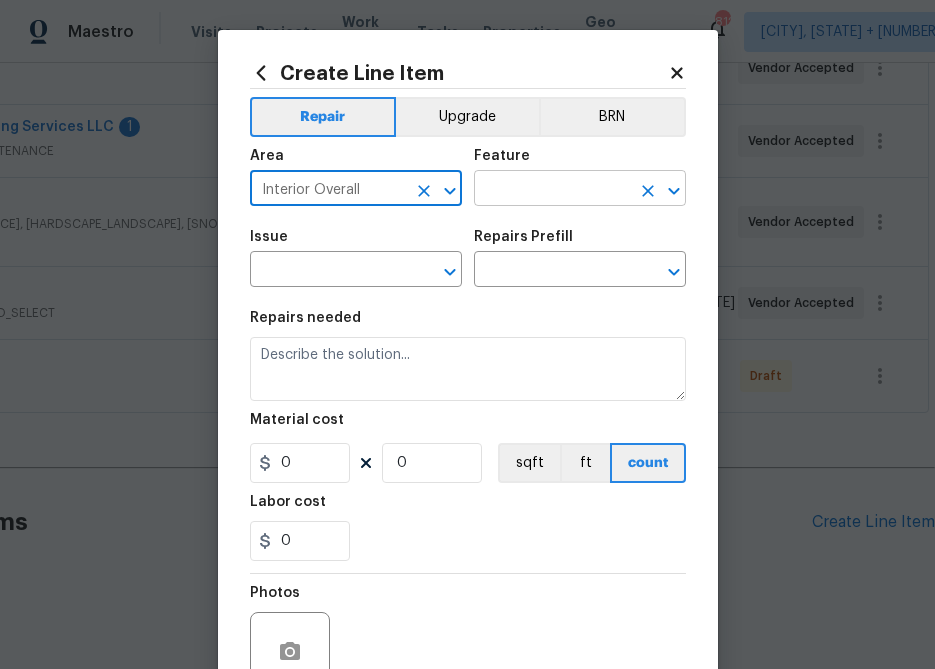 type on "Interior Overall" 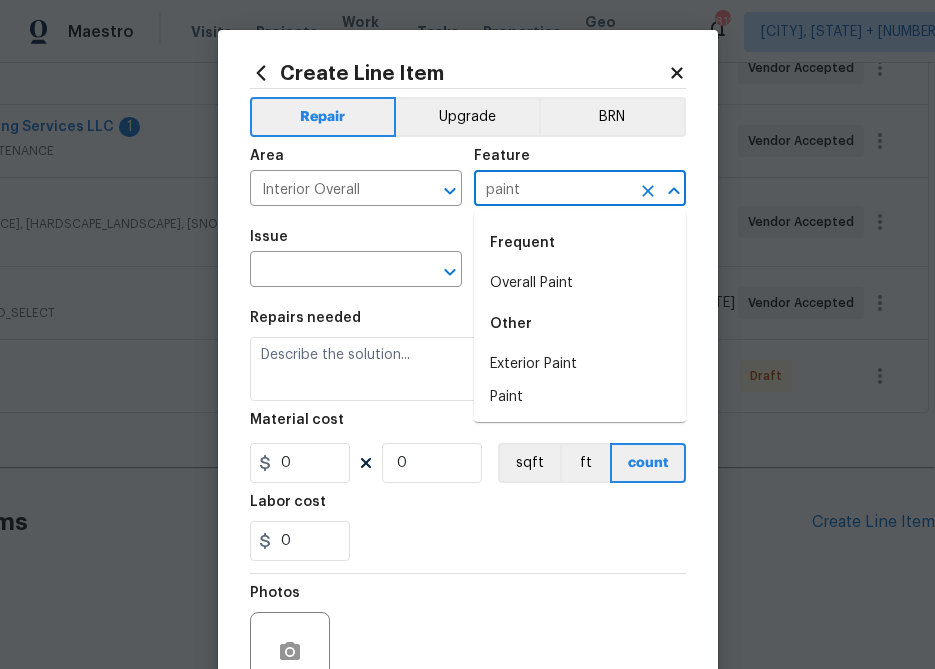 click on "Overall Paint" at bounding box center [580, 283] 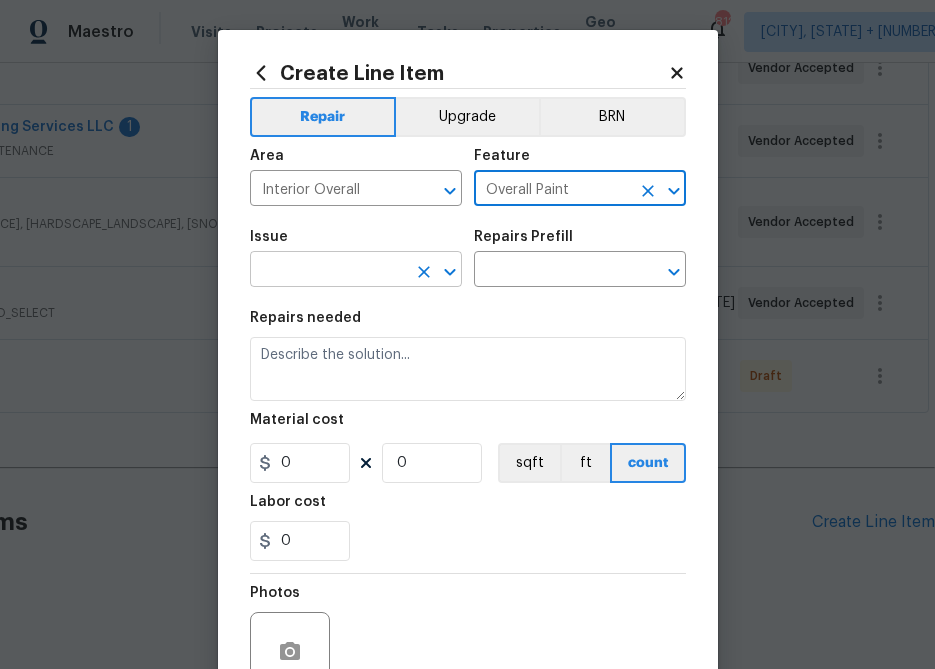 type on "Overall Paint" 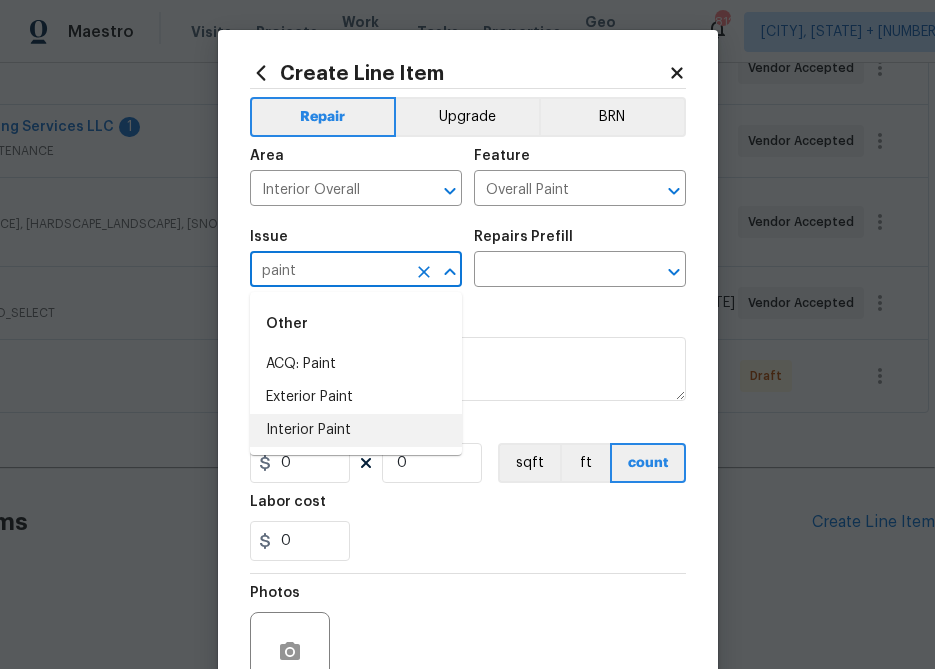 click on "Interior Paint" at bounding box center (356, 430) 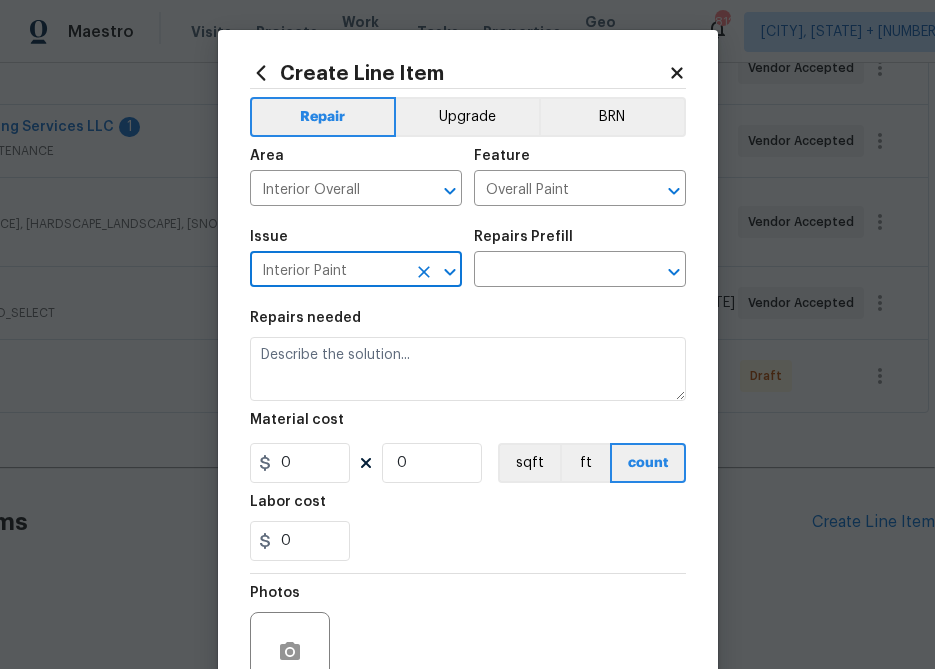 type on "Interior Paint" 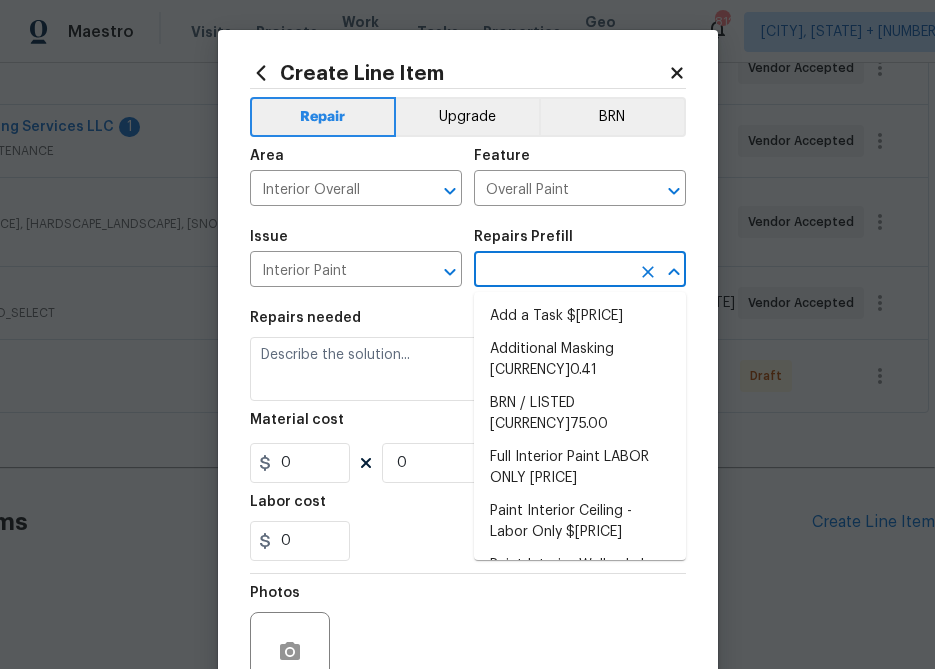 click at bounding box center [552, 271] 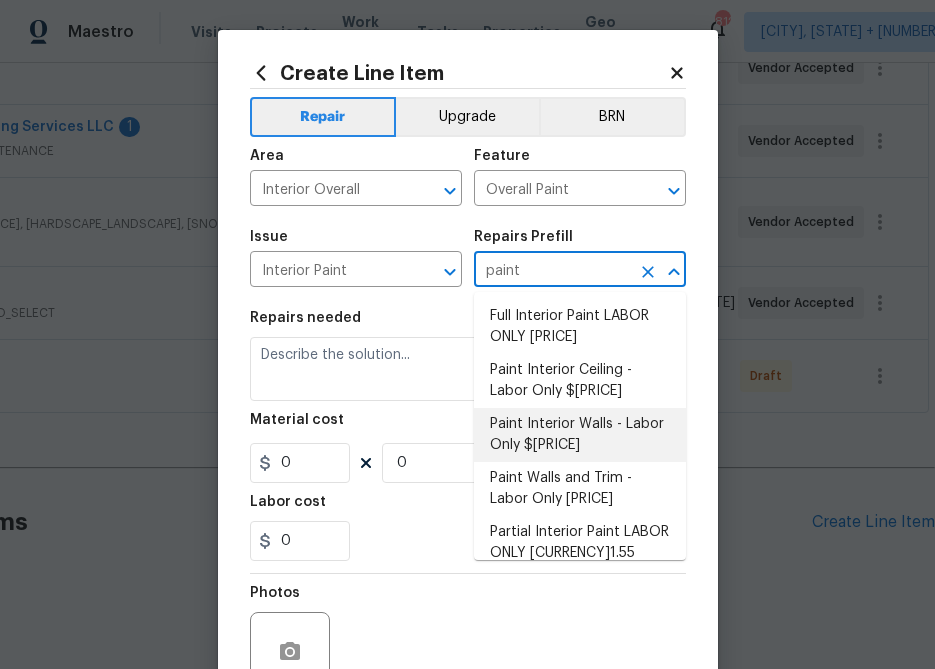 scroll, scrollTop: 72, scrollLeft: 0, axis: vertical 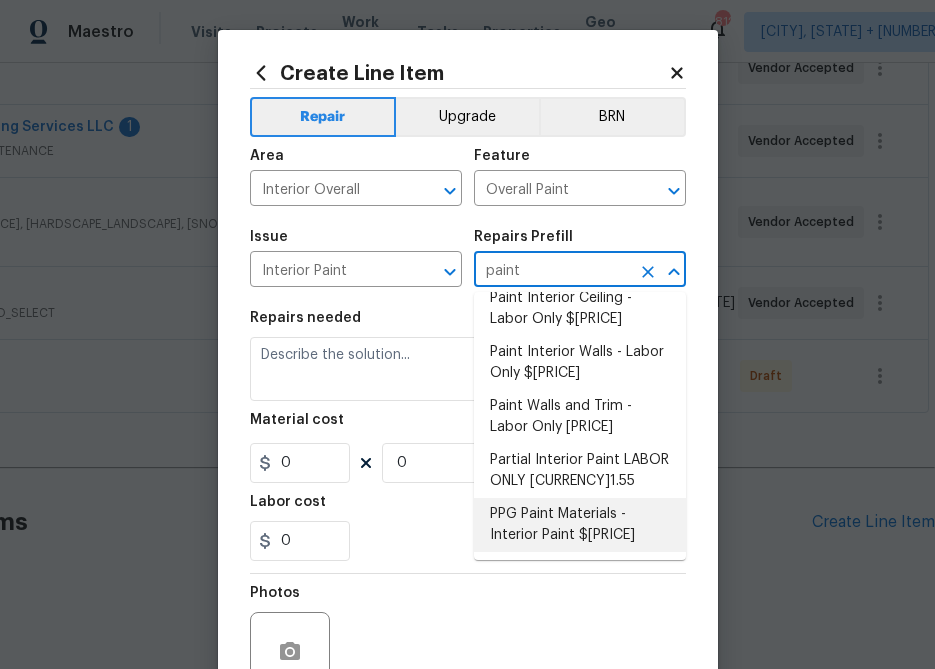 click on "PPG Paint Materials - Interior Paint $[PRICE]" at bounding box center [580, 525] 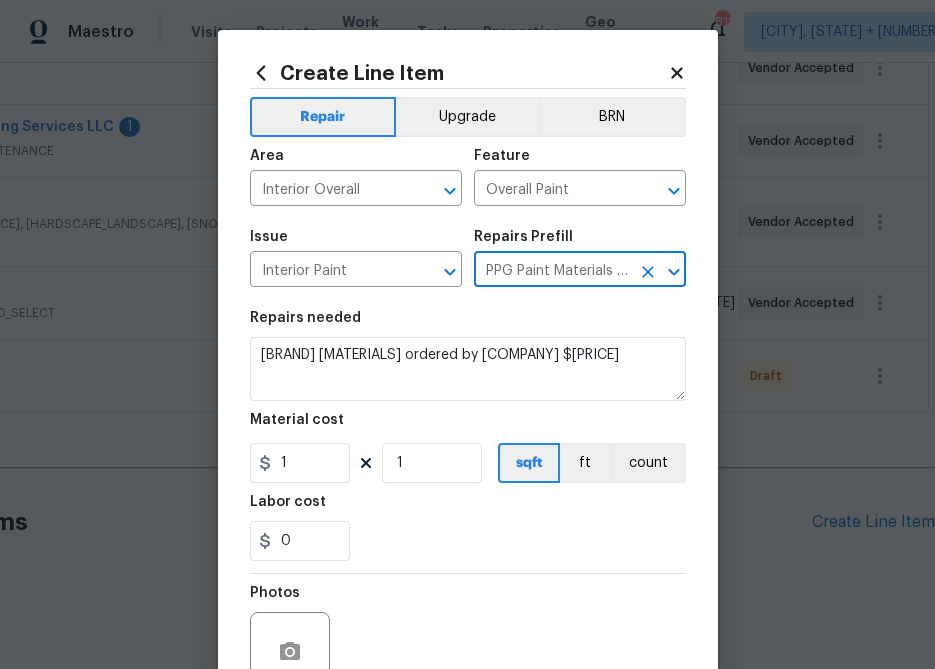 type on "PPG Paint Materials - Interior Paint $[PRICE]" 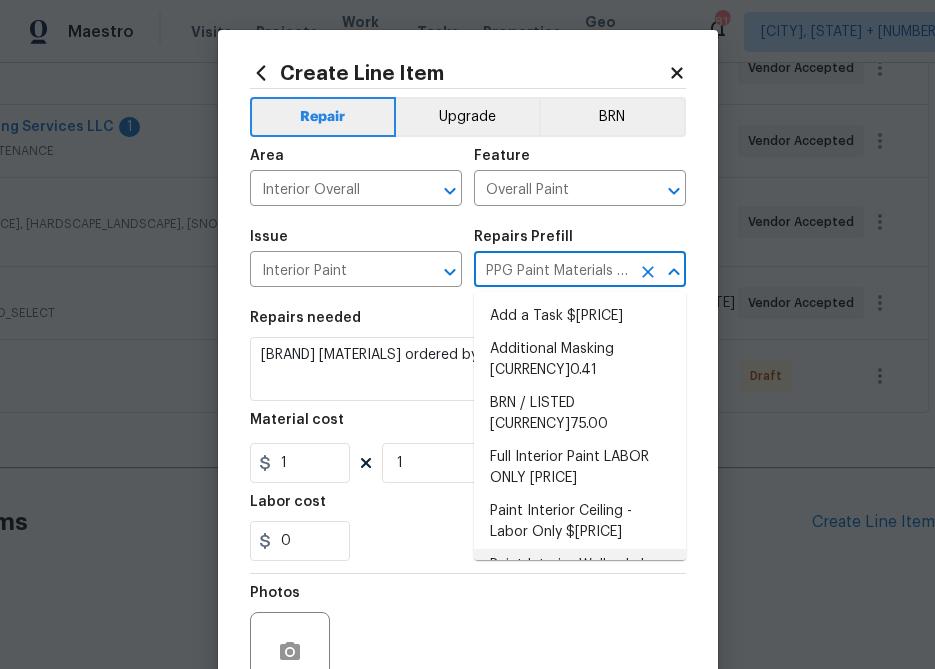 scroll, scrollTop: 1, scrollLeft: 0, axis: vertical 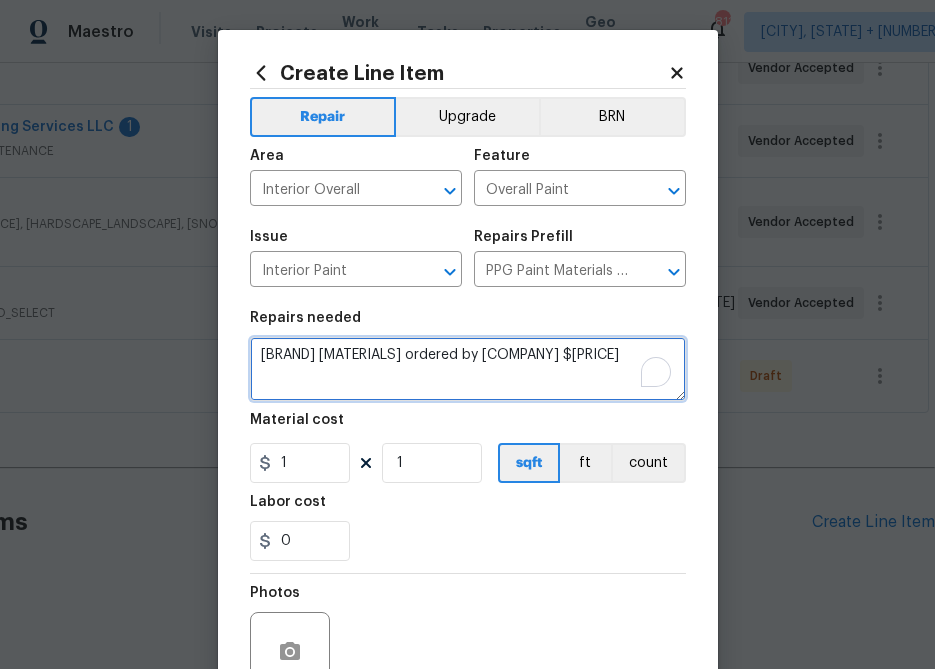 click on "[BRAND] [MATERIALS] ordered by [COMPANY] $[PRICE]" at bounding box center (468, 369) 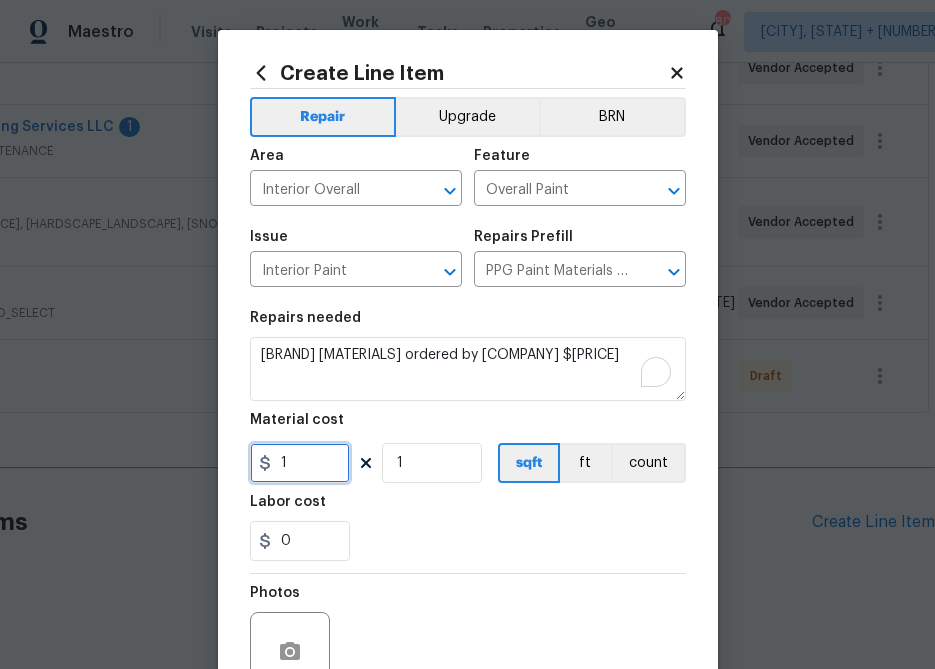 click on "1" at bounding box center (300, 463) 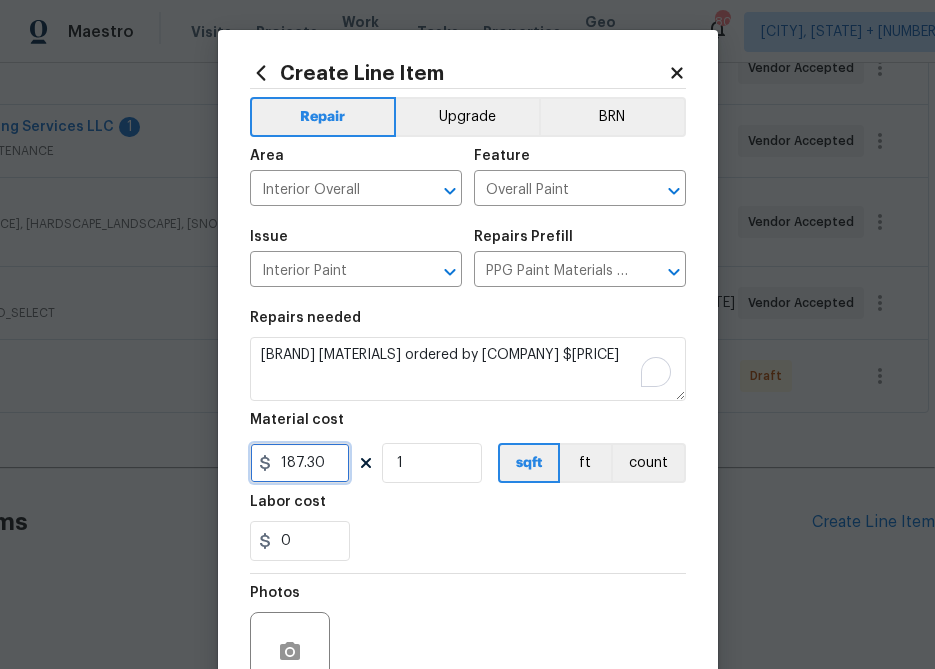 click on "187.30" at bounding box center (300, 463) 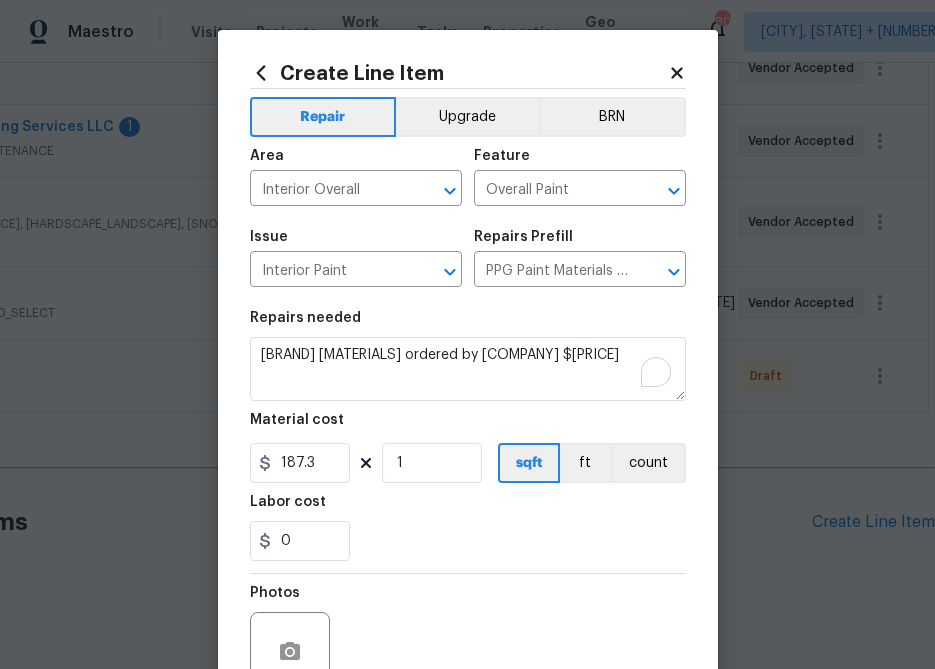 click on "0" at bounding box center (300, 463) 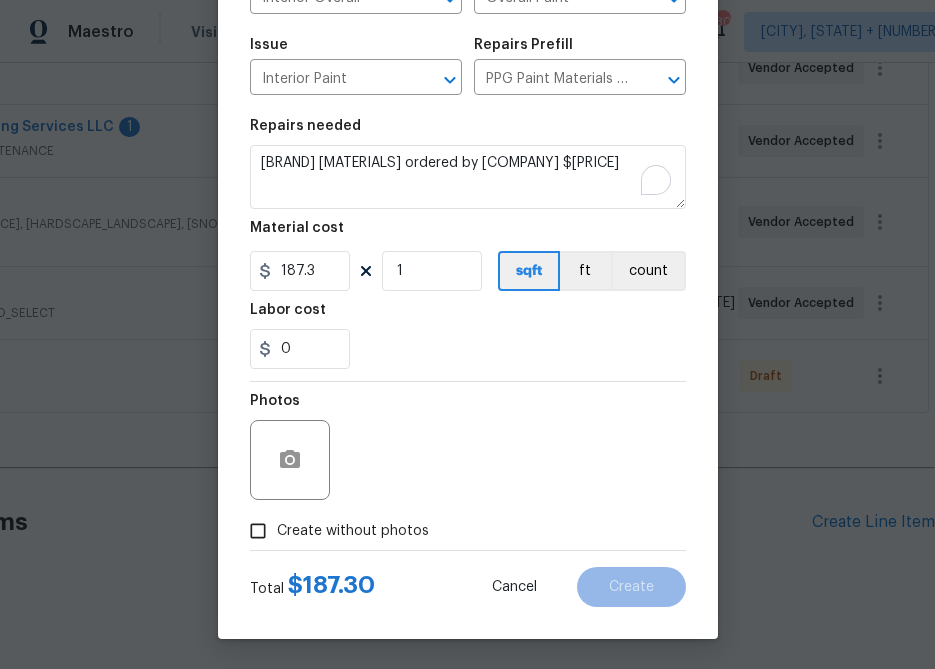 click at bounding box center (468, 550) 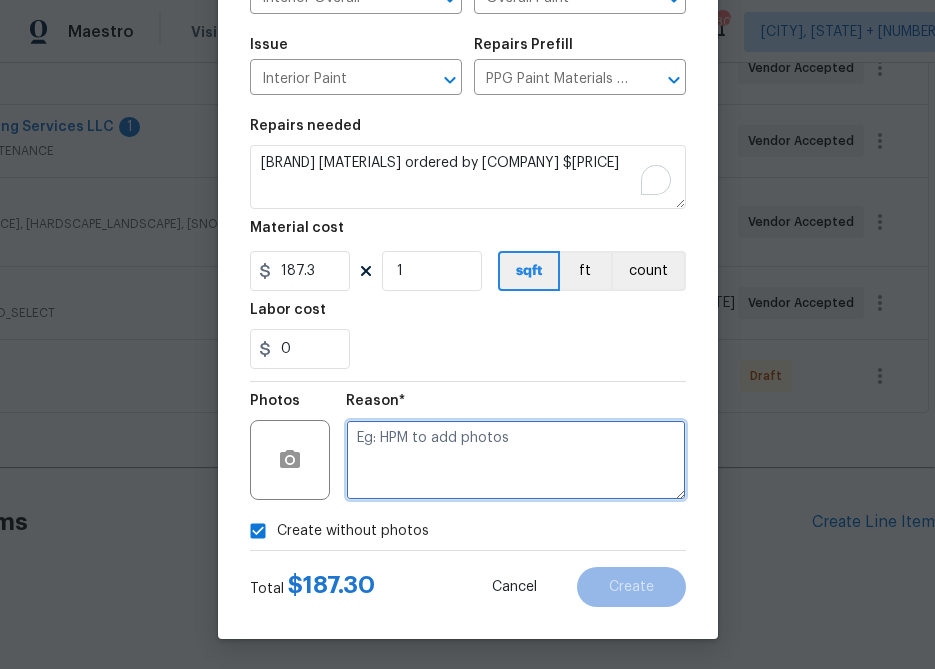 click at bounding box center [516, 460] 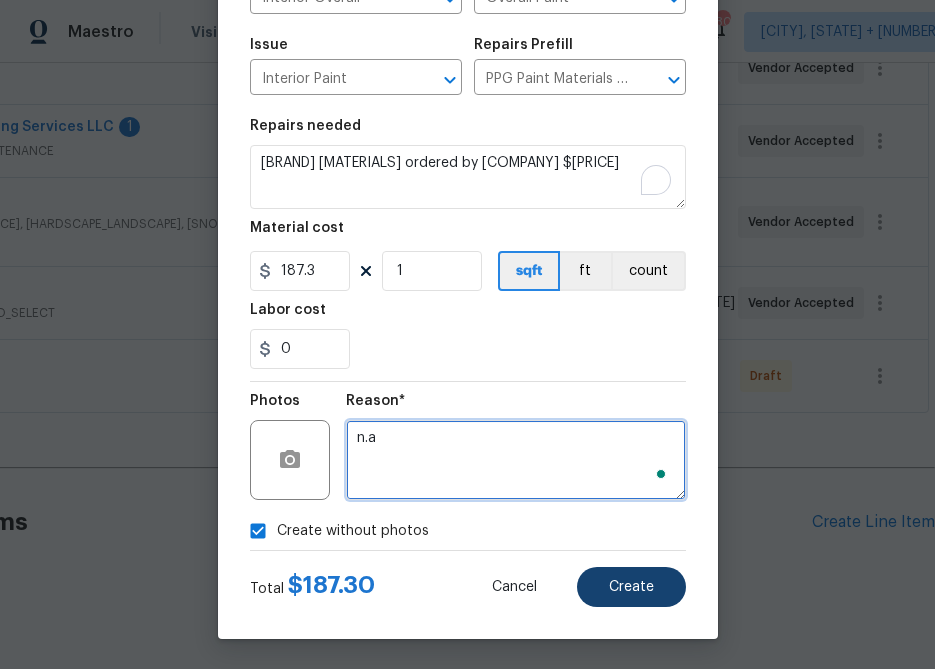 type on "n.a" 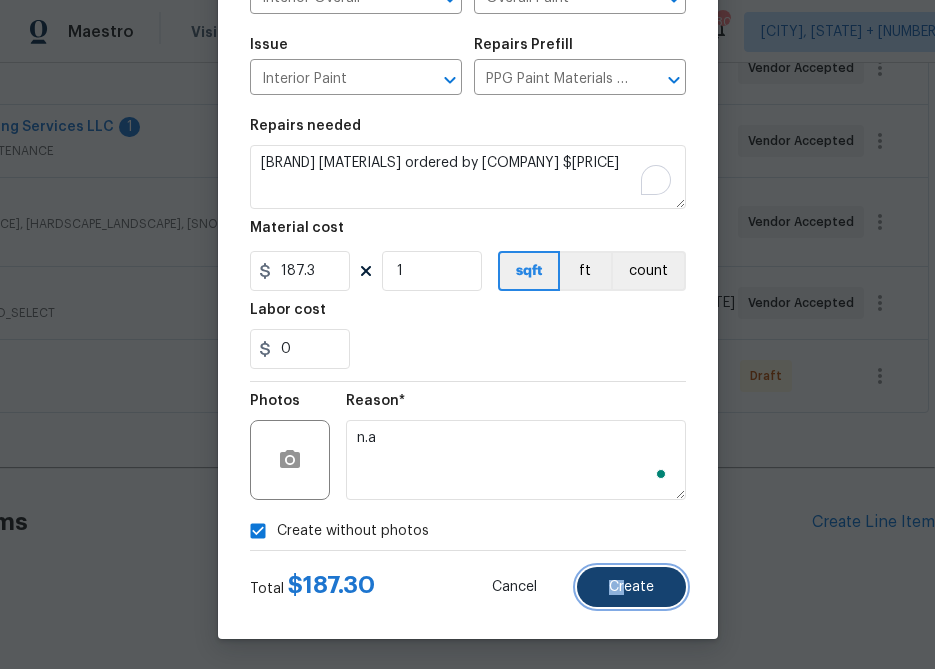 click on "Create" at bounding box center (631, 587) 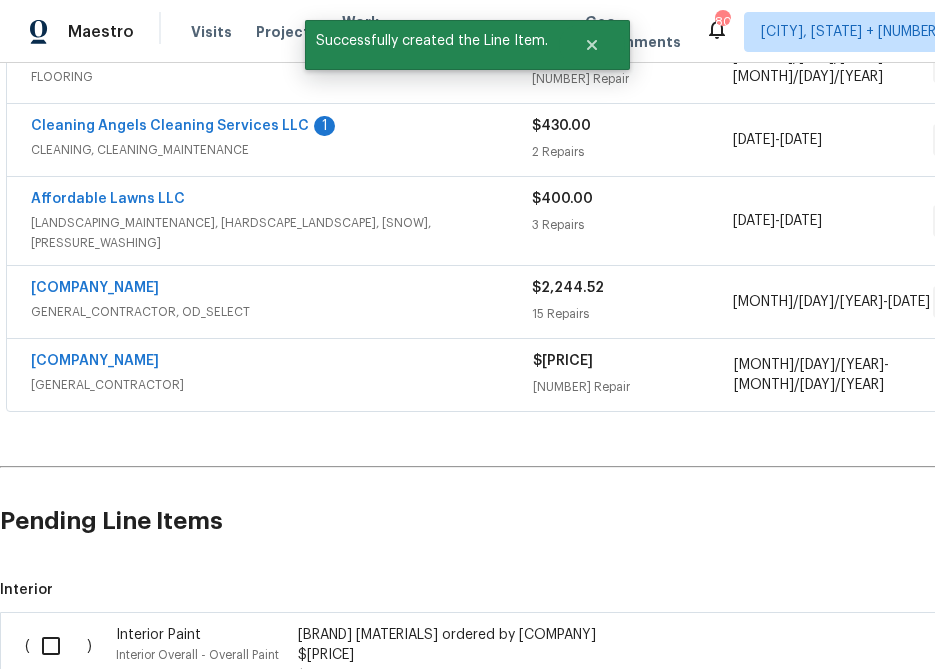 scroll, scrollTop: 683, scrollLeft: 0, axis: vertical 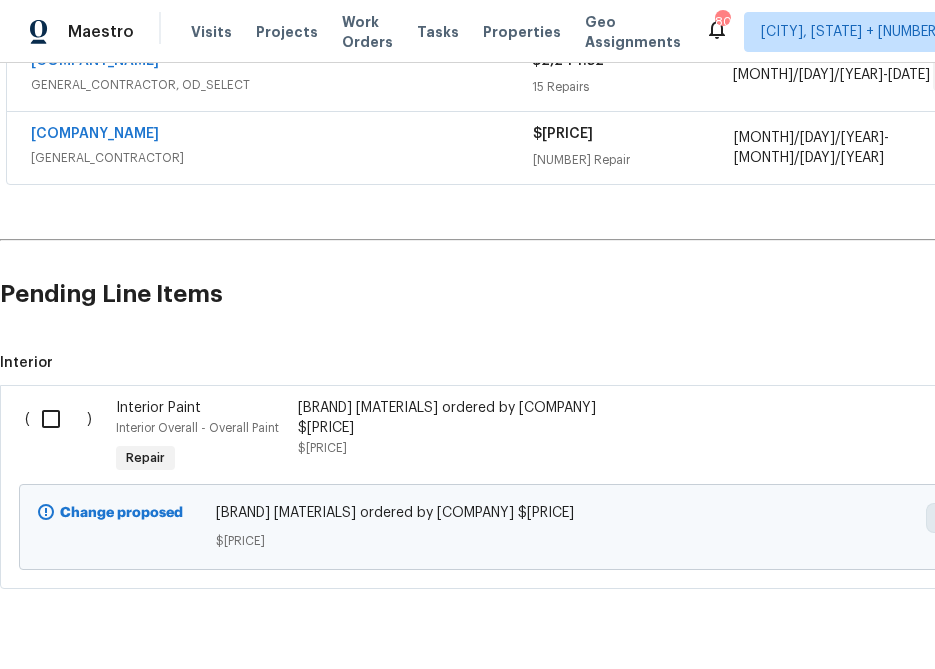 click at bounding box center [58, 419] 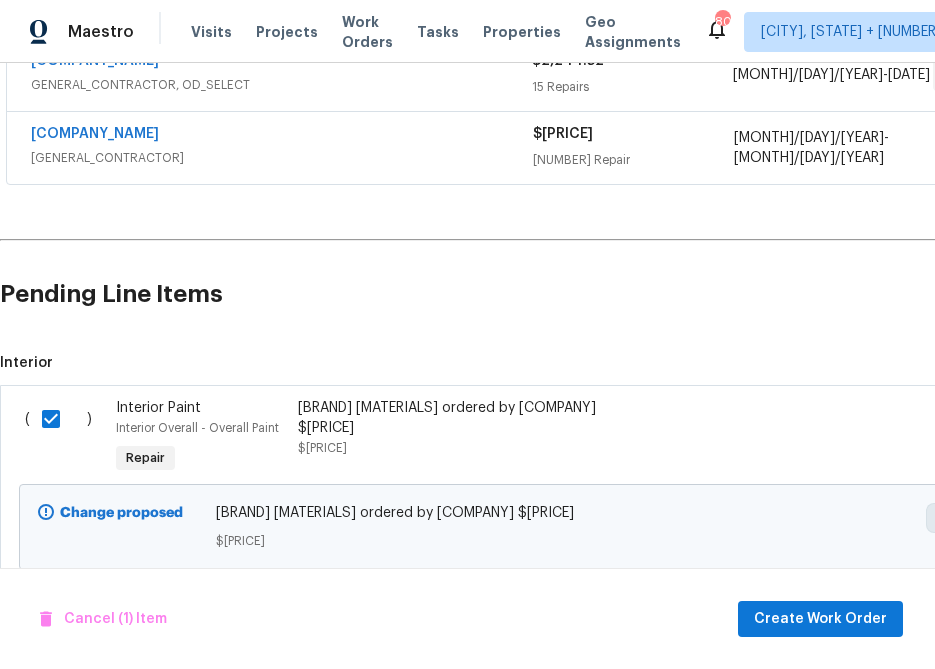 click on "Cancel (1) Item Create Work Order" at bounding box center (467, 619) 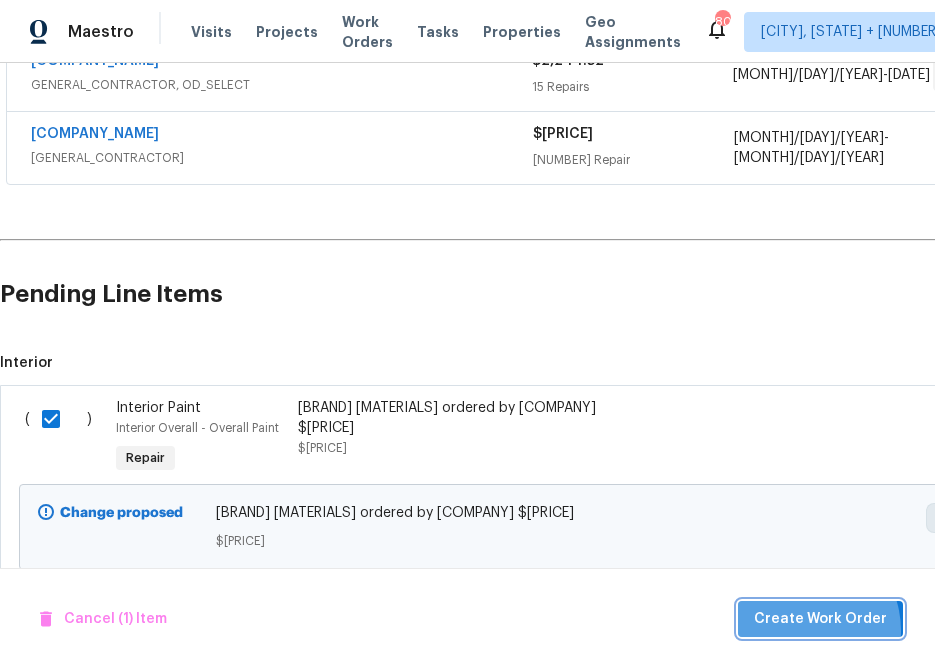 click on "Create Work Order" at bounding box center [820, 619] 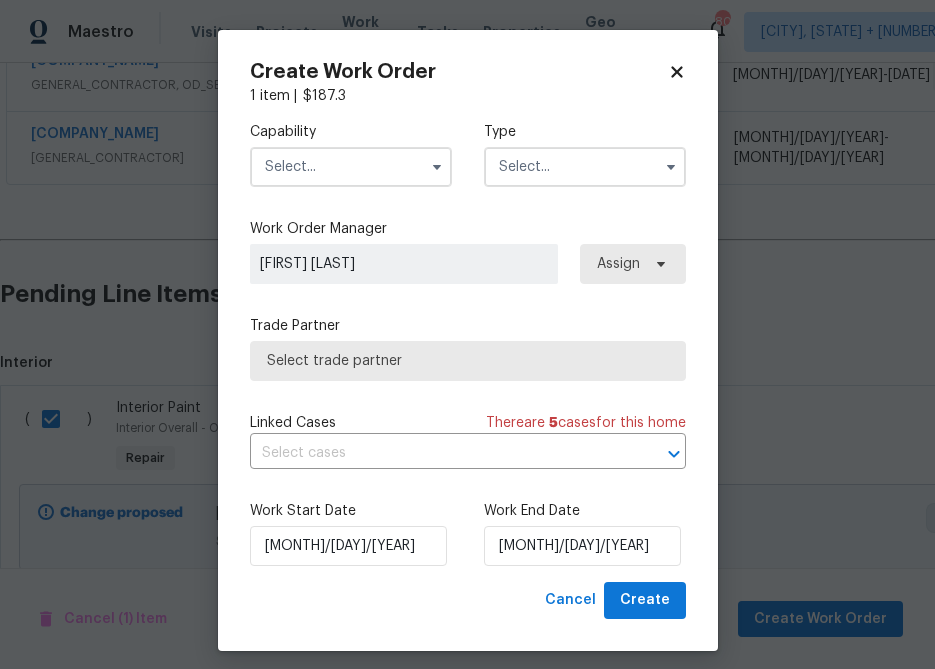 click at bounding box center (351, 167) 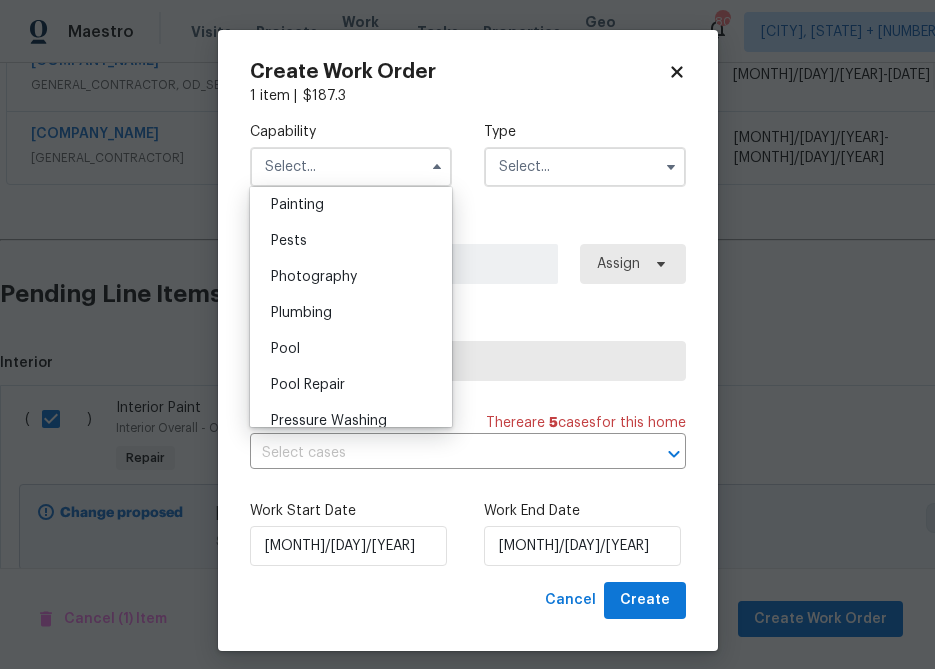 scroll, scrollTop: 1669, scrollLeft: 0, axis: vertical 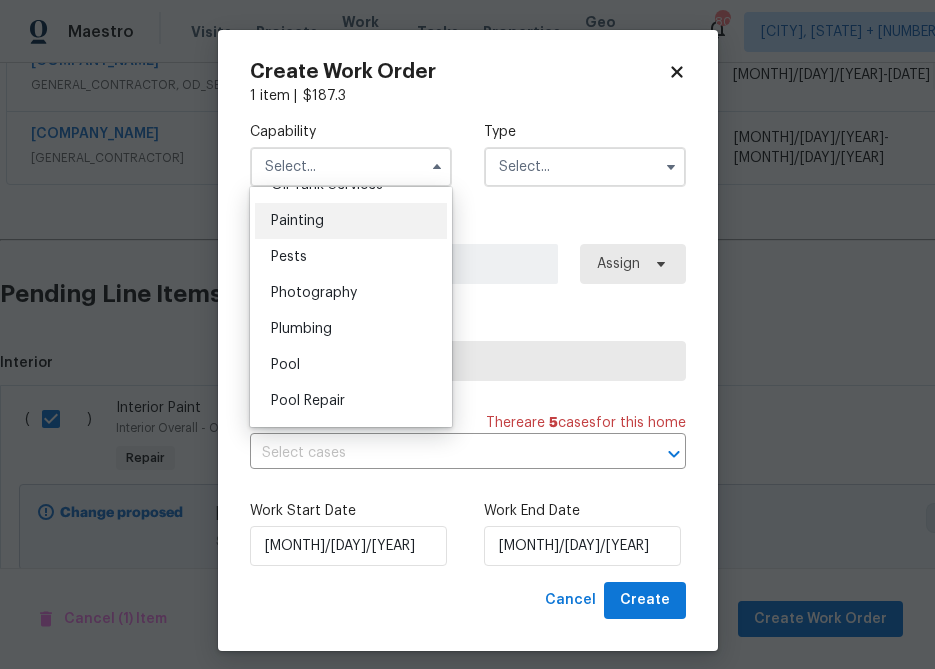 click on "Painting" at bounding box center [351, 221] 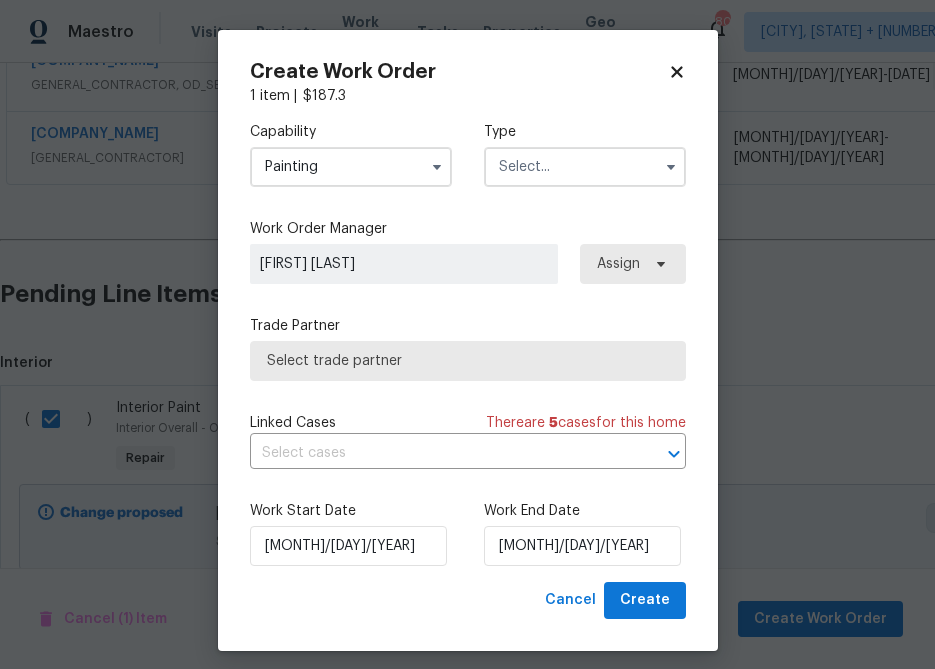 click at bounding box center (351, 167) 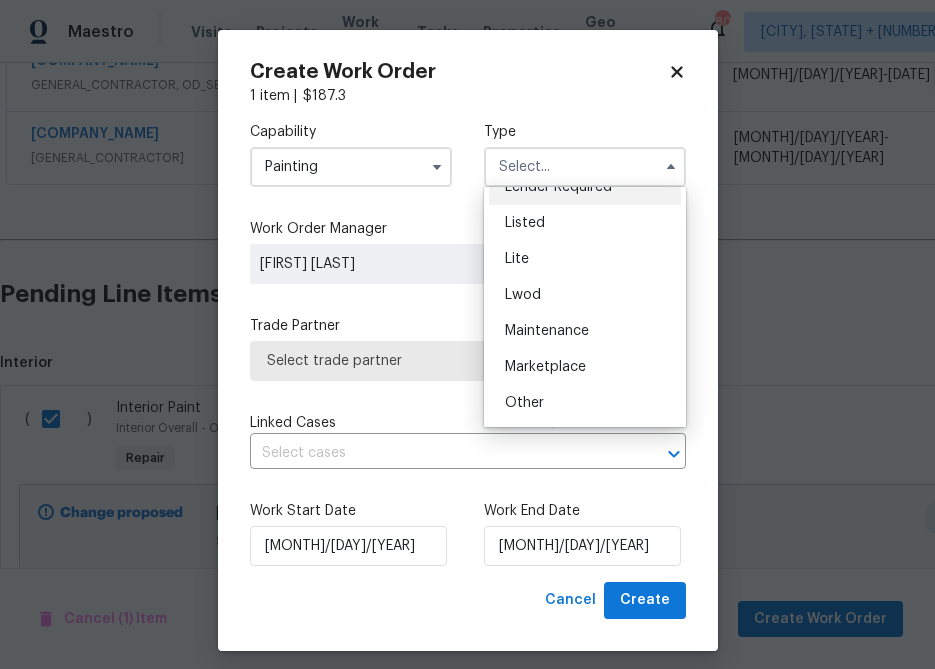 scroll, scrollTop: 454, scrollLeft: 0, axis: vertical 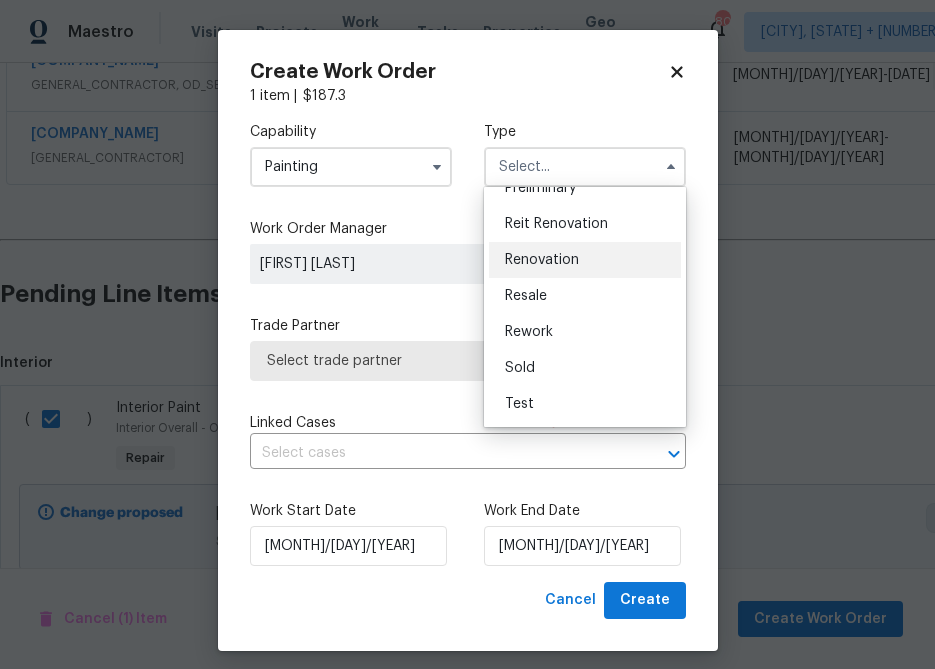 click on "Renovation" at bounding box center (585, 260) 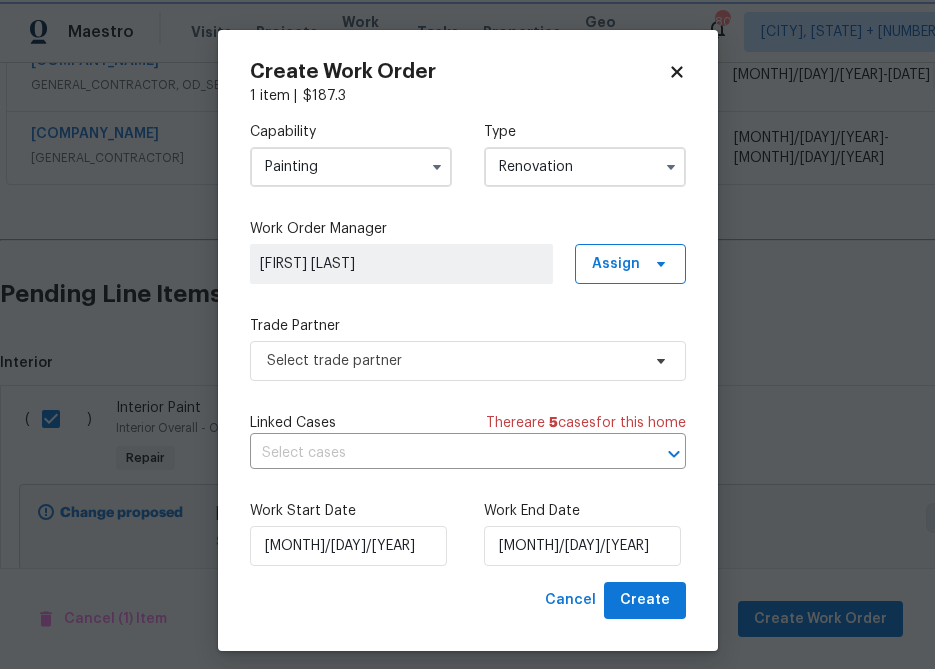 scroll, scrollTop: 0, scrollLeft: 0, axis: both 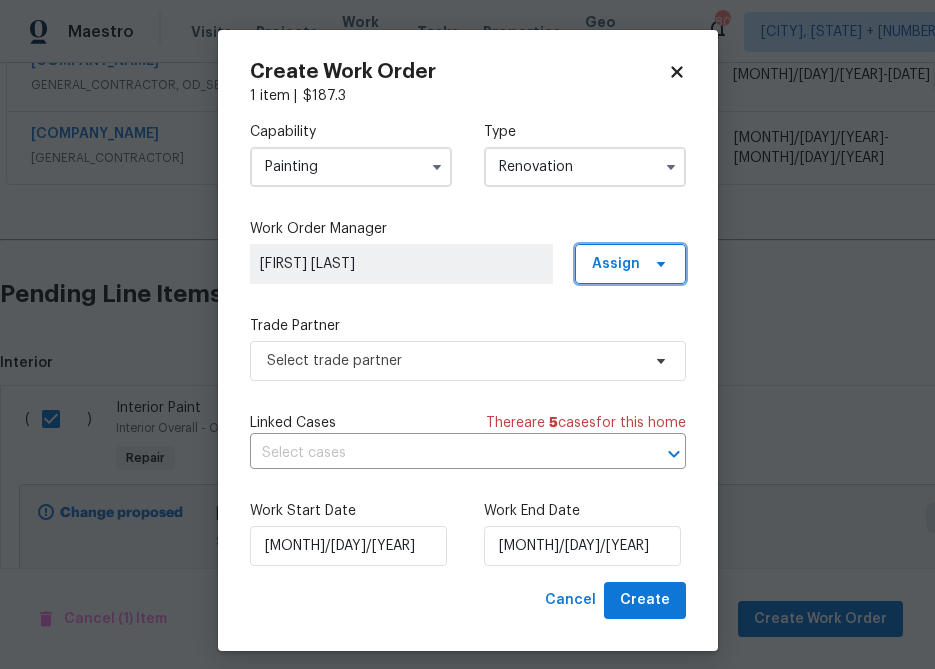click on "Assign" at bounding box center [630, 264] 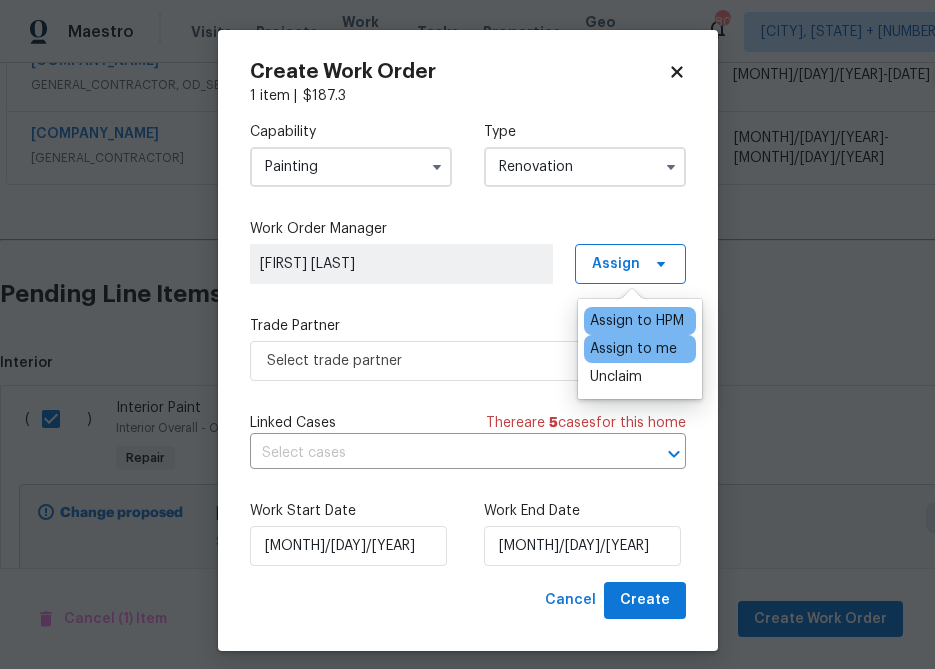 click on "Assign to me" at bounding box center [637, 321] 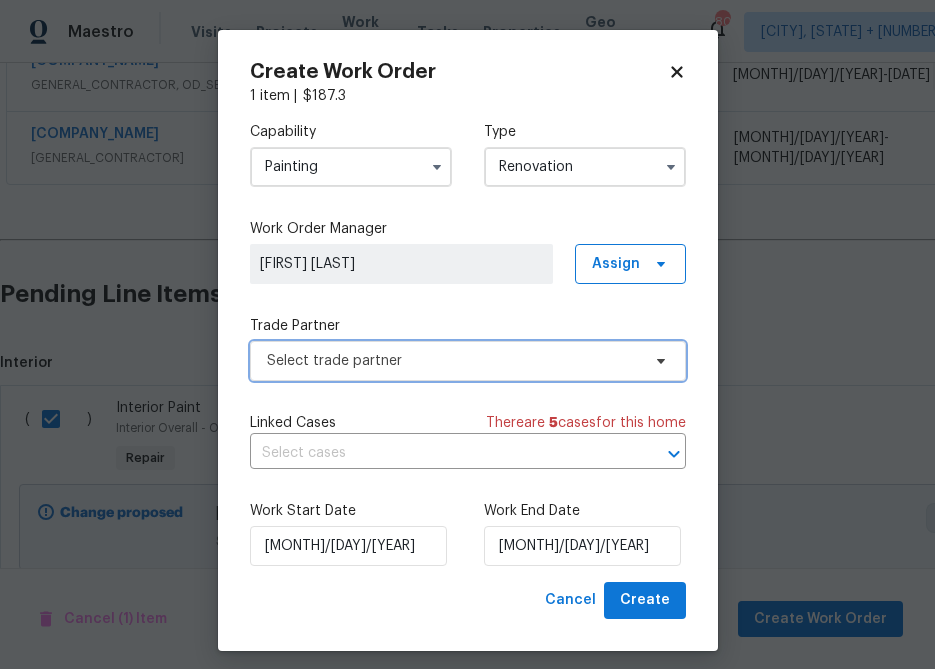 click on "Select trade partner" at bounding box center (616, 264) 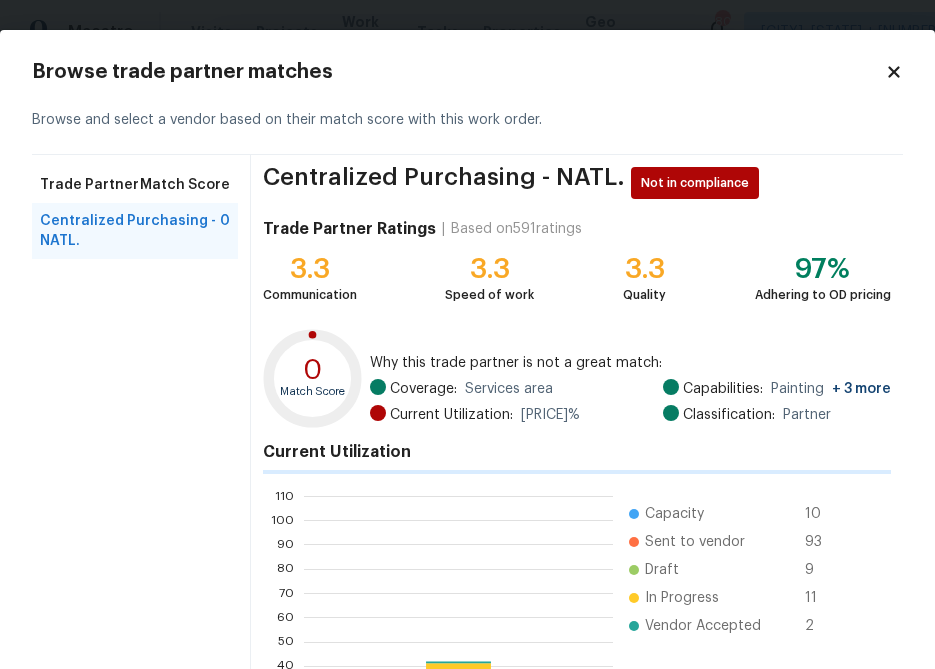 scroll, scrollTop: 2, scrollLeft: 2, axis: both 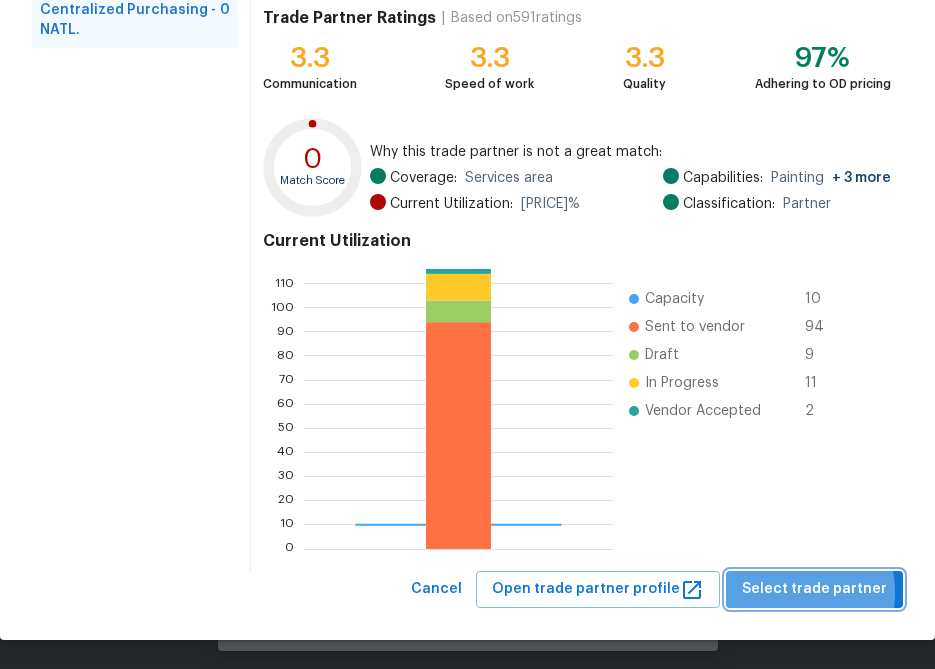 click on "Select trade partner" at bounding box center (814, 589) 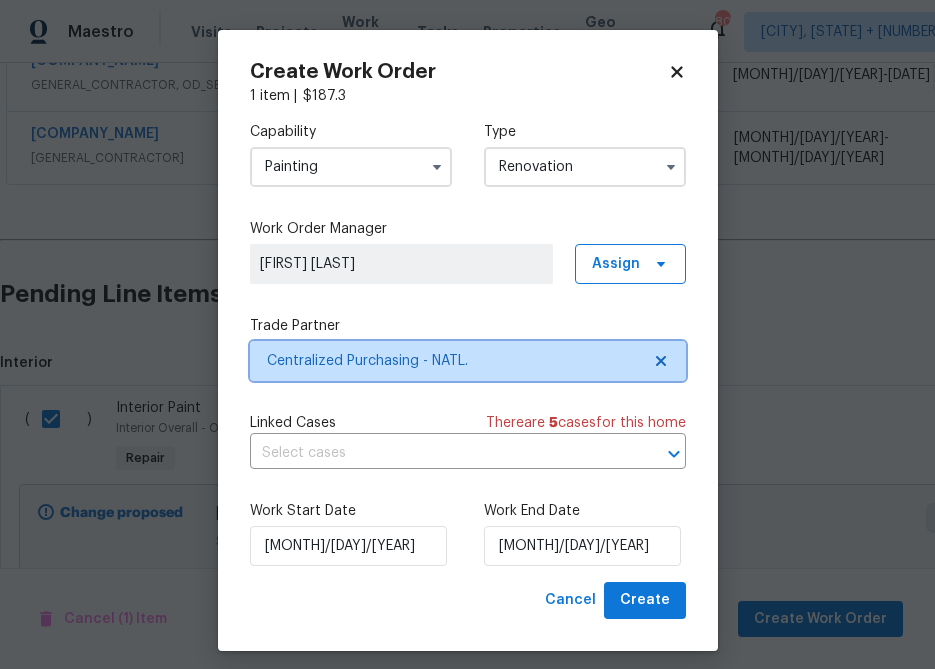 scroll, scrollTop: 0, scrollLeft: 0, axis: both 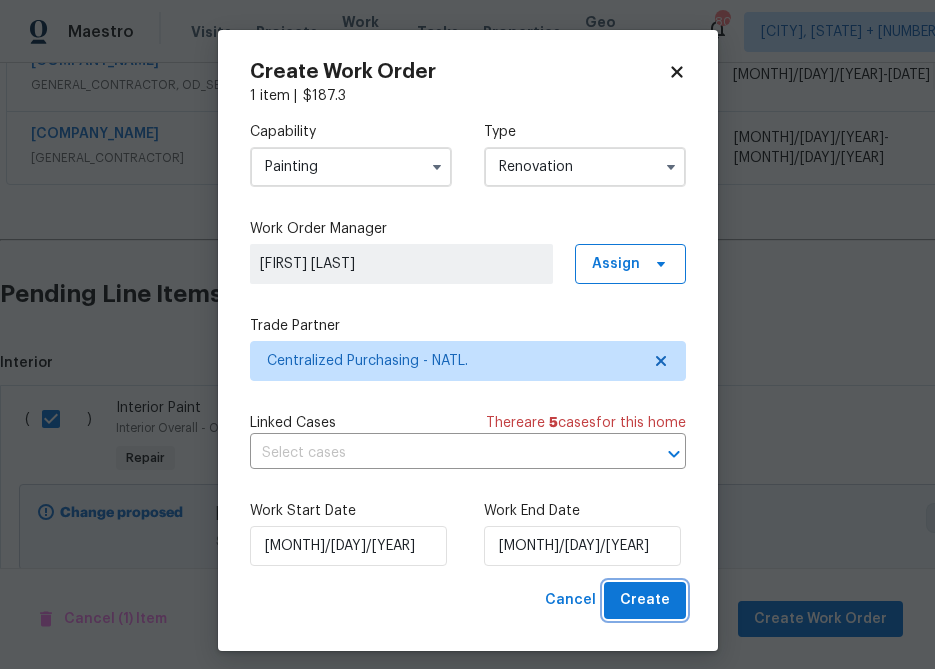 click on "Create" at bounding box center (645, 600) 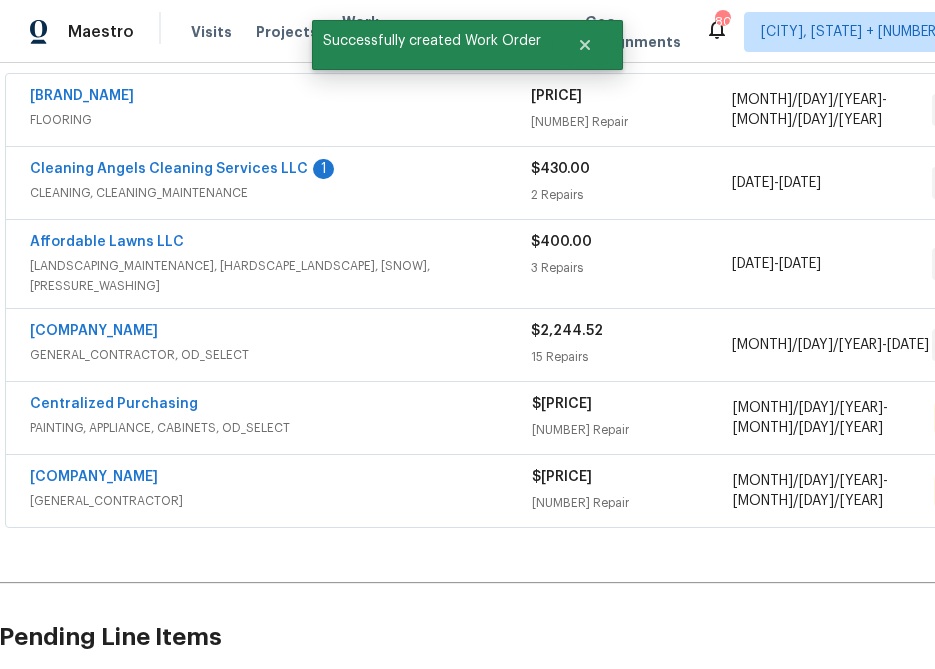 scroll, scrollTop: 360, scrollLeft: 1, axis: both 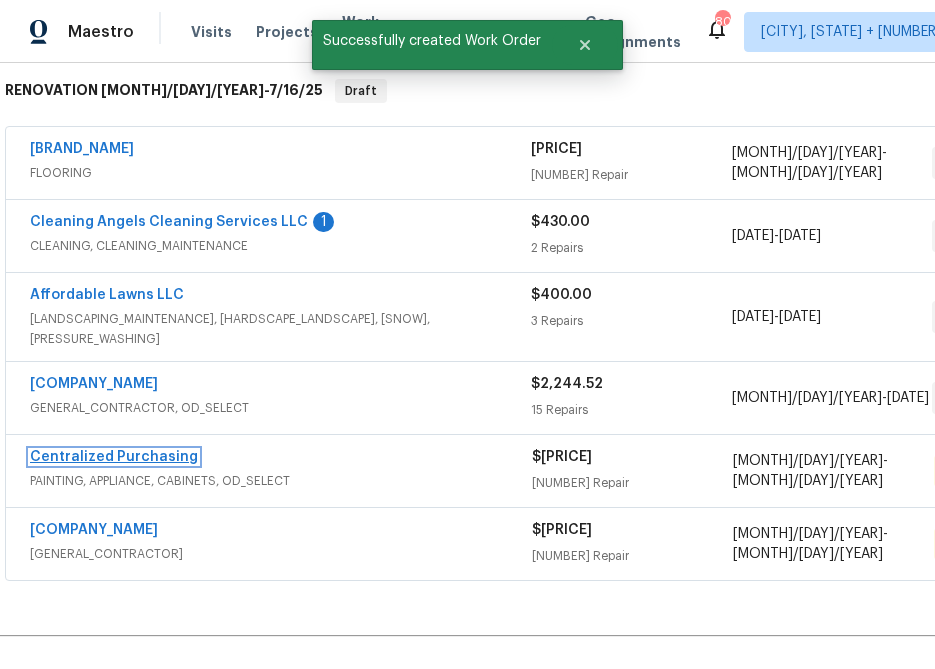 click on "Centralized Purchasing" at bounding box center (114, 457) 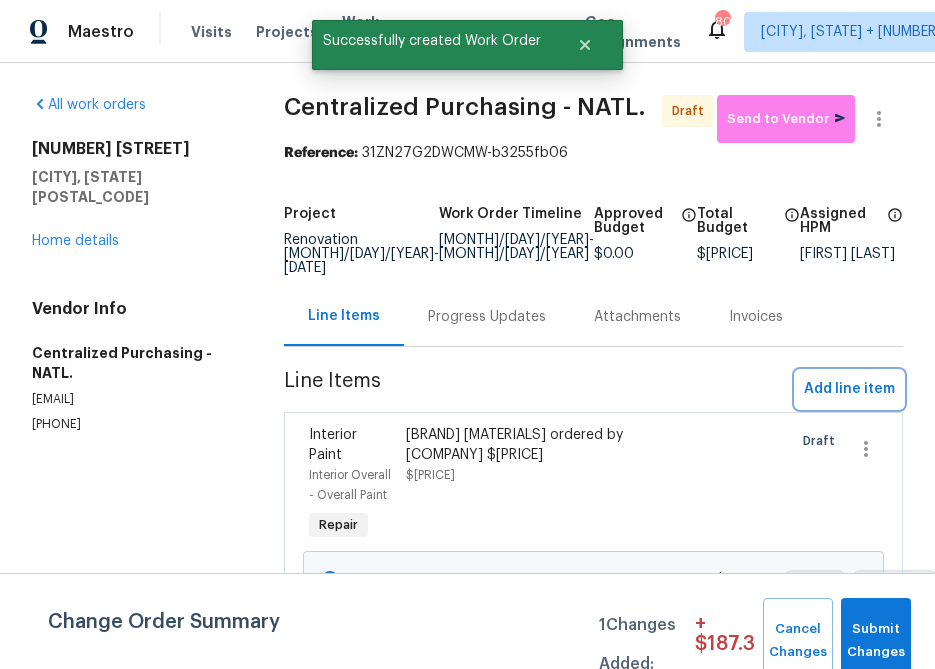 click on "Add line item" at bounding box center [849, 389] 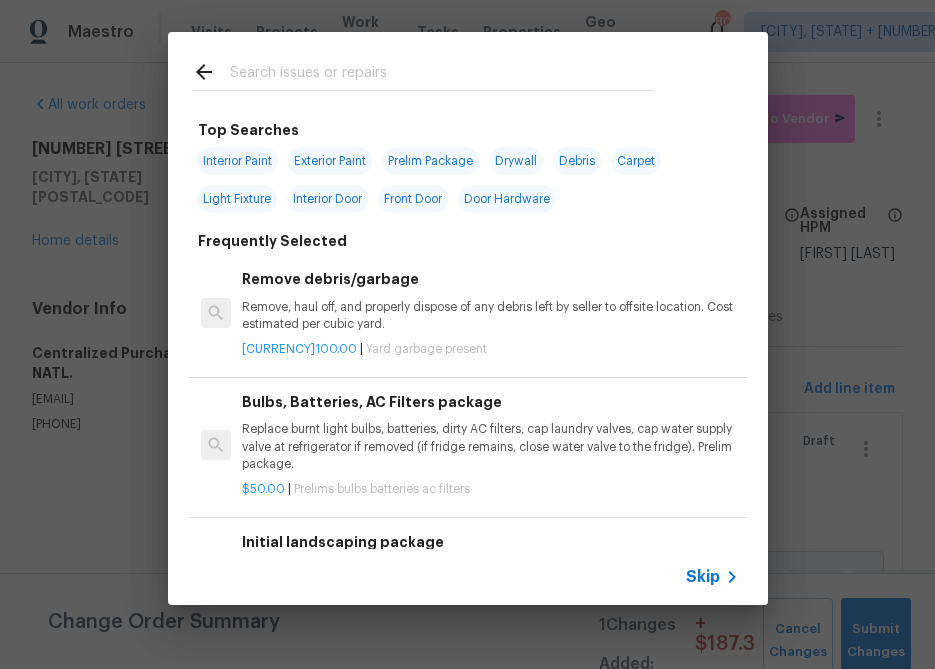 click on "Skip" at bounding box center (703, 577) 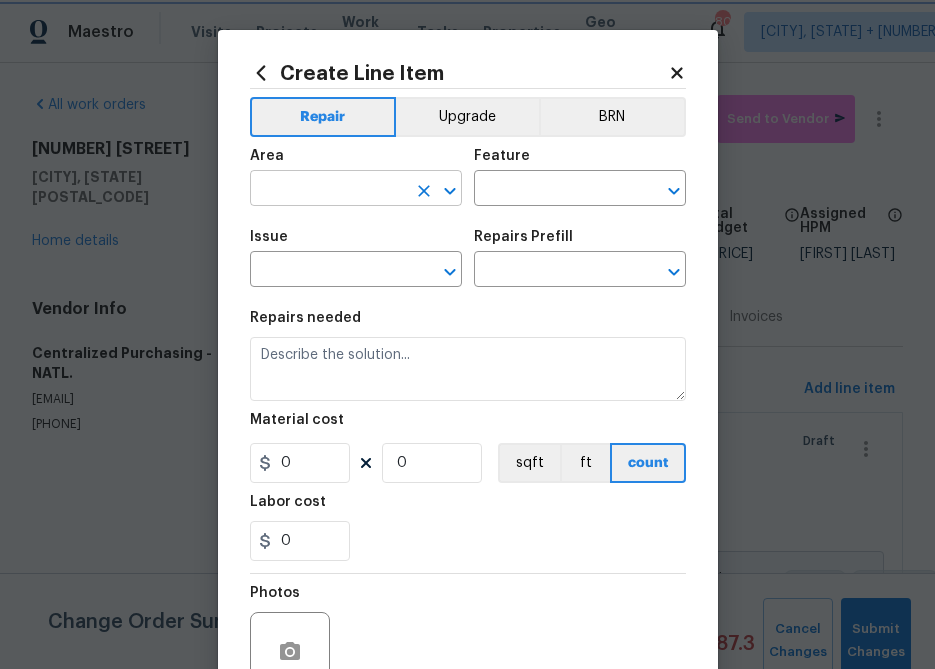 click at bounding box center [424, 191] 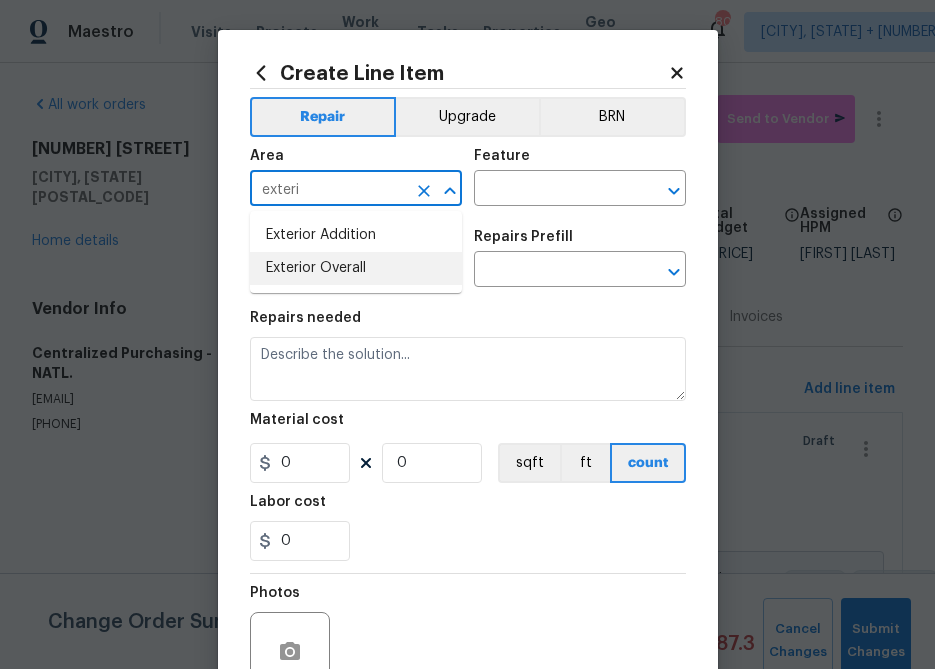 click on "Exterior Overall" at bounding box center (356, 268) 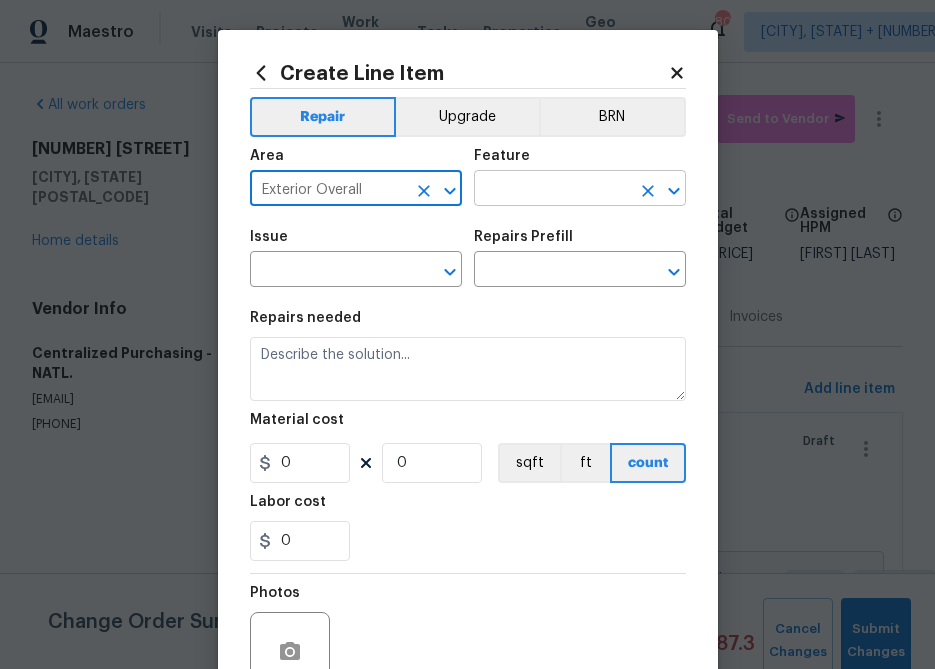 type on "Exterior Overall" 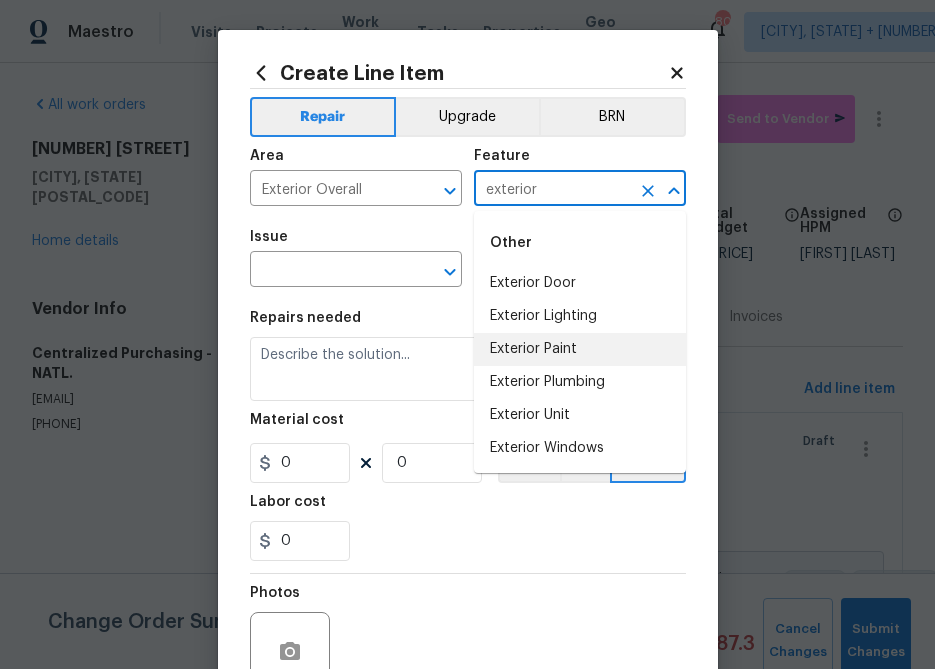 click on "Exterior Paint" at bounding box center (580, 349) 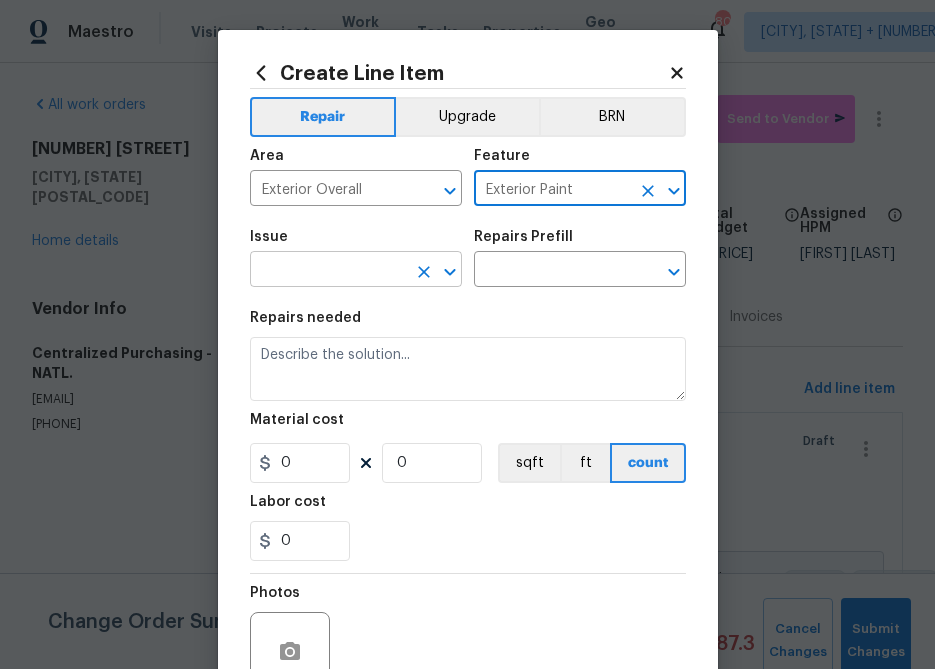 type on "Exterior Paint" 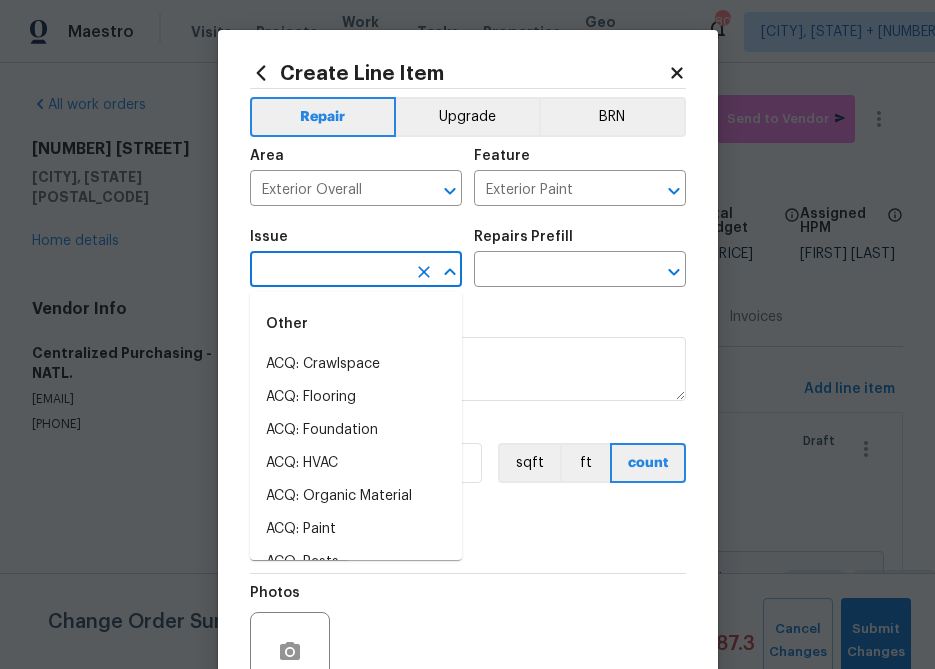 click at bounding box center [328, 271] 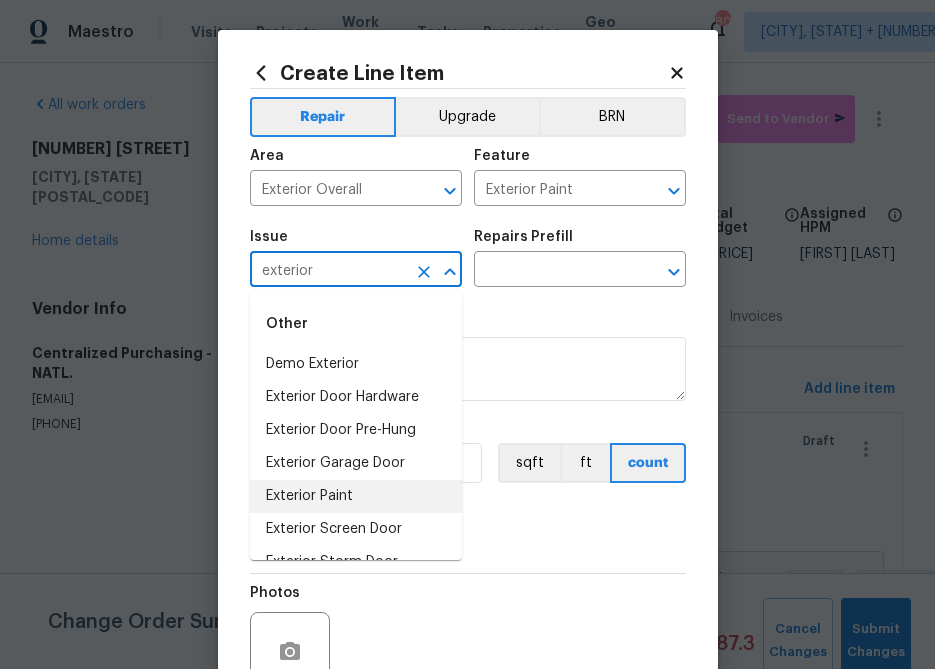 click on "Exterior Paint" at bounding box center (356, 496) 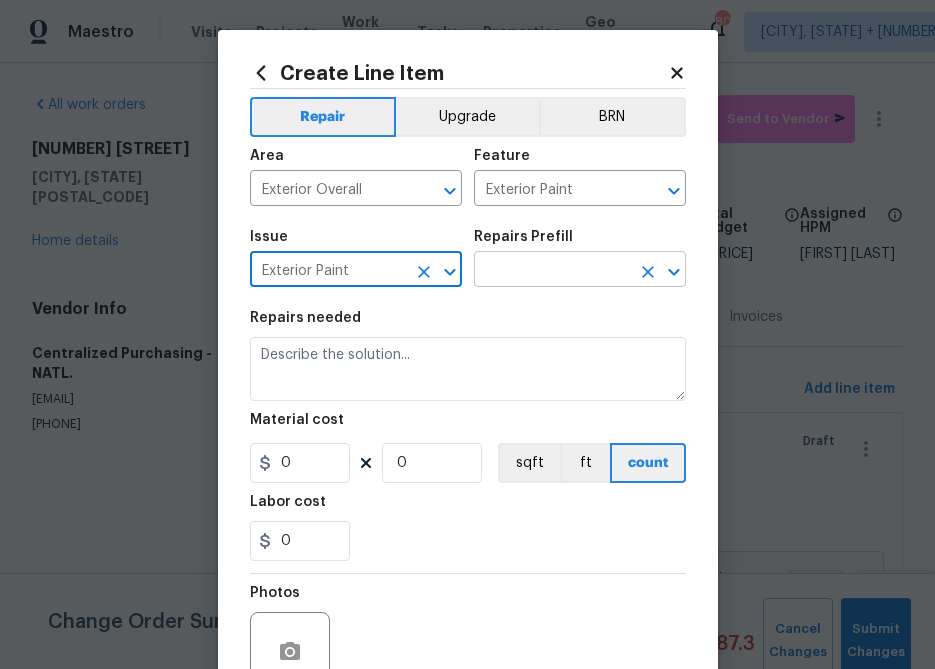 type on "Exterior Paint" 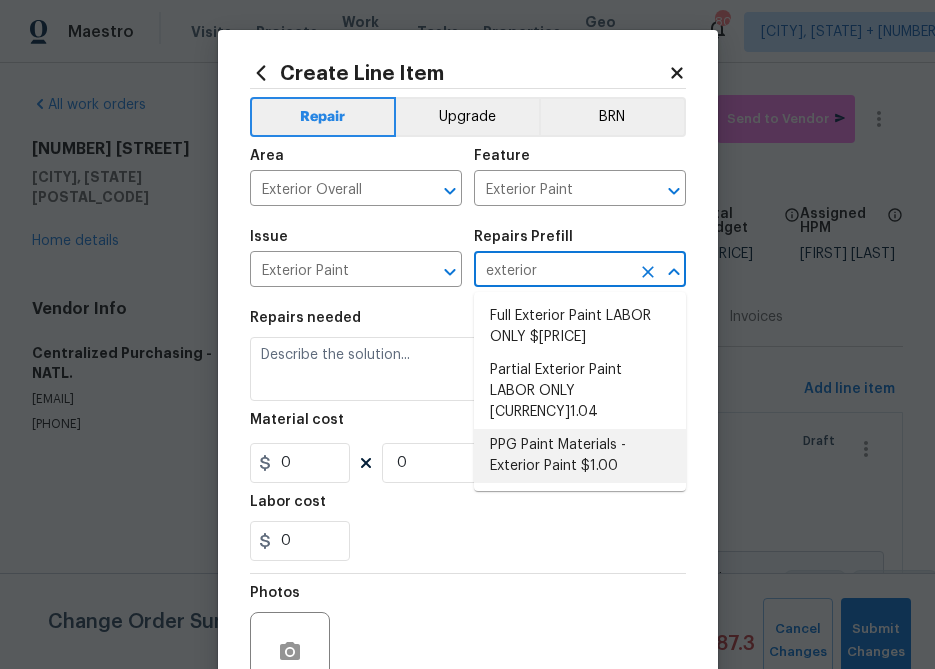 click on "PPG Paint Materials - Exterior Paint $1.00" at bounding box center (580, 456) 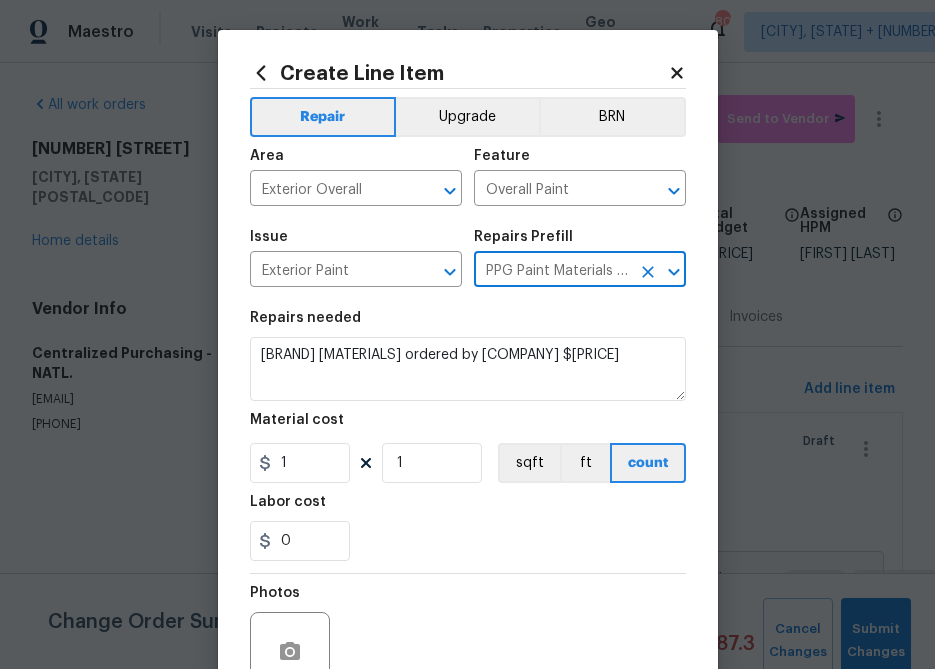 type on "PPG Paint Materials - Exterior Paint $1.00" 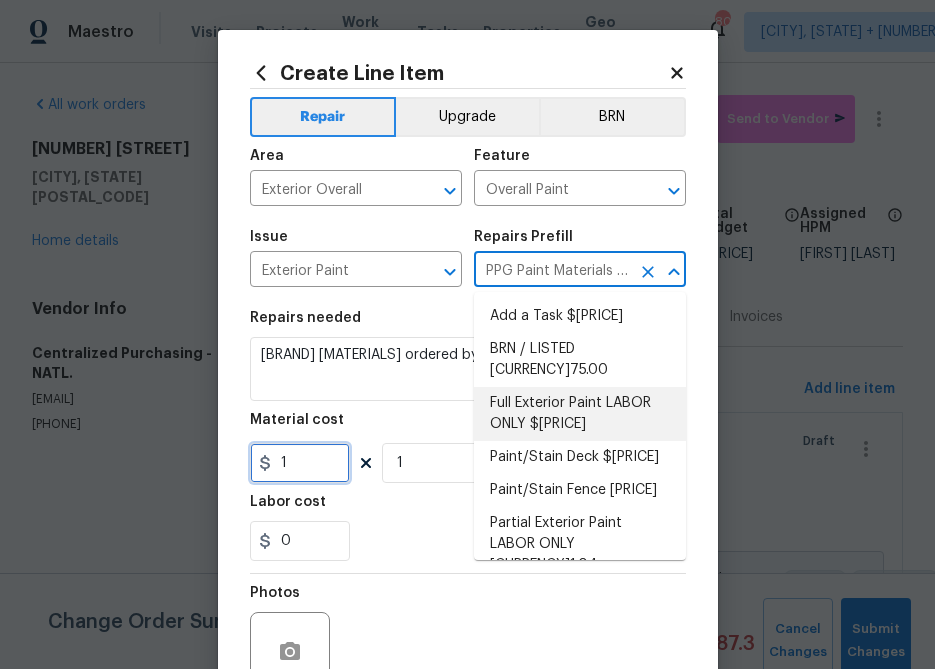 click on "1" at bounding box center (300, 463) 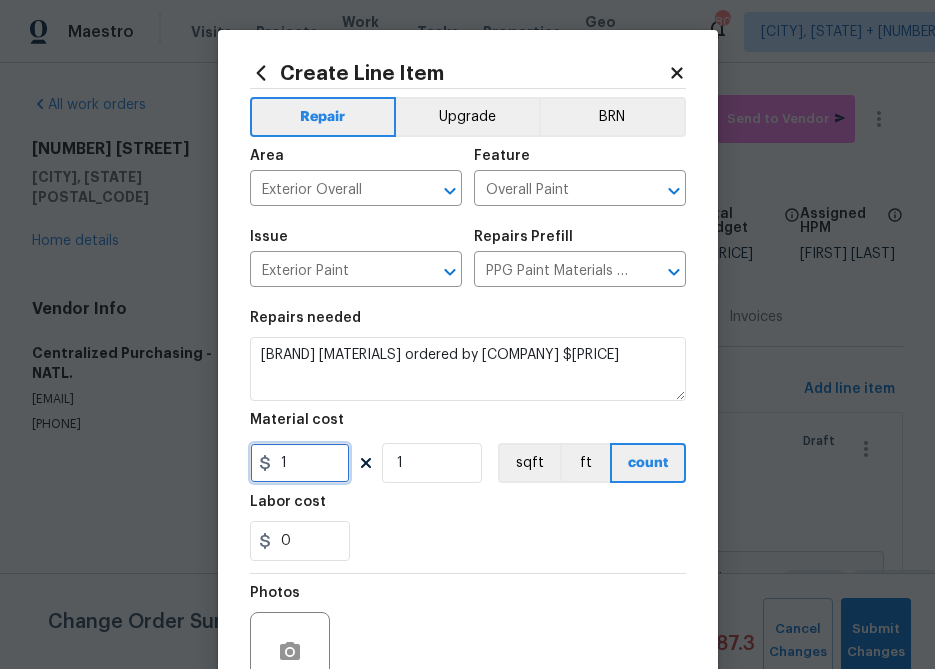 click on "1" at bounding box center [300, 463] 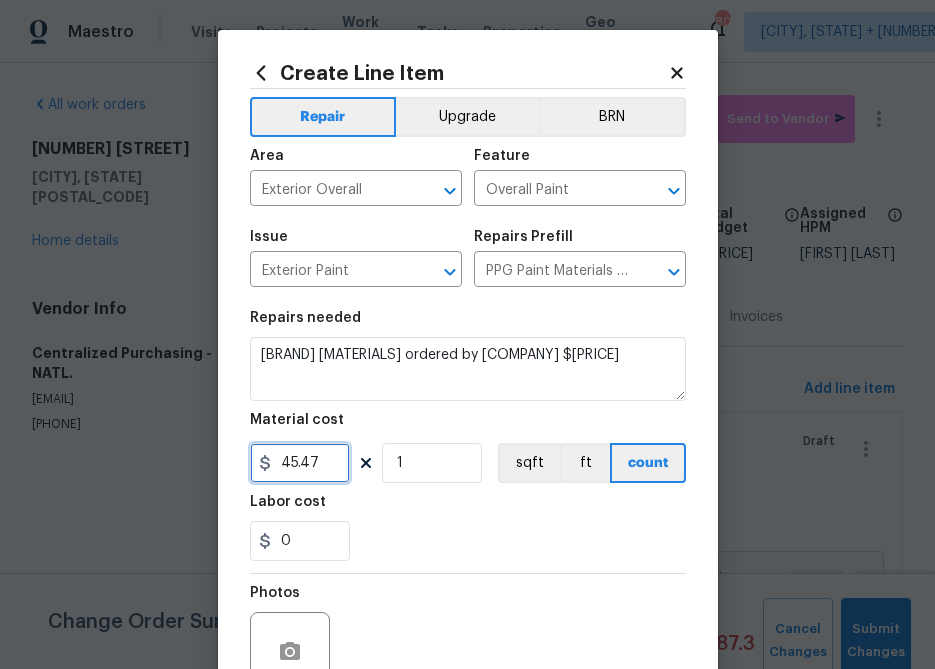 type on "45.47" 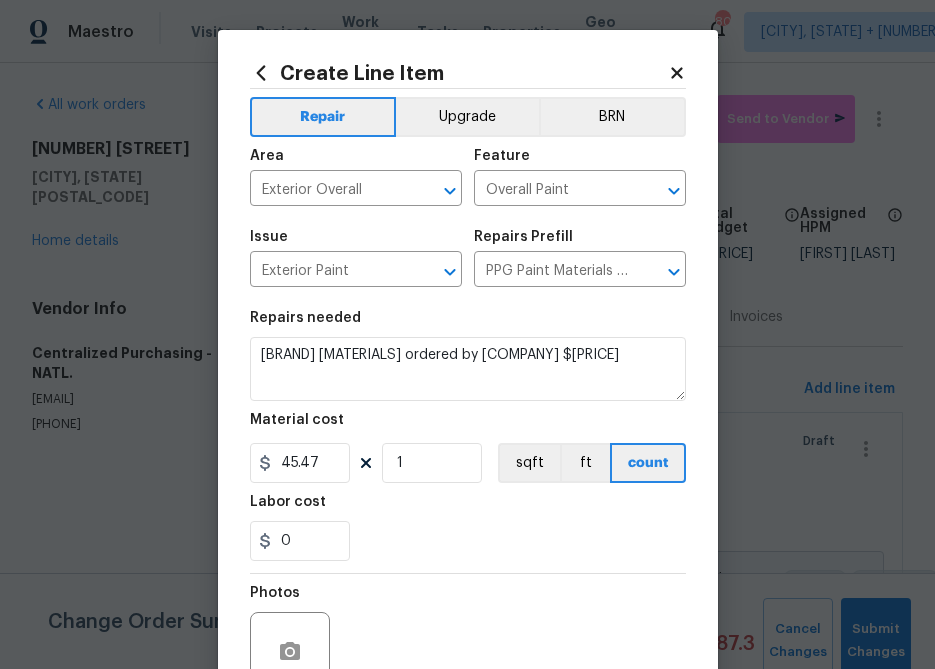 click on "Photos" at bounding box center [468, 639] 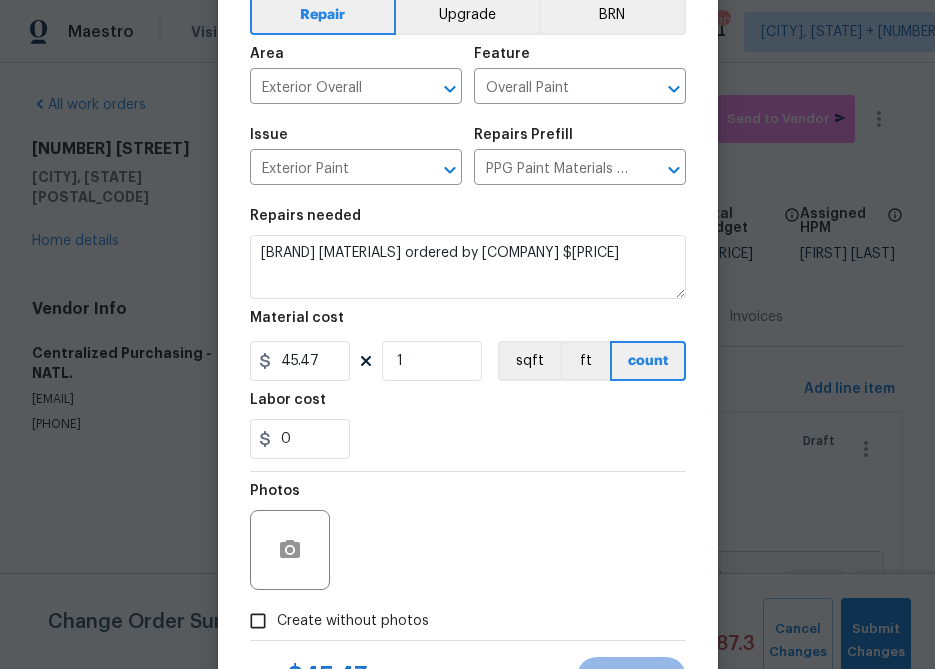 scroll, scrollTop: 193, scrollLeft: 0, axis: vertical 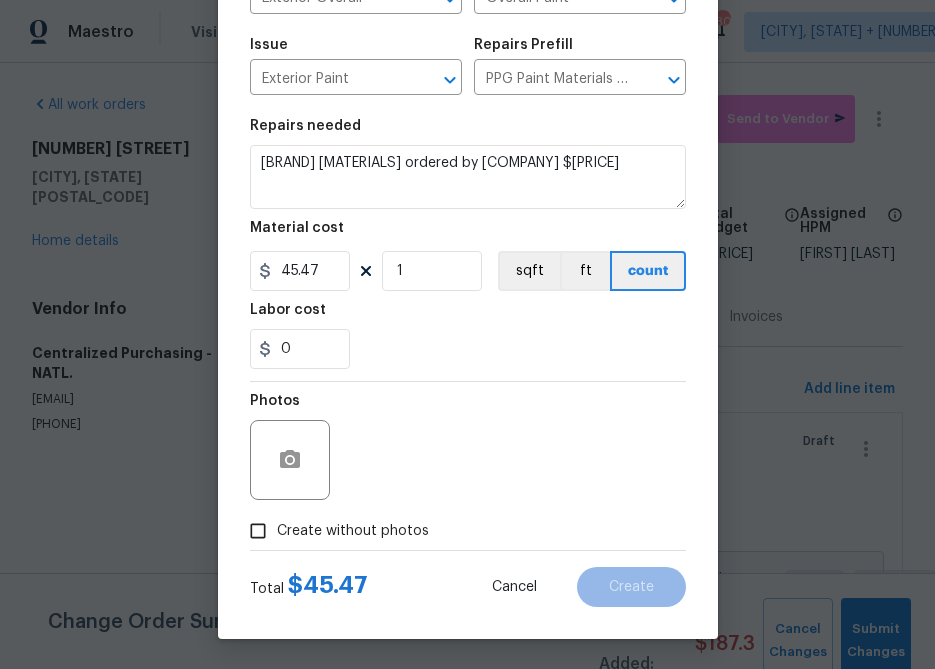click on "Create without photos" at bounding box center (353, 531) 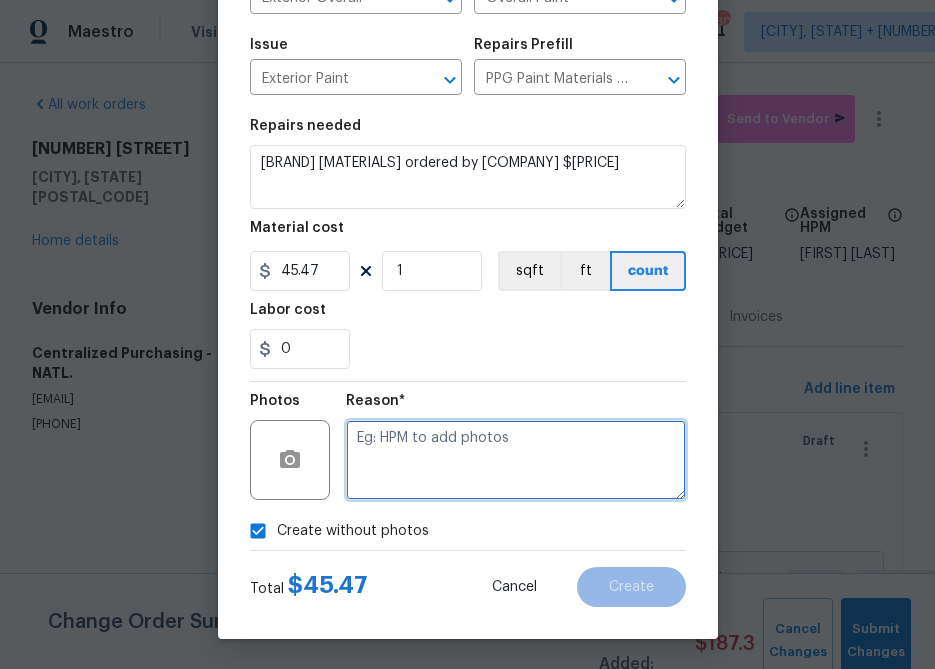 click at bounding box center (516, 460) 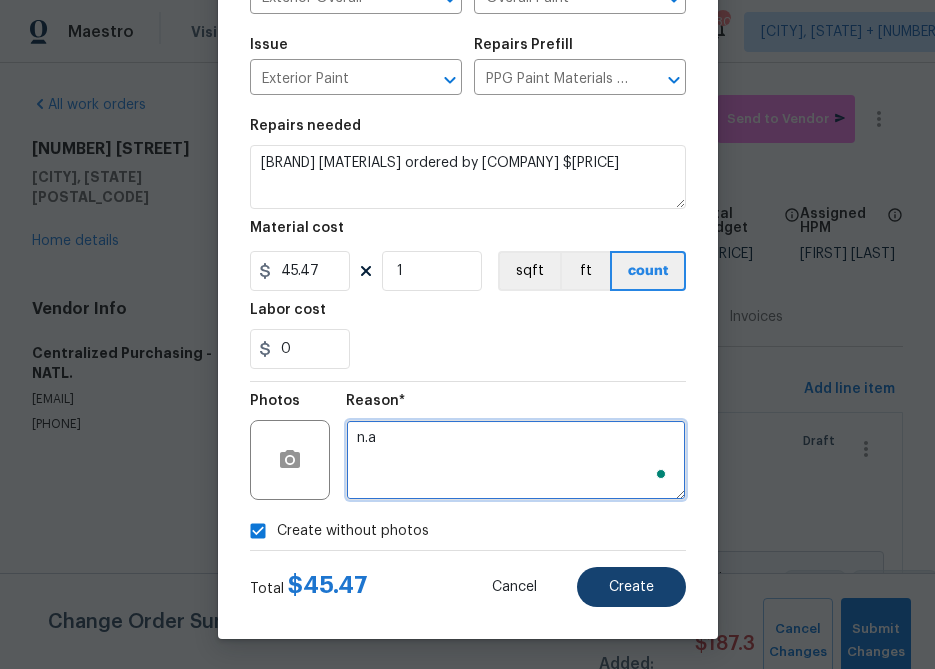 type on "n.a" 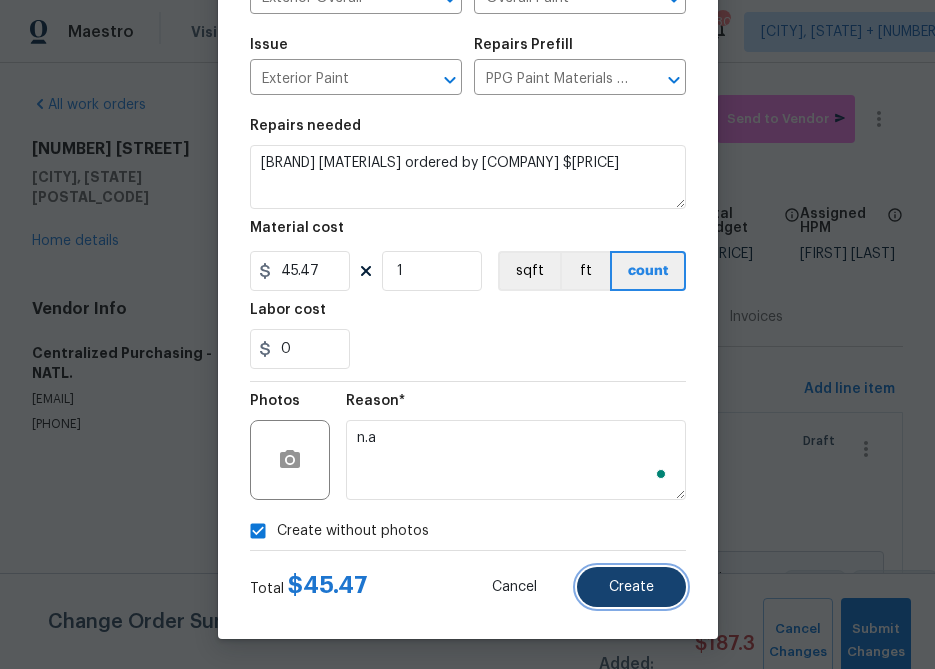click on "Create" at bounding box center (631, 587) 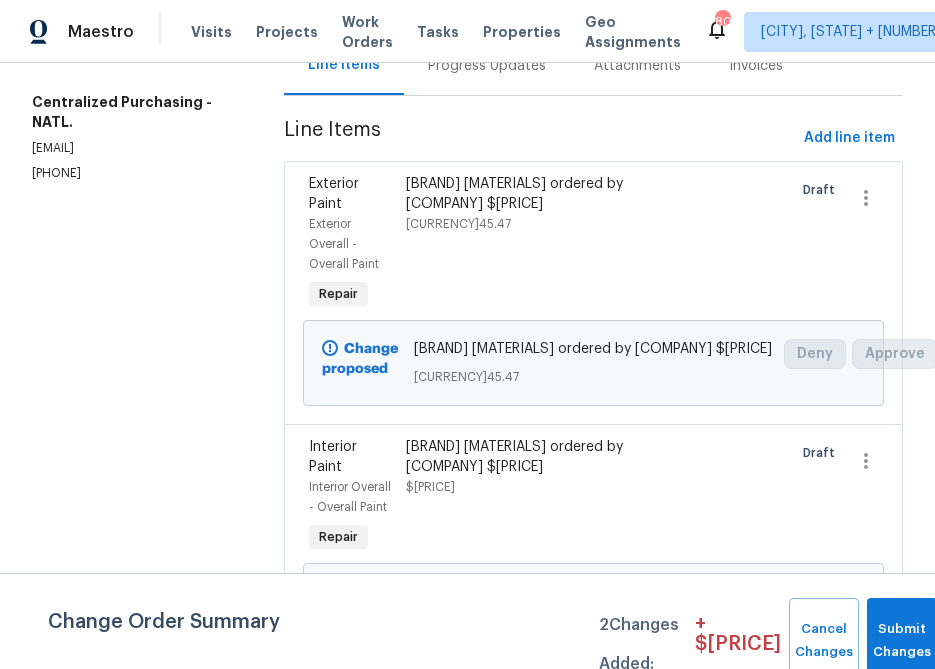 scroll, scrollTop: 254, scrollLeft: 0, axis: vertical 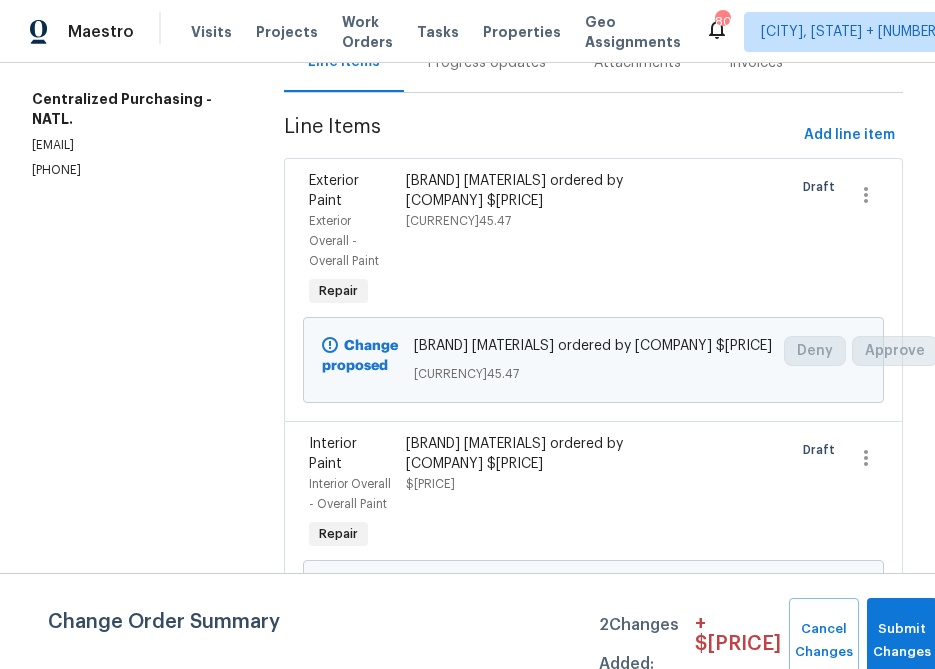 click on "PPG Paint Materials ordered by Opendoor [PRICE]" at bounding box center (521, 241) 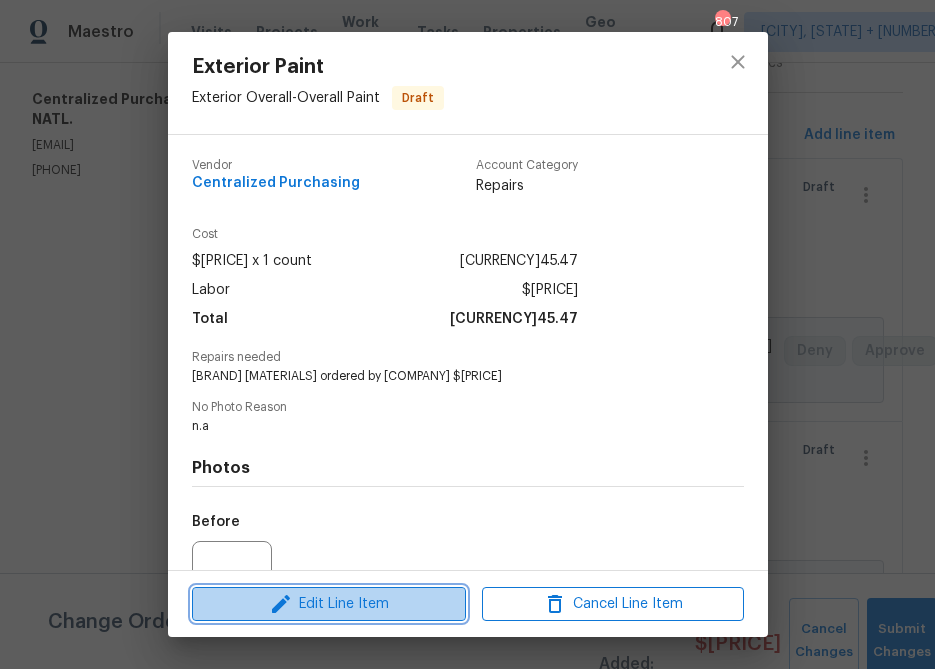click on "Edit Line Item" at bounding box center (329, 604) 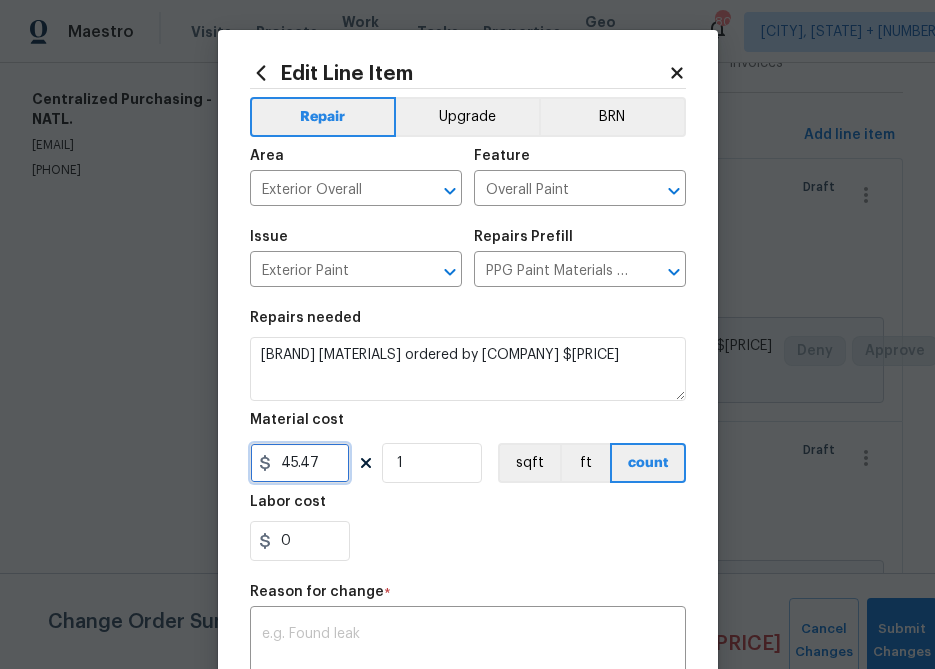 click on "45.47" at bounding box center [300, 463] 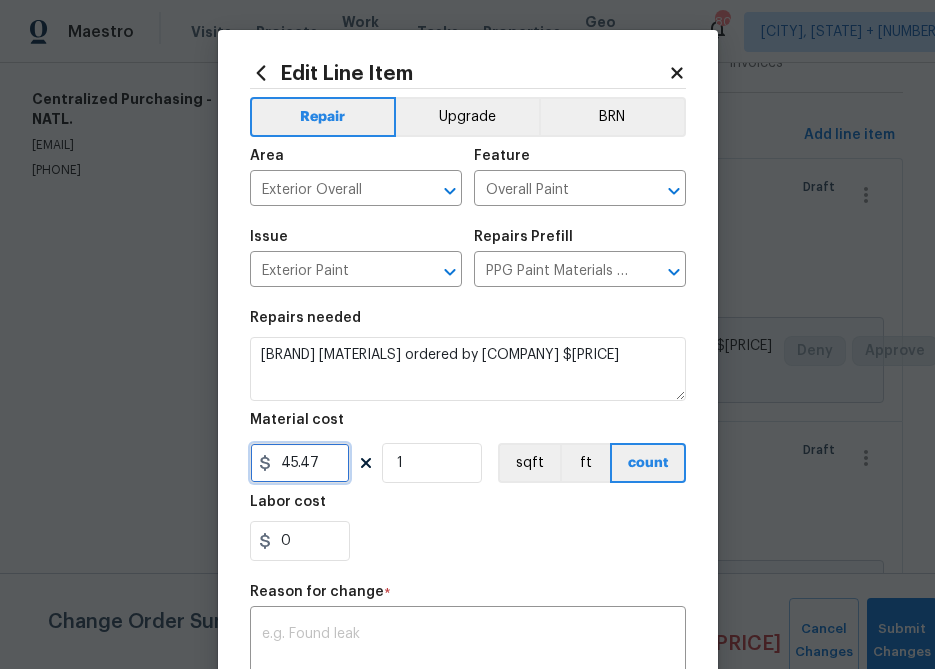 paste on "79.73" 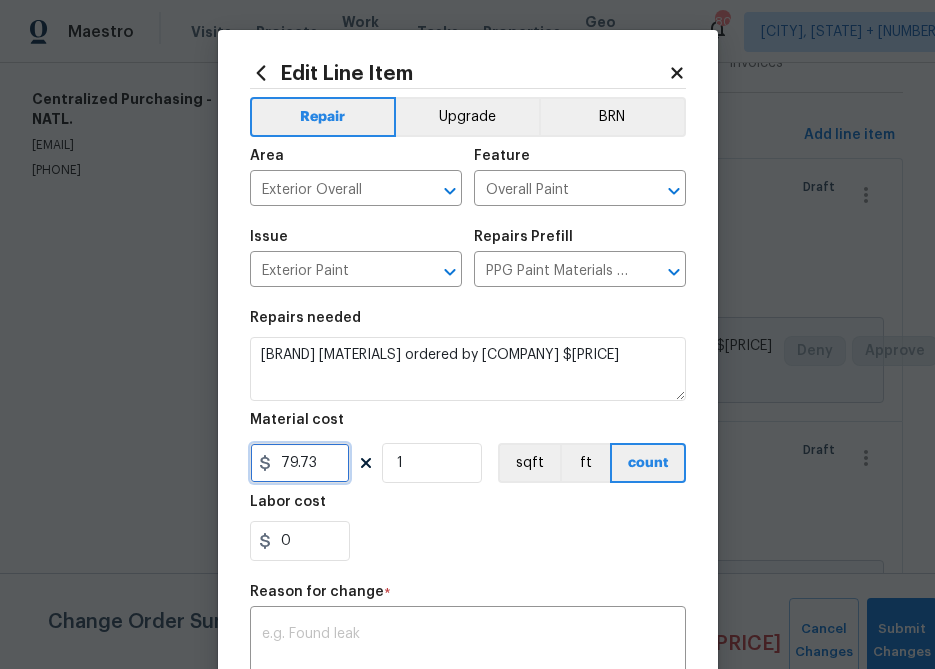 scroll, scrollTop: 274, scrollLeft: 0, axis: vertical 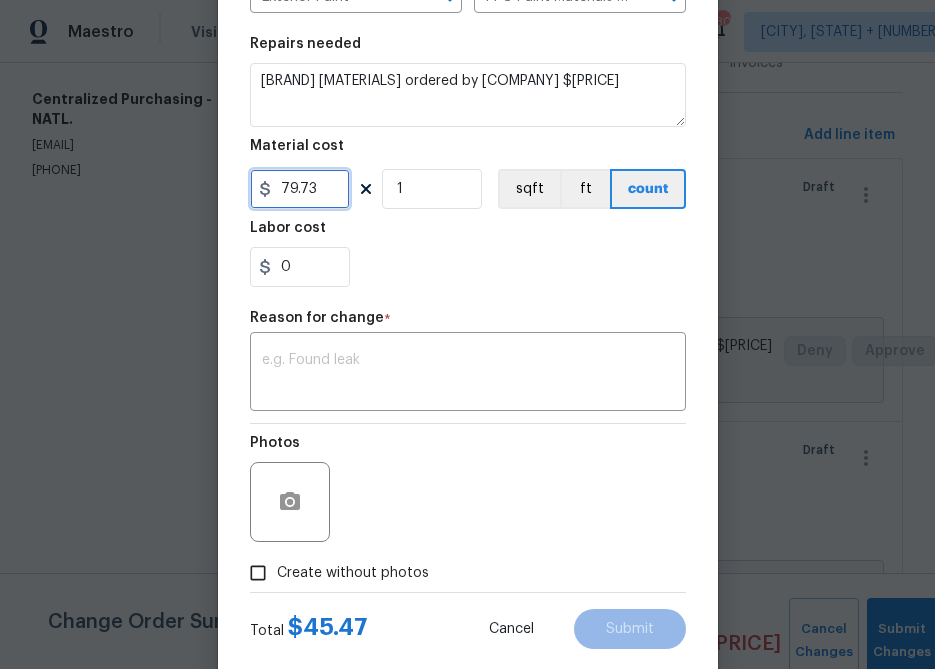 type on "79.73" 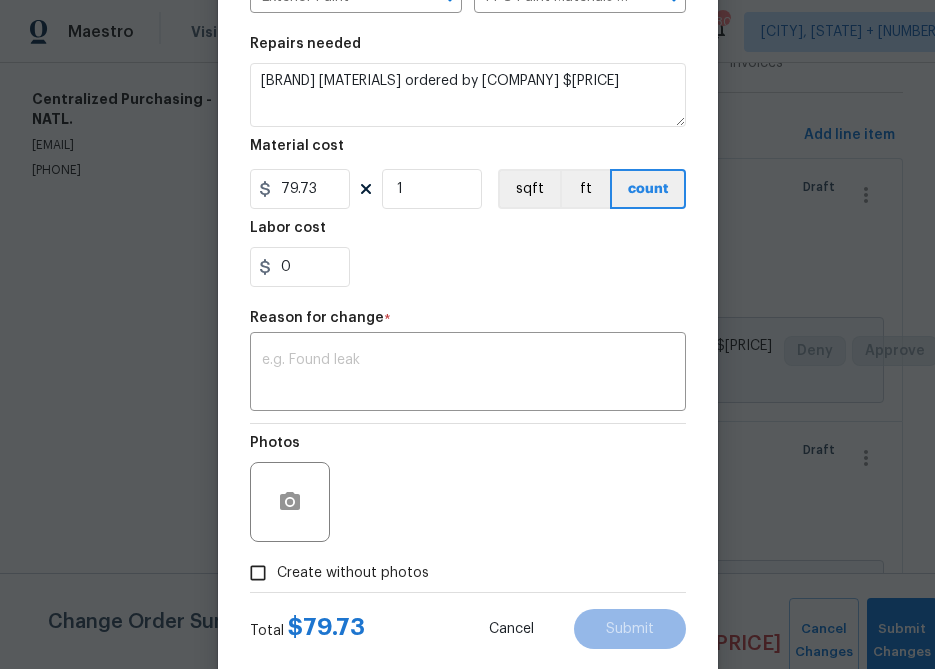 click on "Create without photos" at bounding box center [353, 573] 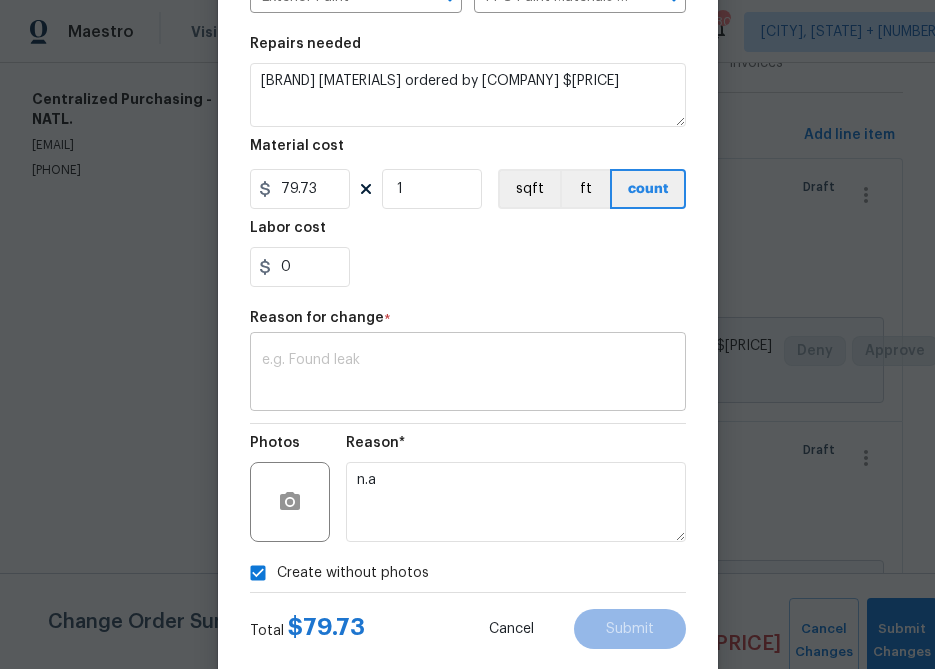 click at bounding box center [468, 374] 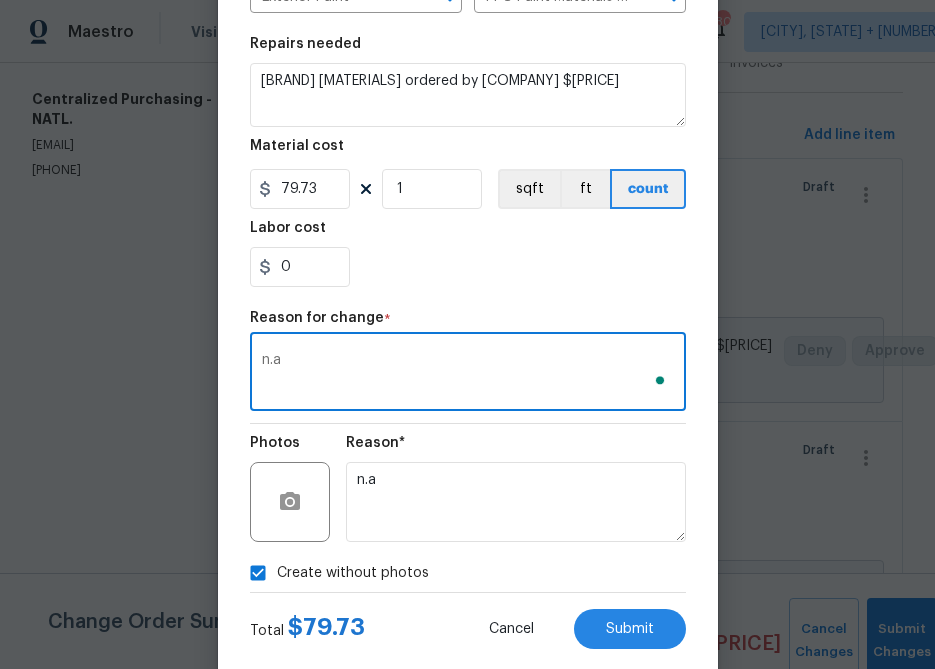 type on "n.a" 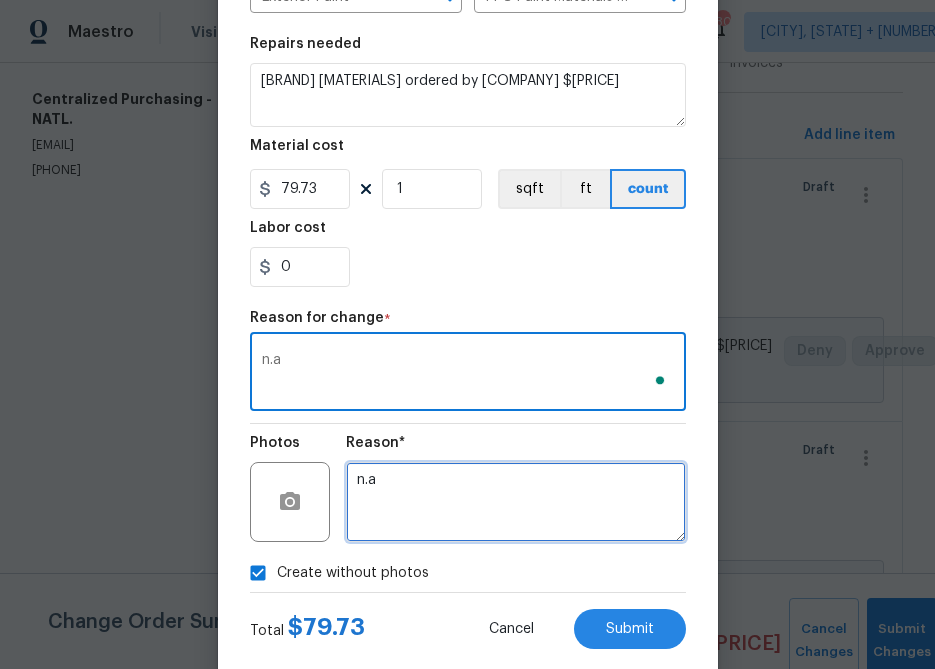 click on "n.a" at bounding box center [516, 502] 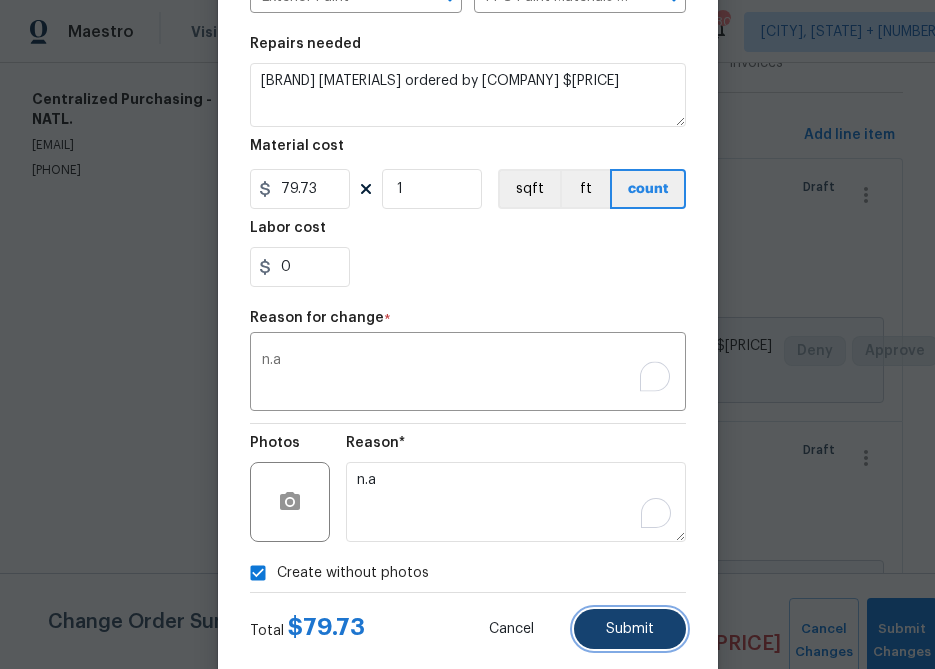 click on "Submit" at bounding box center (630, 629) 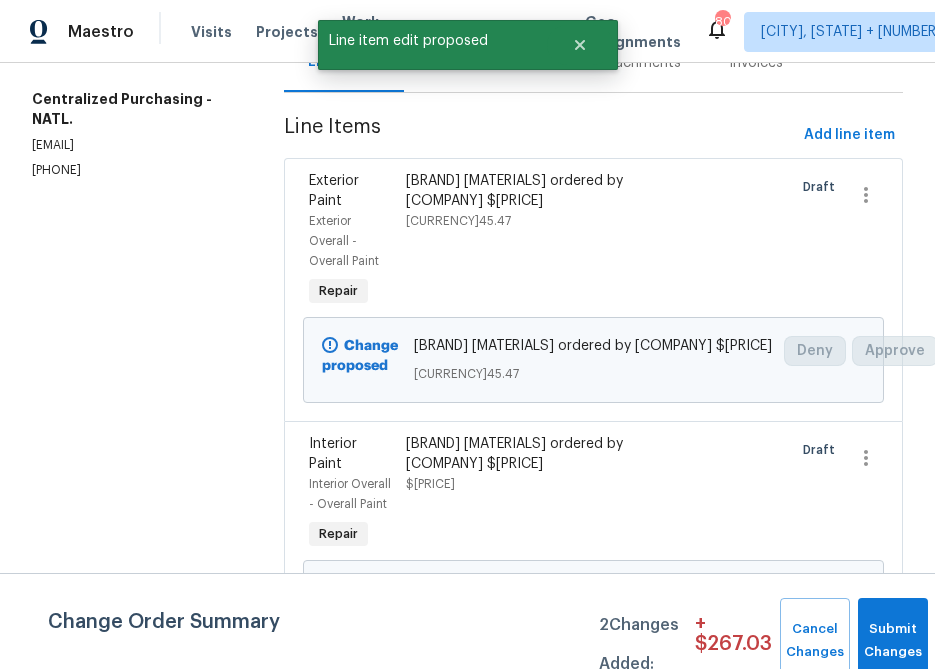 scroll, scrollTop: 0, scrollLeft: 0, axis: both 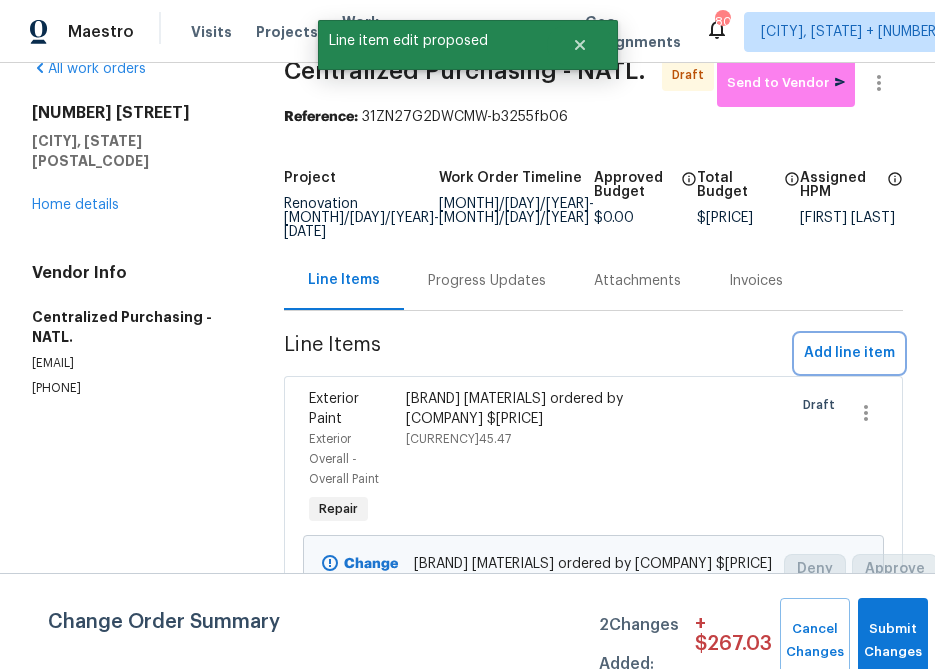 click on "Add line item" at bounding box center (849, 353) 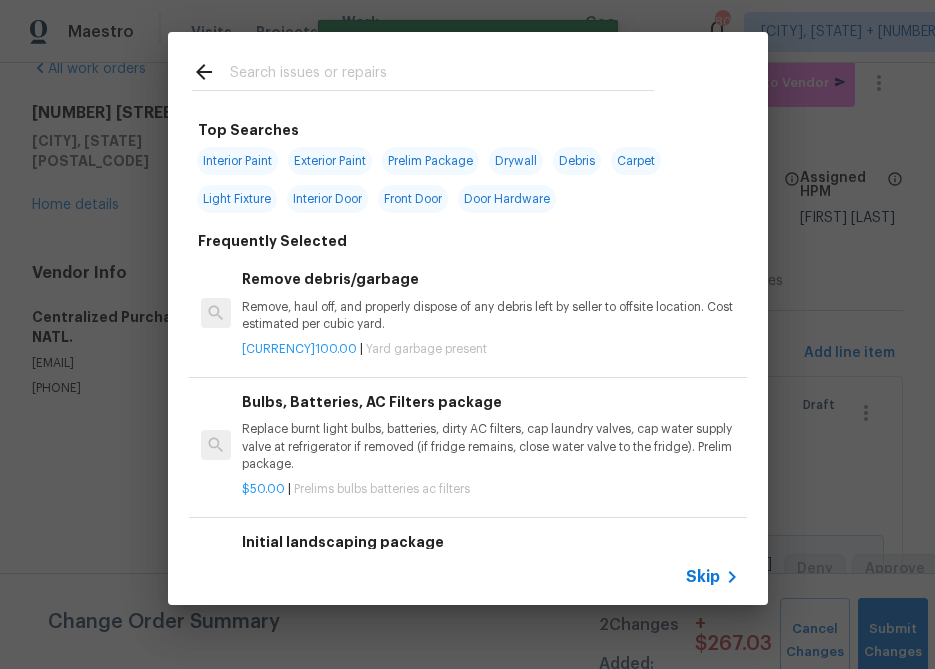 click on "Skip" at bounding box center [703, 577] 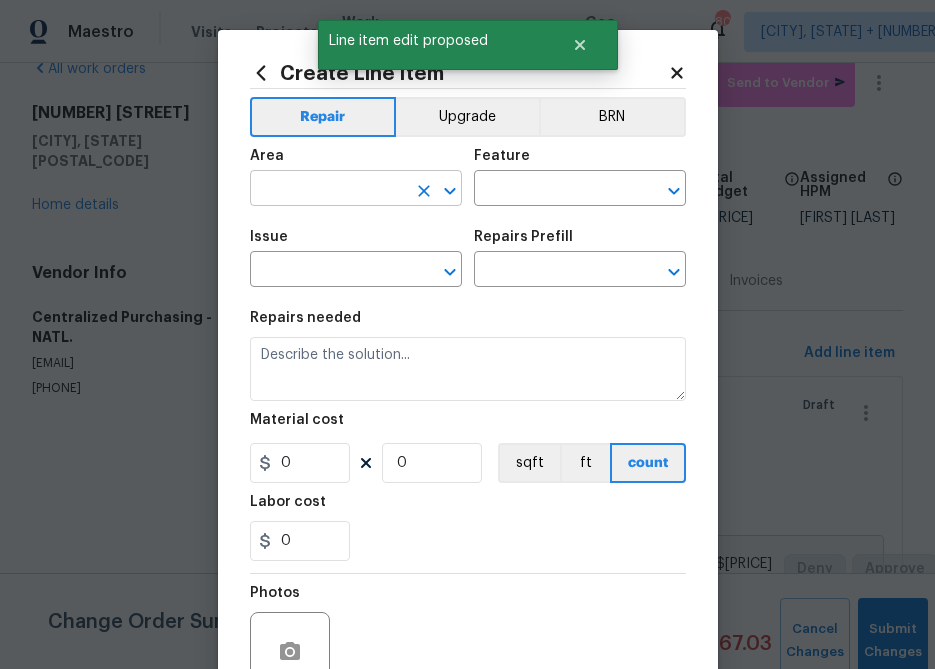 click at bounding box center (328, 190) 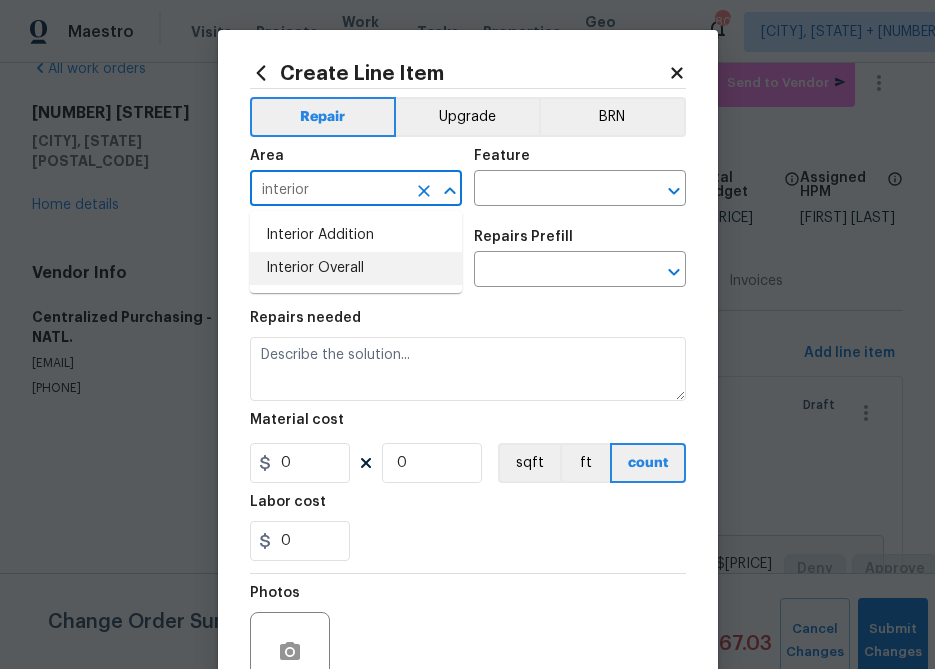 click on "Interior Overall" at bounding box center [356, 268] 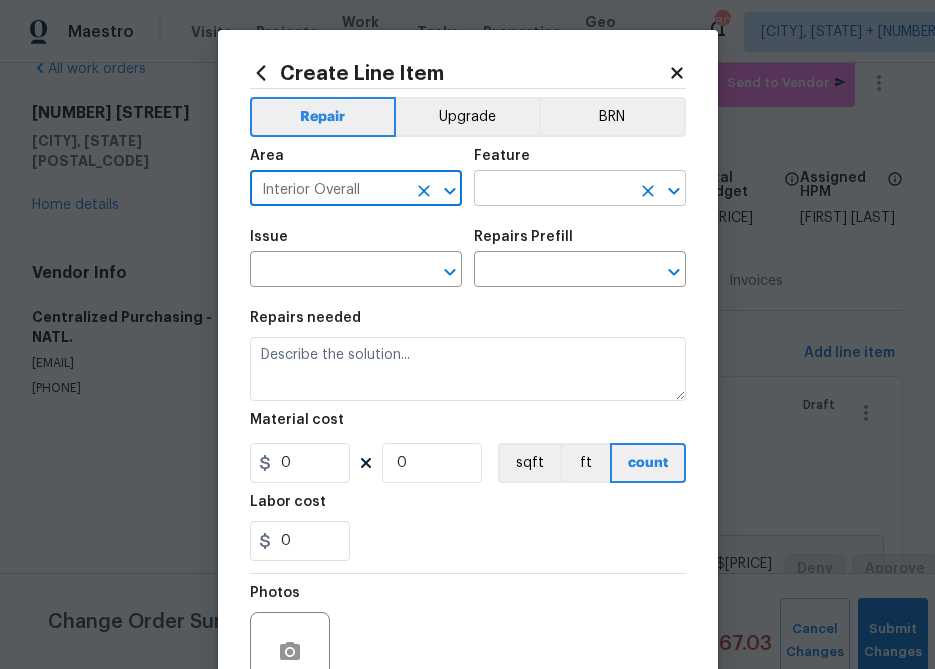 type on "Interior Overall" 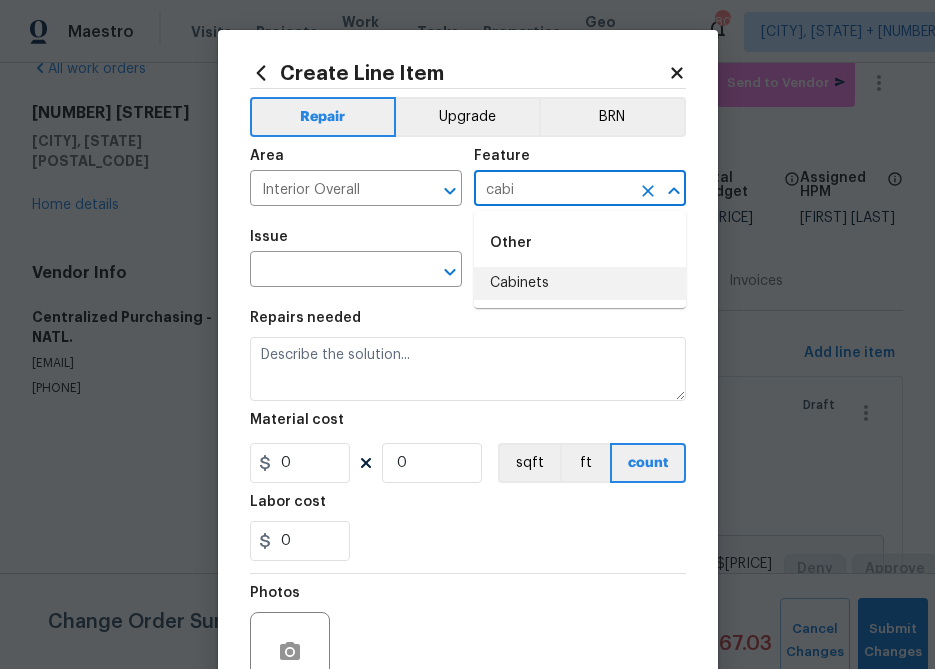click on "Cabinets" at bounding box center [580, 283] 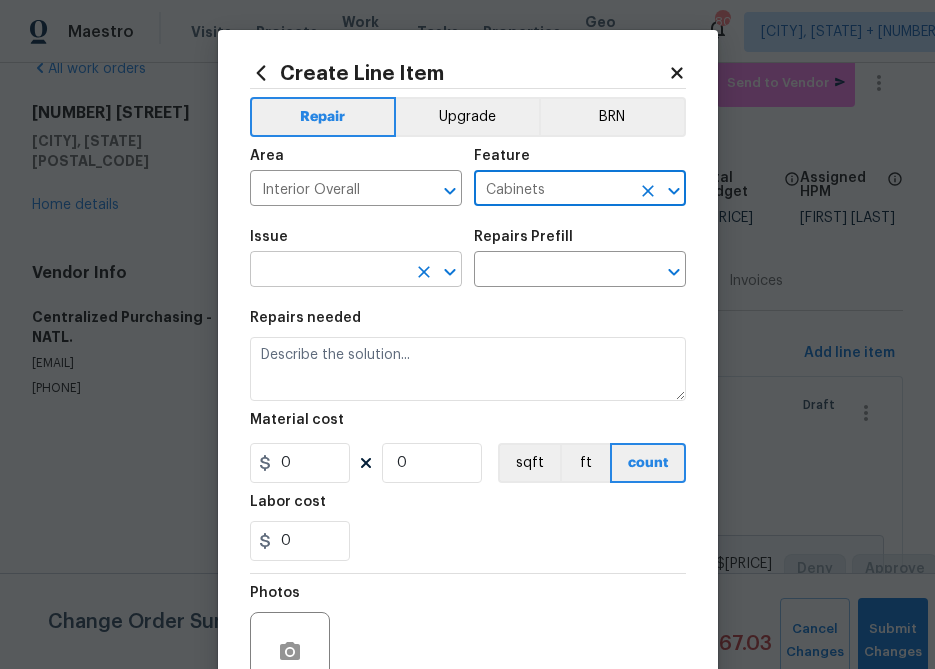 type on "Cabinets" 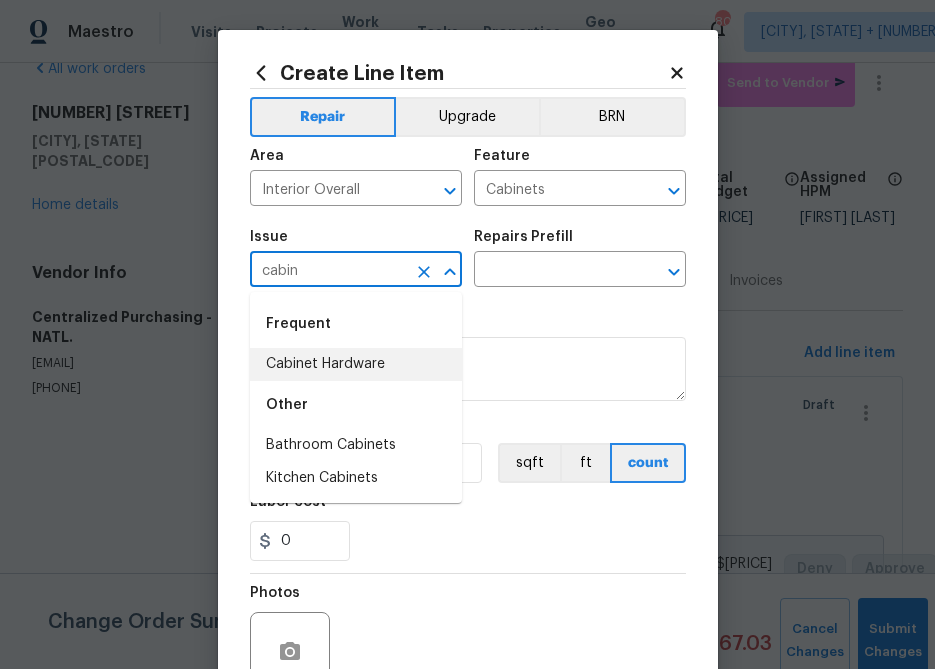 click on "Cabinet Hardware" at bounding box center [356, 364] 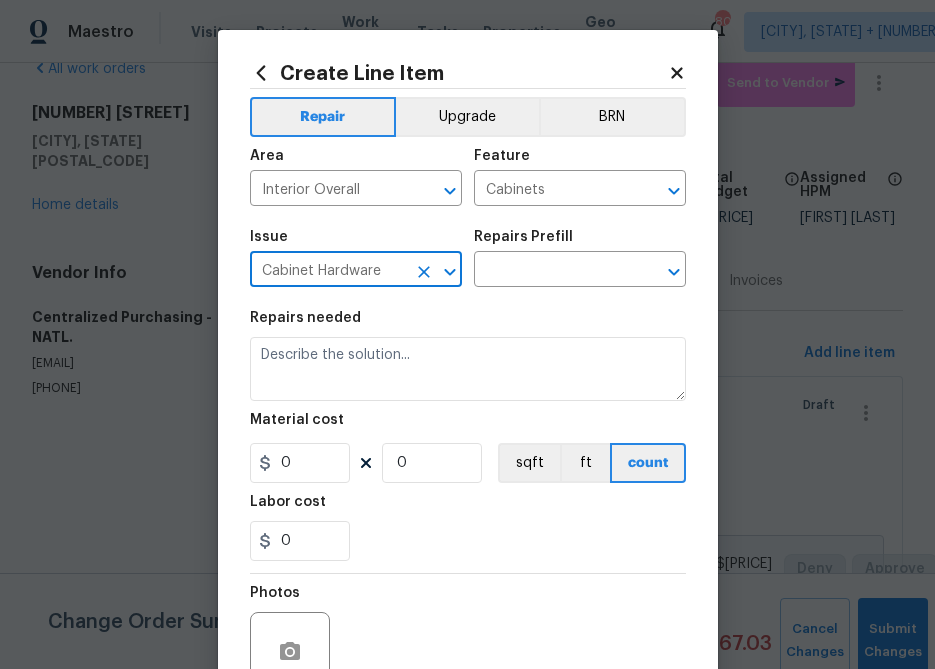 type on "Cabinet Hardware" 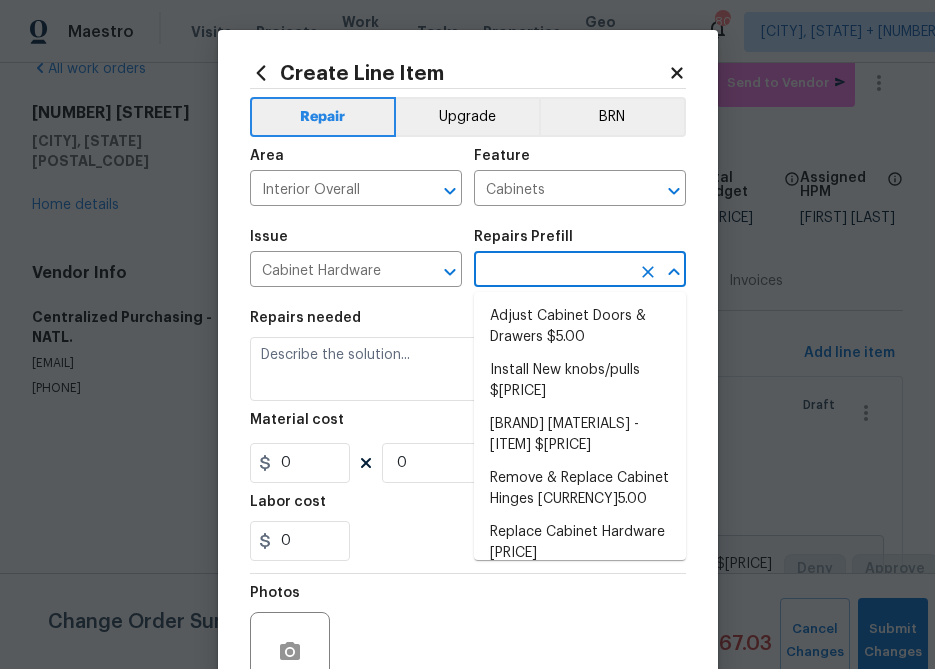 click at bounding box center [552, 271] 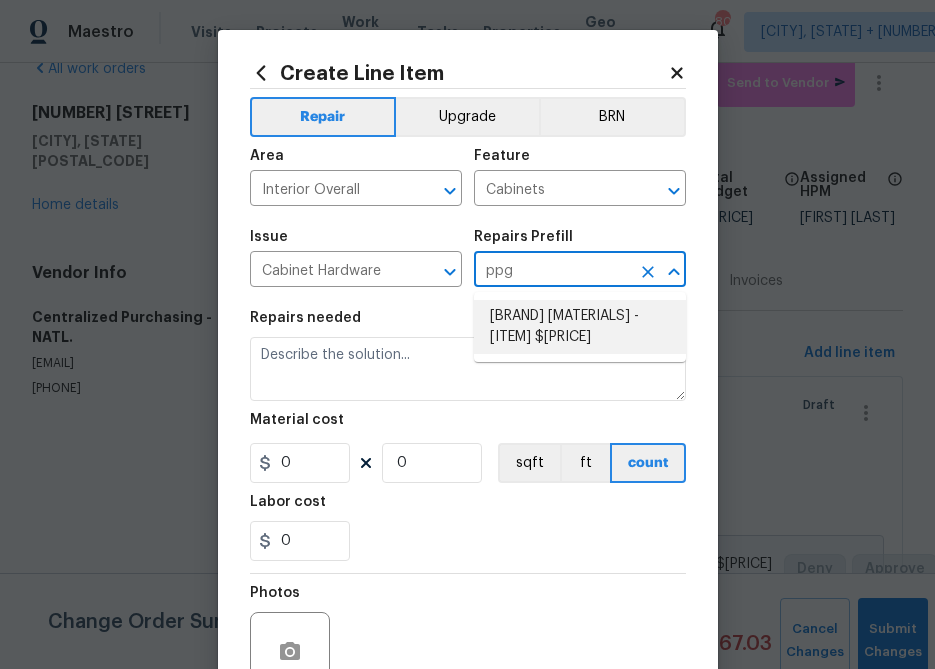 click on "[BRAND] [MATERIALS] - [ITEM] $[PRICE]" at bounding box center (580, 327) 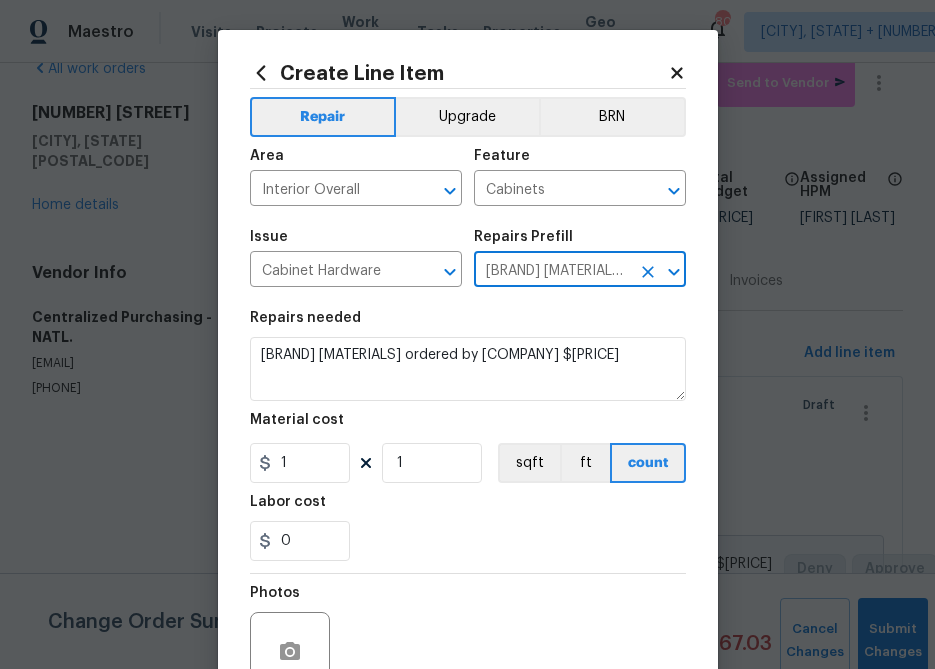 type on "[BRAND] [MATERIALS] - [ITEM] $[PRICE]" 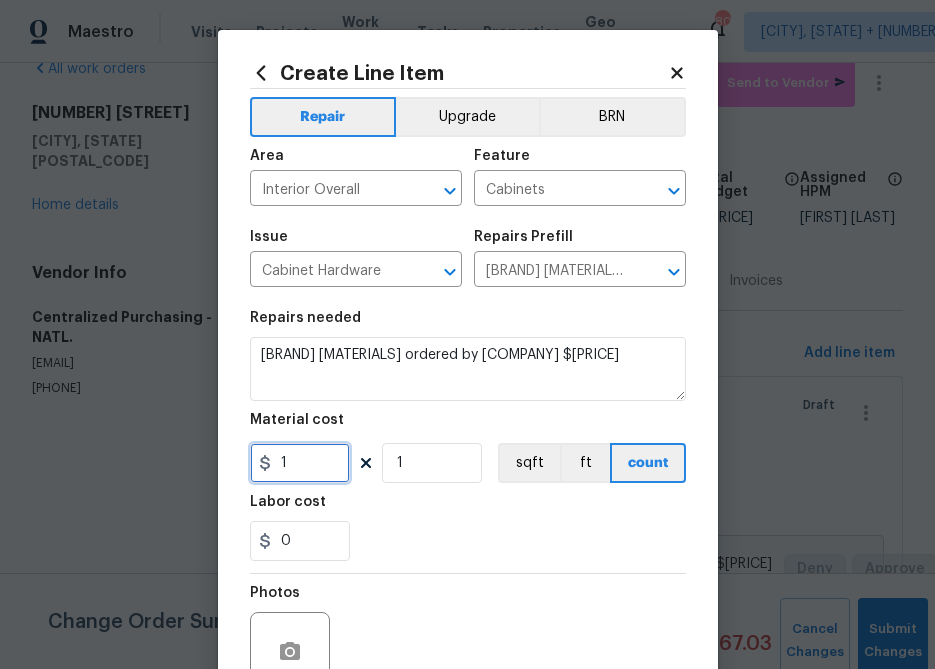 click on "1" at bounding box center [300, 463] 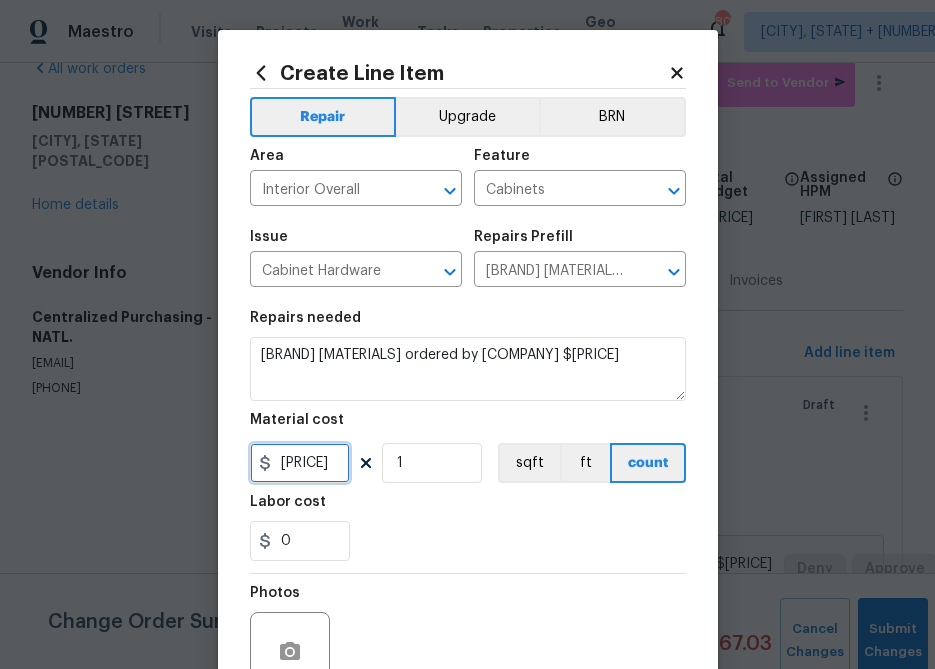 type on "[PRICE]" 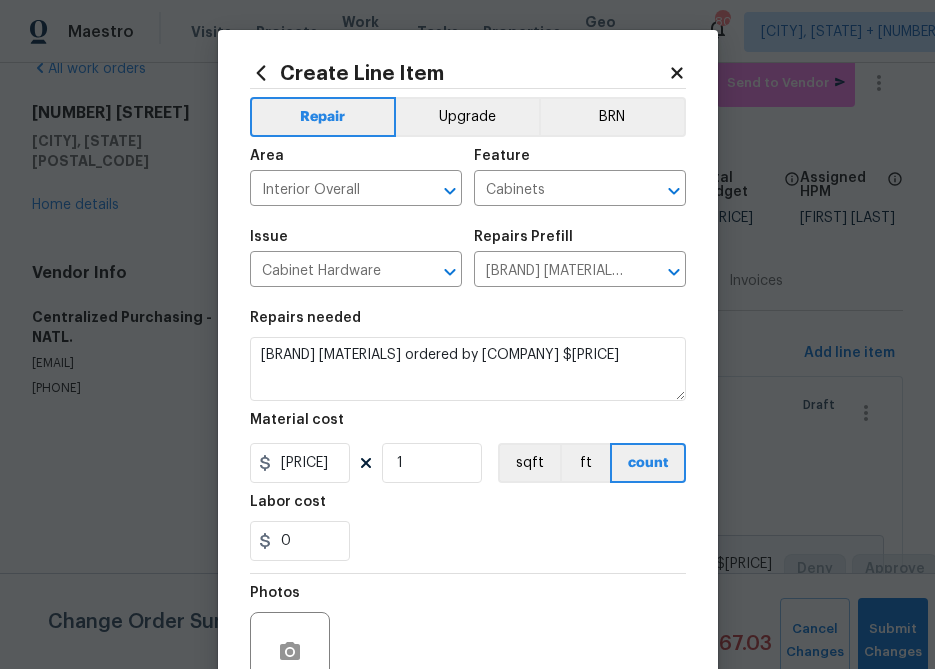 click on "0" at bounding box center (300, 463) 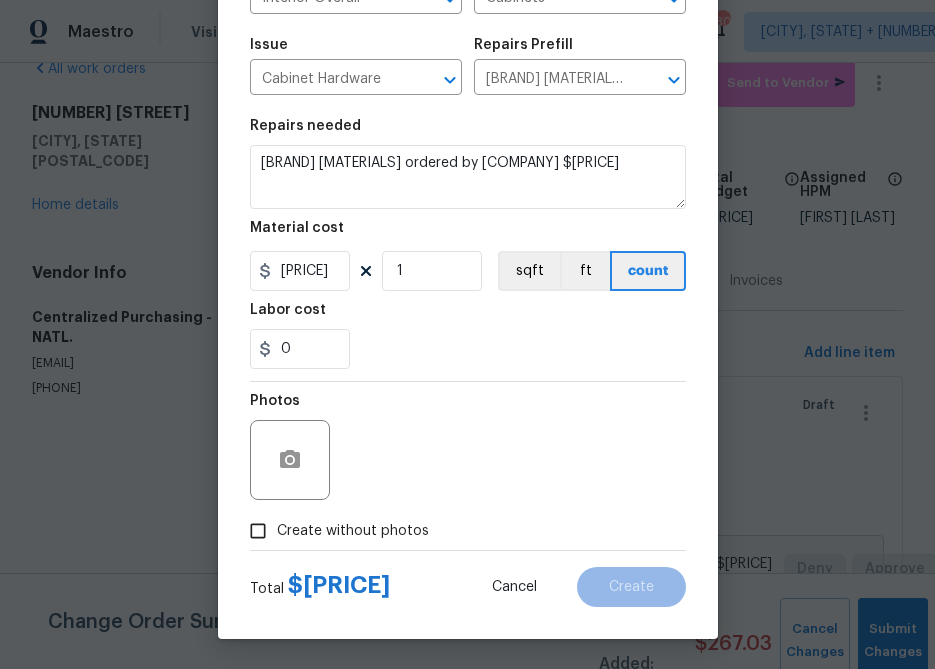 click on "Create without photos" at bounding box center (353, 531) 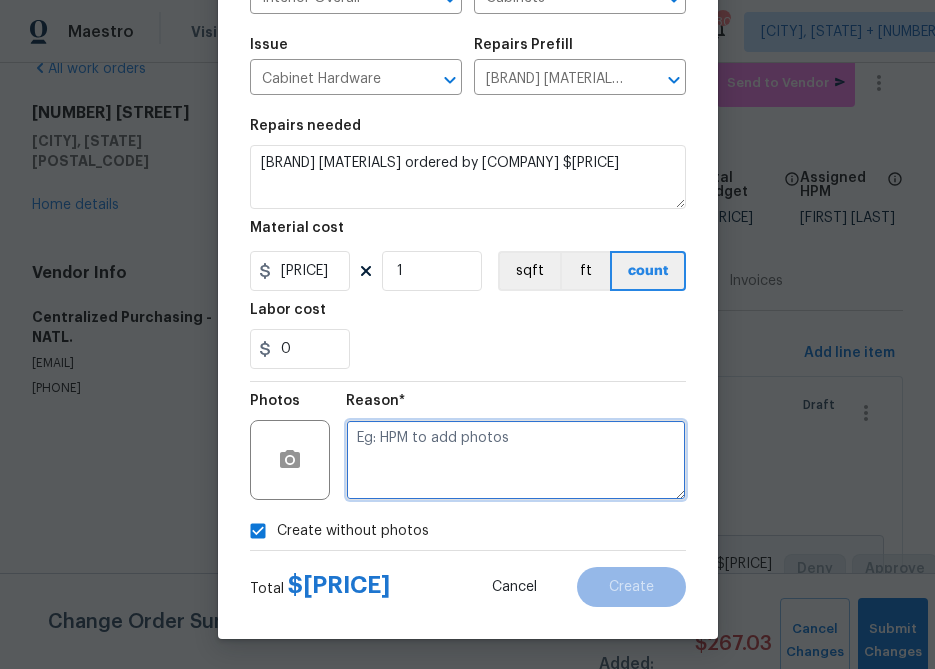 click at bounding box center (516, 460) 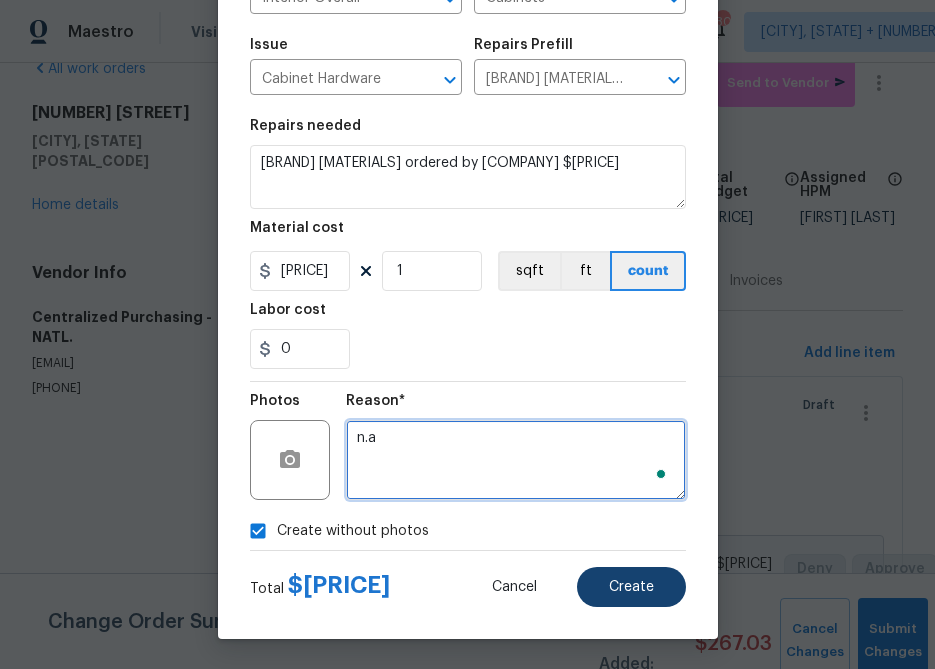 type on "n.a" 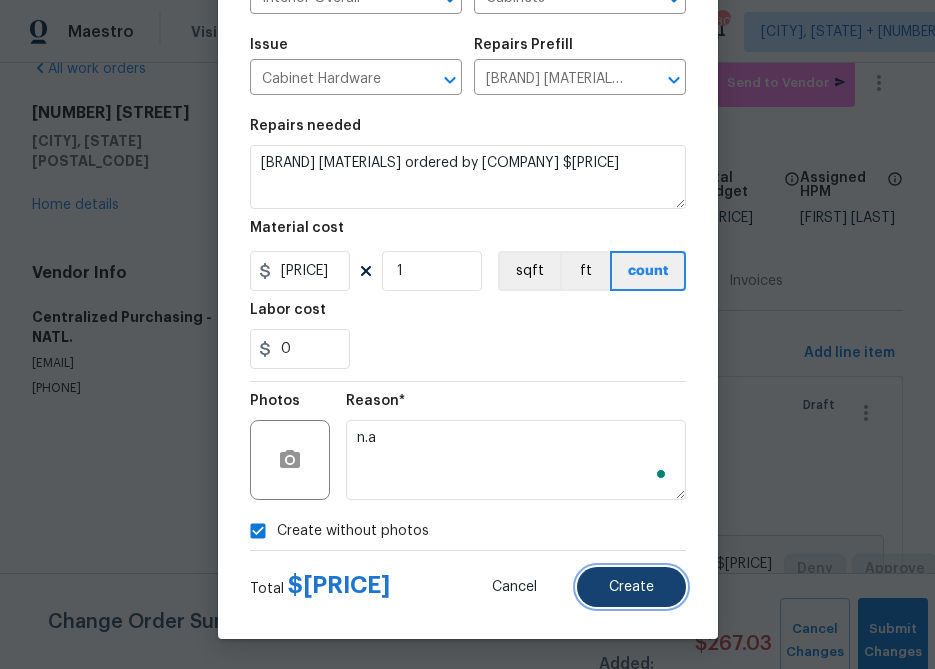 click on "Create" at bounding box center (631, 587) 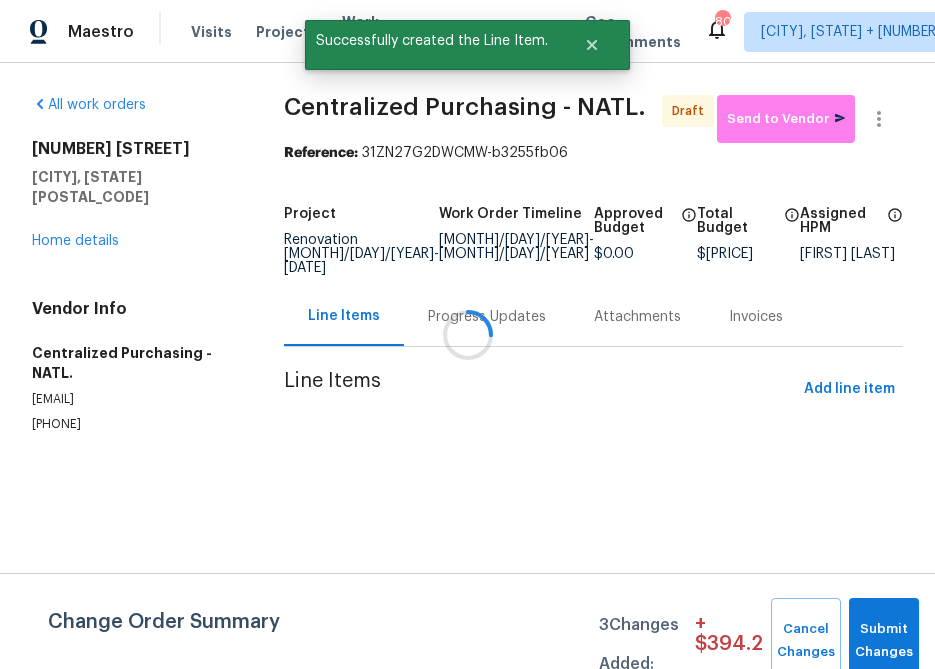 scroll, scrollTop: 0, scrollLeft: 0, axis: both 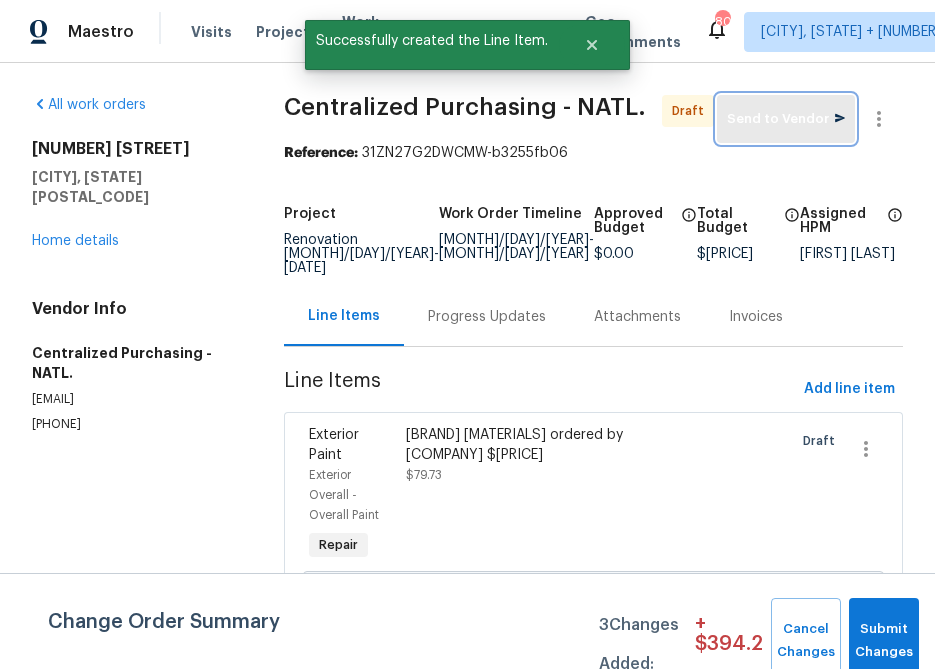 click on "Send to Vendor" at bounding box center (786, 119) 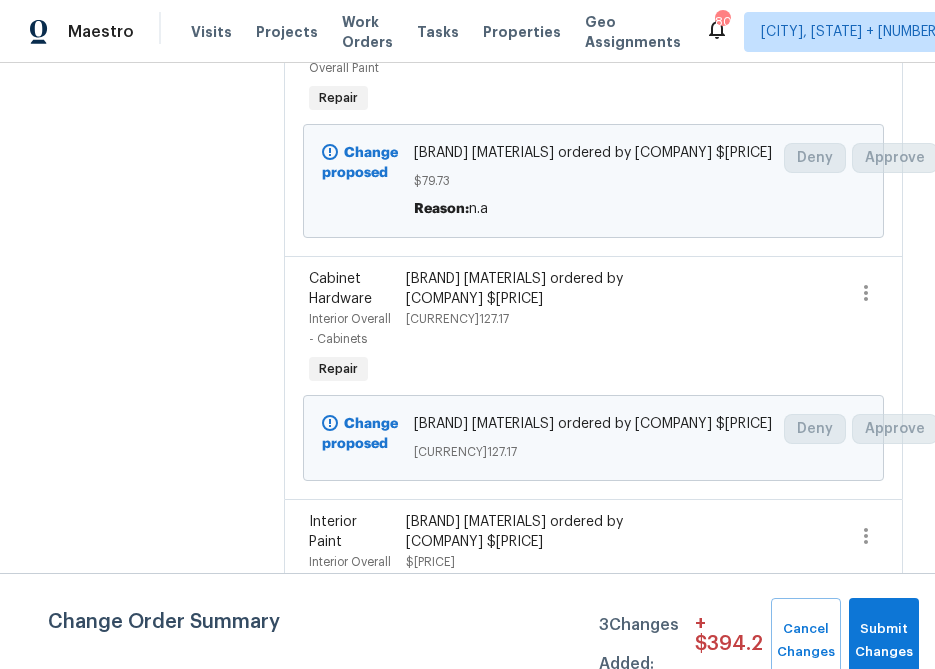 scroll, scrollTop: 440, scrollLeft: 0, axis: vertical 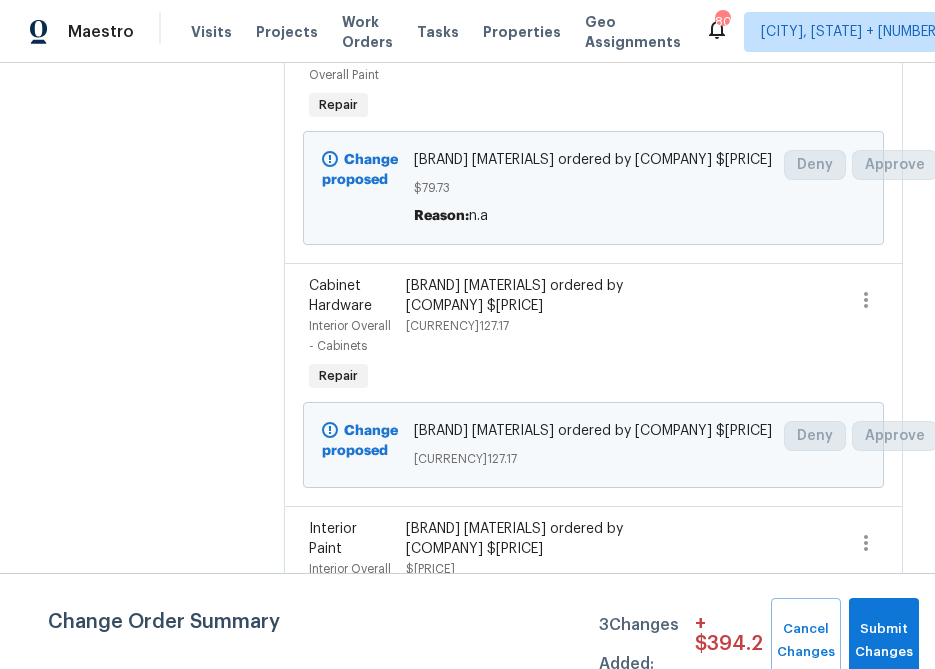 click on "Exterior Paint Exterior Overall - Overall Paint Repair [BRAND] [MATERIALS] ordered by [COMPANY] $[PRICE] Change proposed [BRAND] [MATERIALS] ordered by [COMPANY] $[PRICE] Reason: n.a Deny Approve" at bounding box center [593, 117] 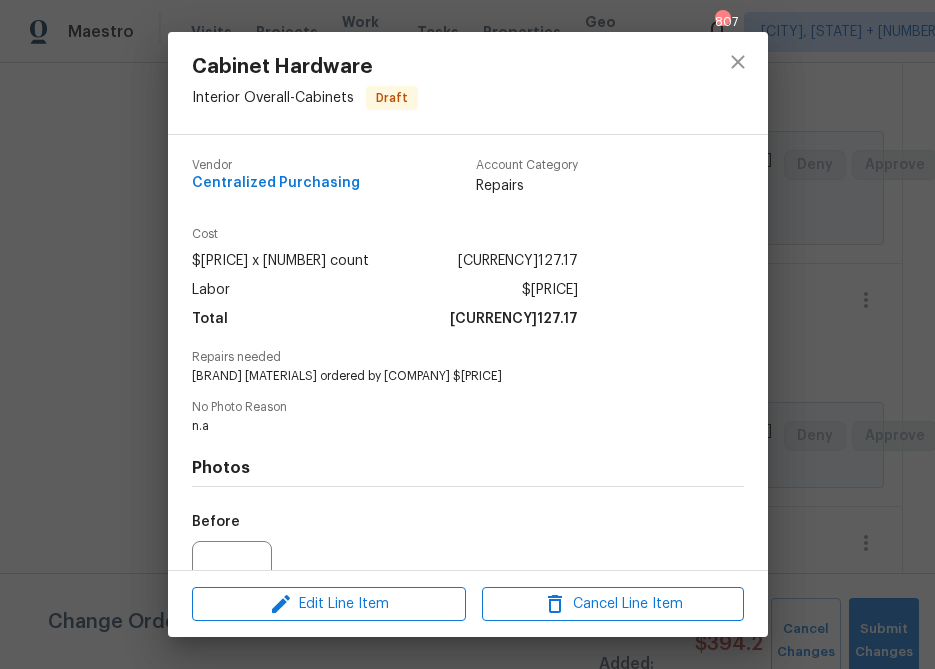 click on "[CURRENCY]127.17" at bounding box center (514, 319) 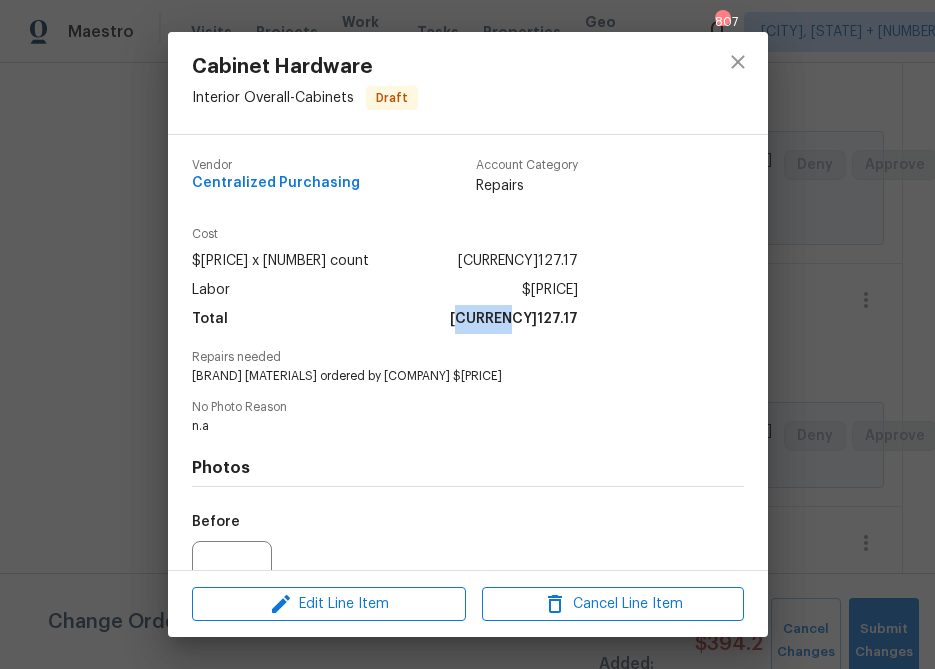 click on "[CURRENCY]127.17" at bounding box center (514, 319) 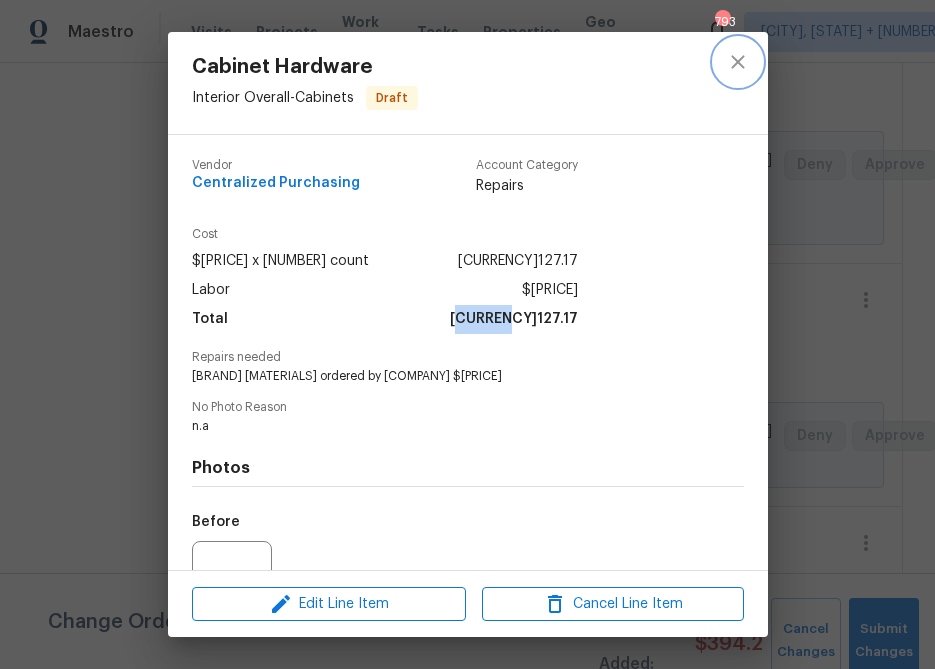 click at bounding box center (738, 62) 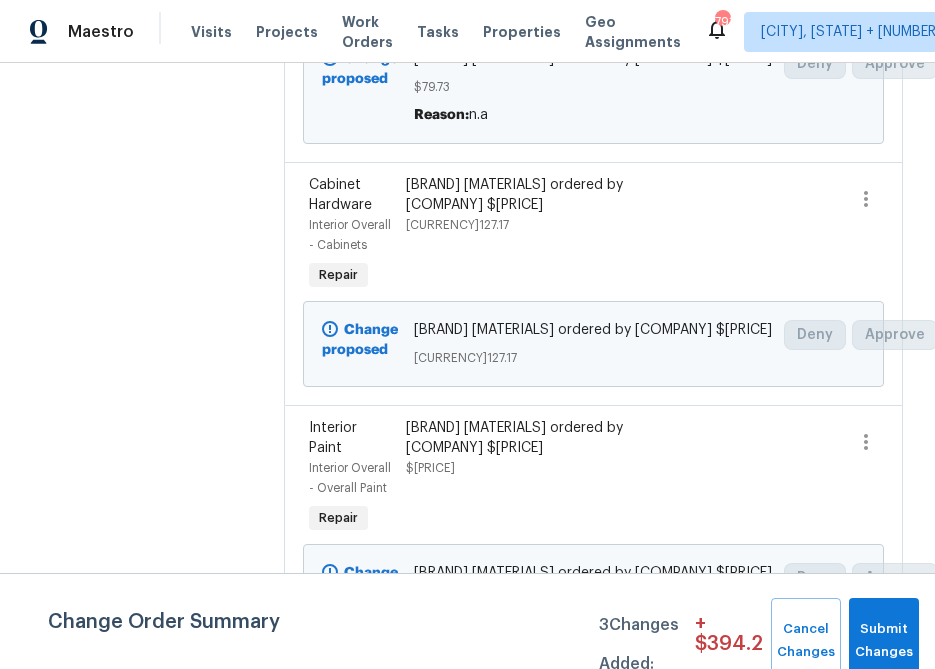scroll, scrollTop: 0, scrollLeft: 0, axis: both 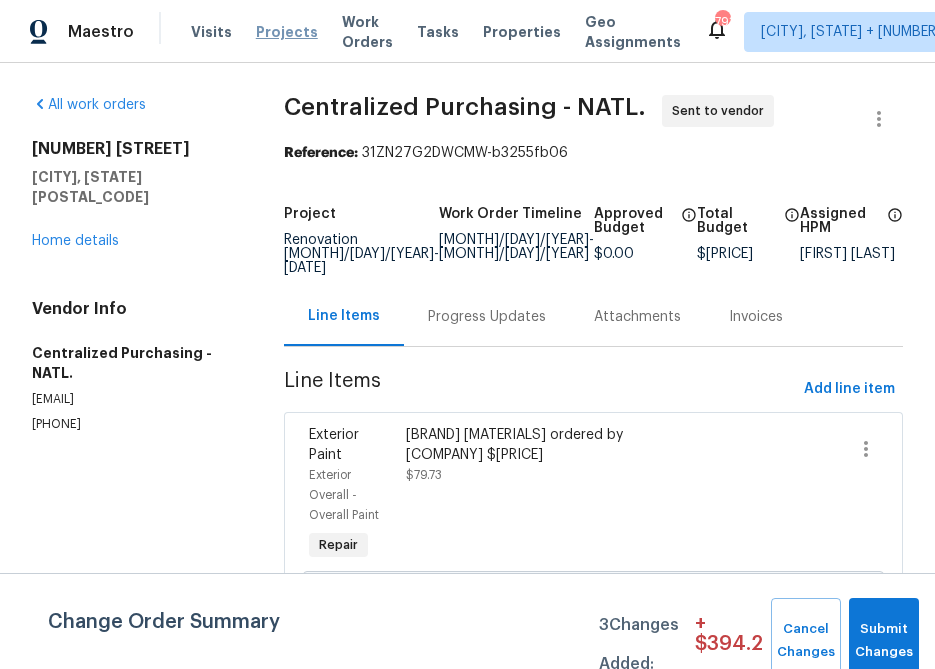 click on "Projects" at bounding box center (287, 32) 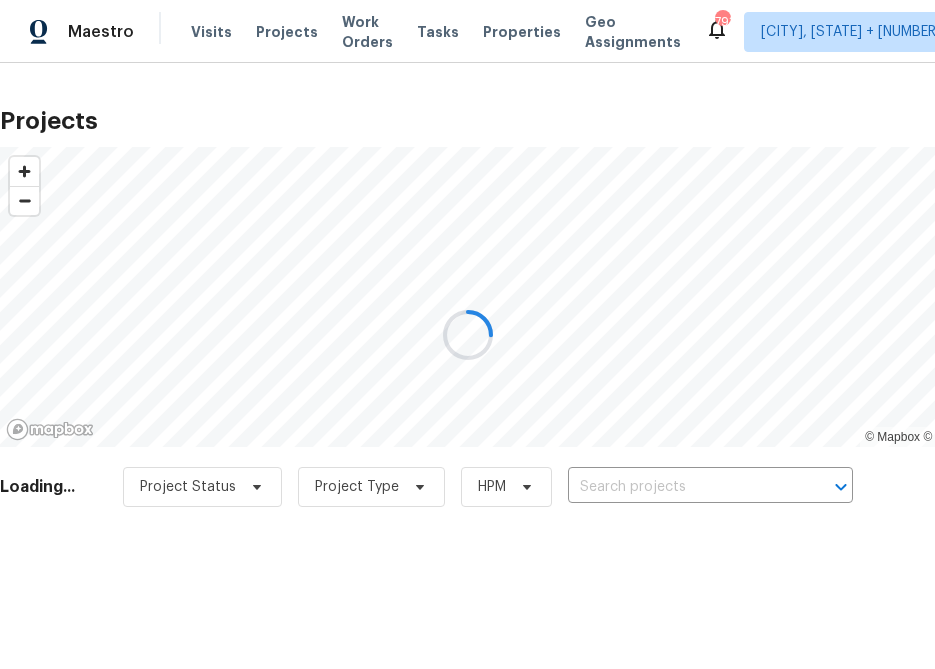 click at bounding box center (467, 334) 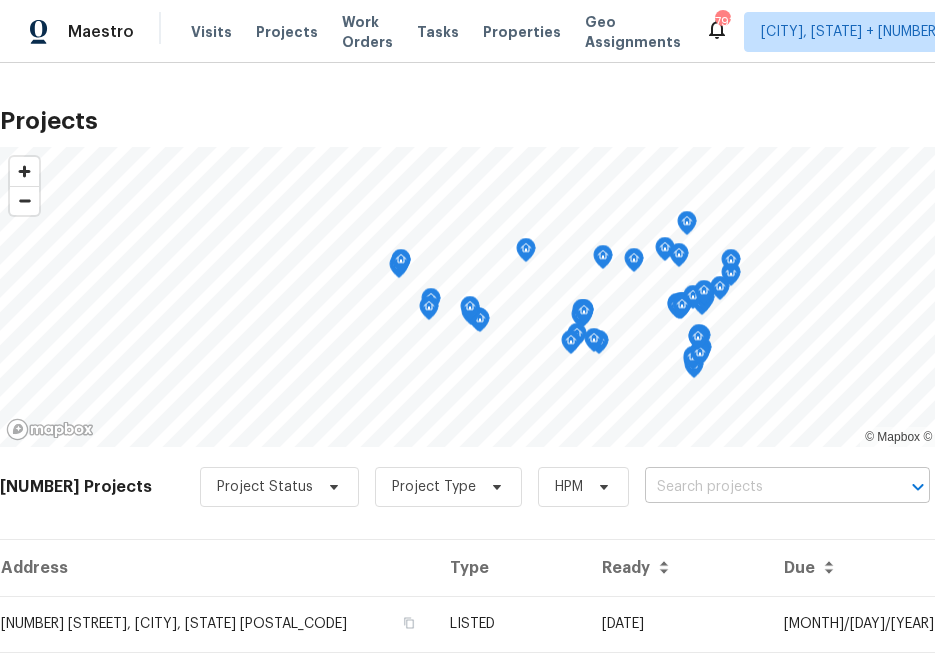 click at bounding box center [759, 487] 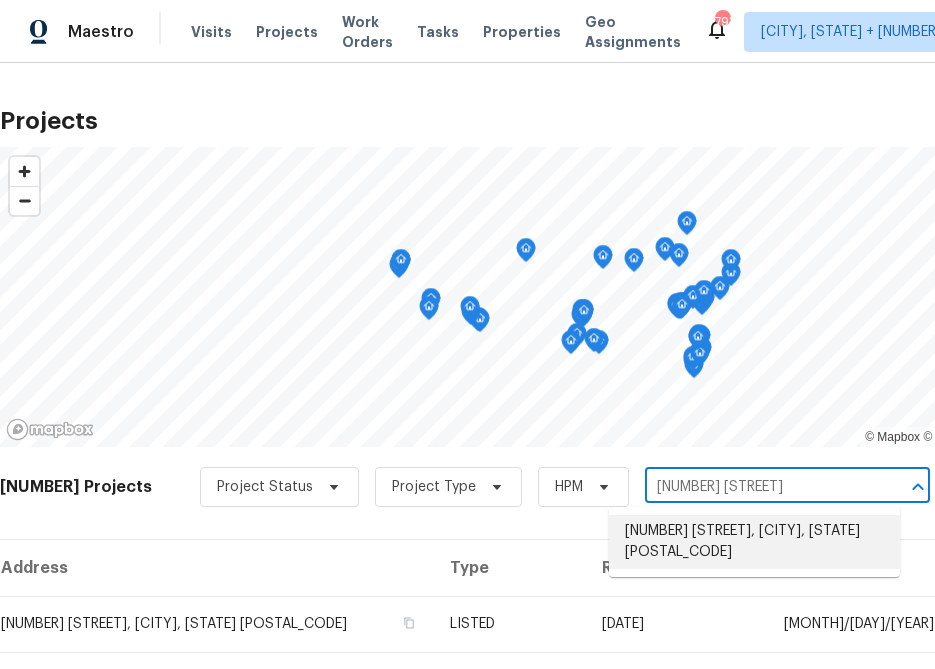 click on "[NUMBER] [STREET], [CITY], [STATE] [POSTAL_CODE]" at bounding box center [754, 542] 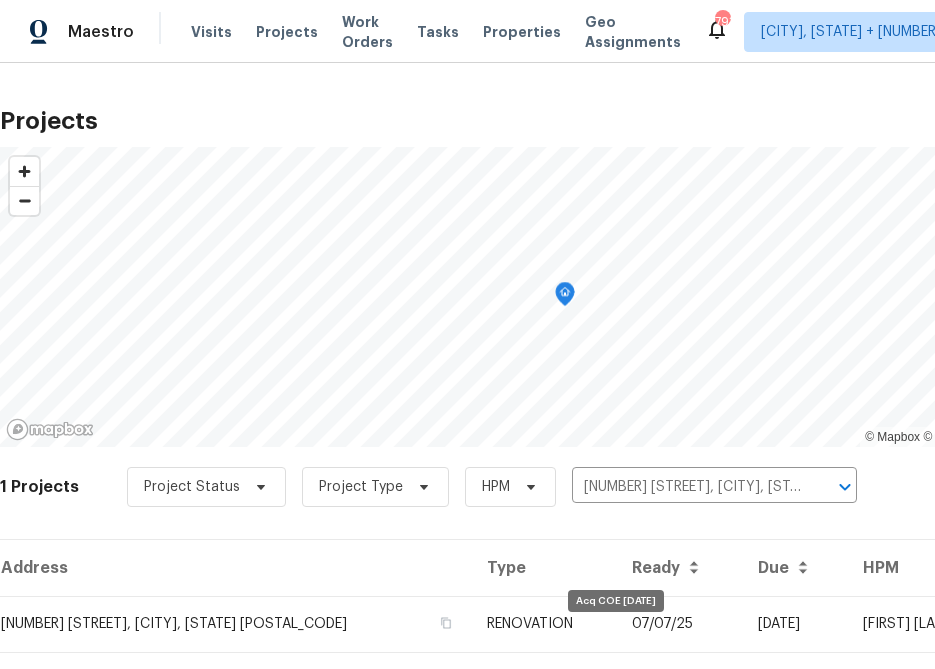 scroll, scrollTop: 47, scrollLeft: 0, axis: vertical 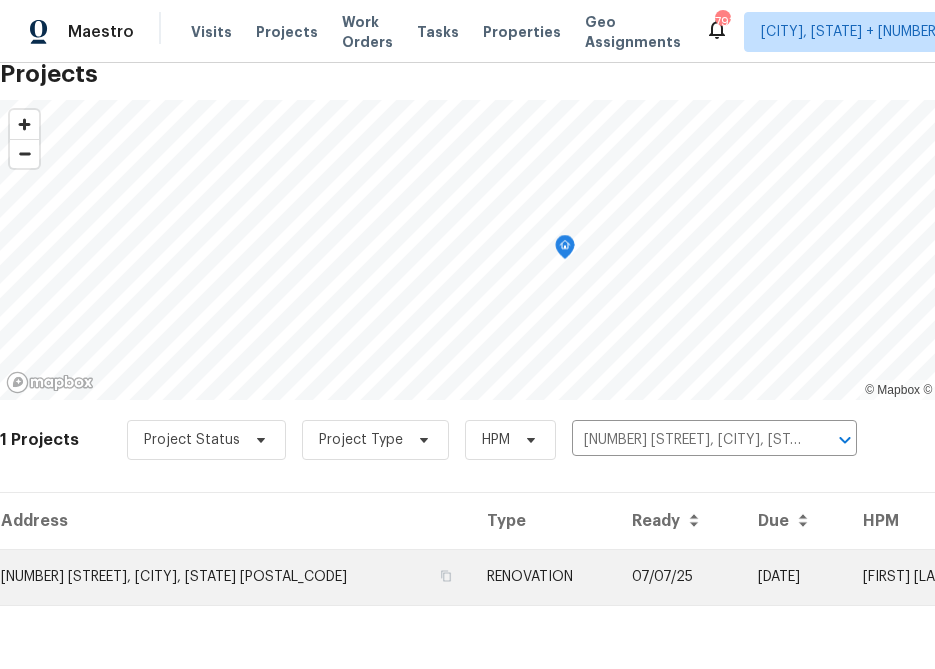click on "[NUMBER] [STREET], [CITY], [STATE] [POSTAL_CODE]" at bounding box center [235, 577] 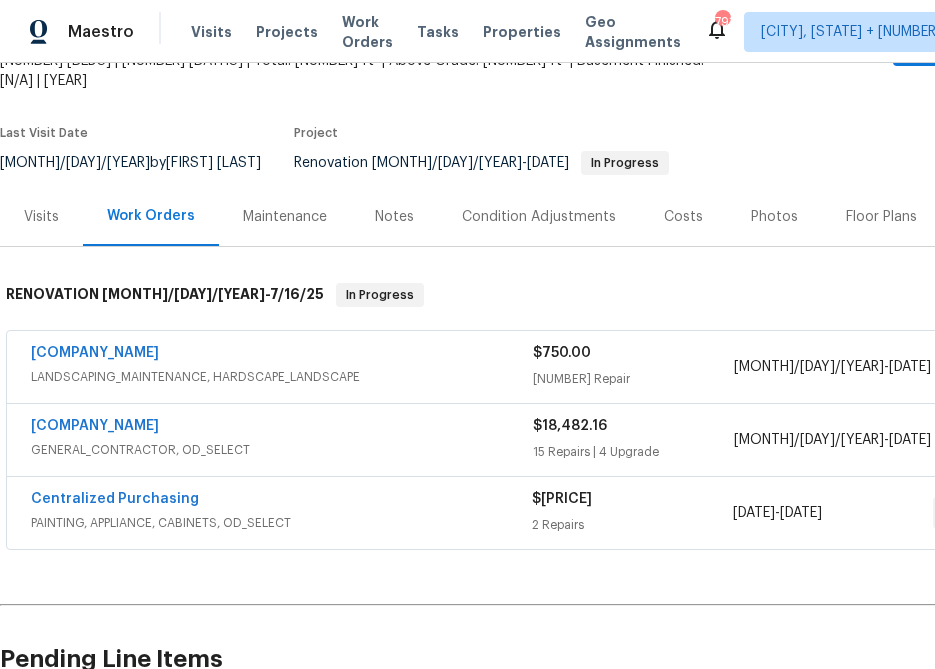 scroll, scrollTop: 201, scrollLeft: 0, axis: vertical 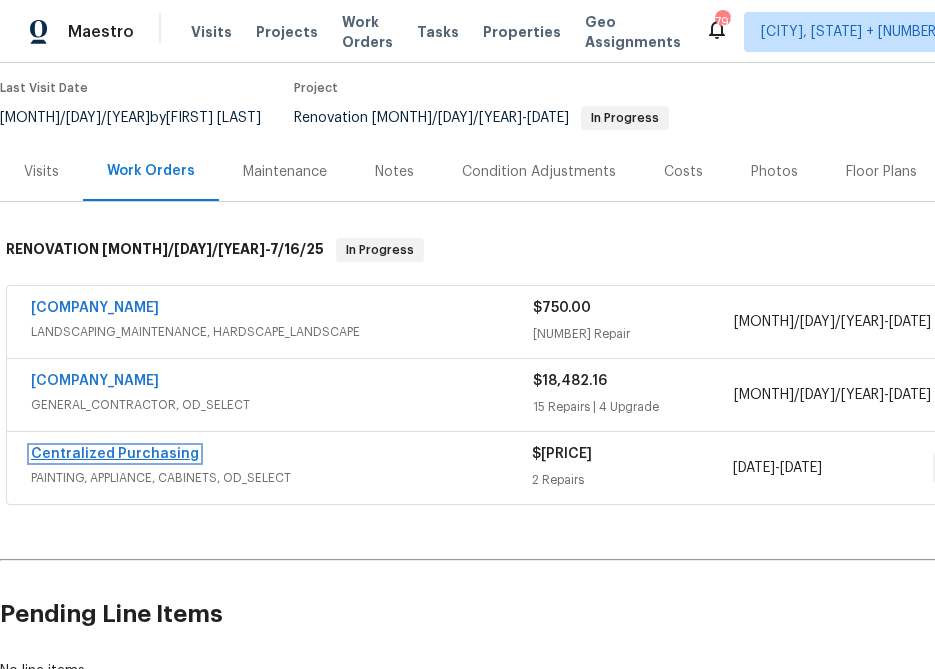 click on "Centralized Purchasing" at bounding box center [115, 454] 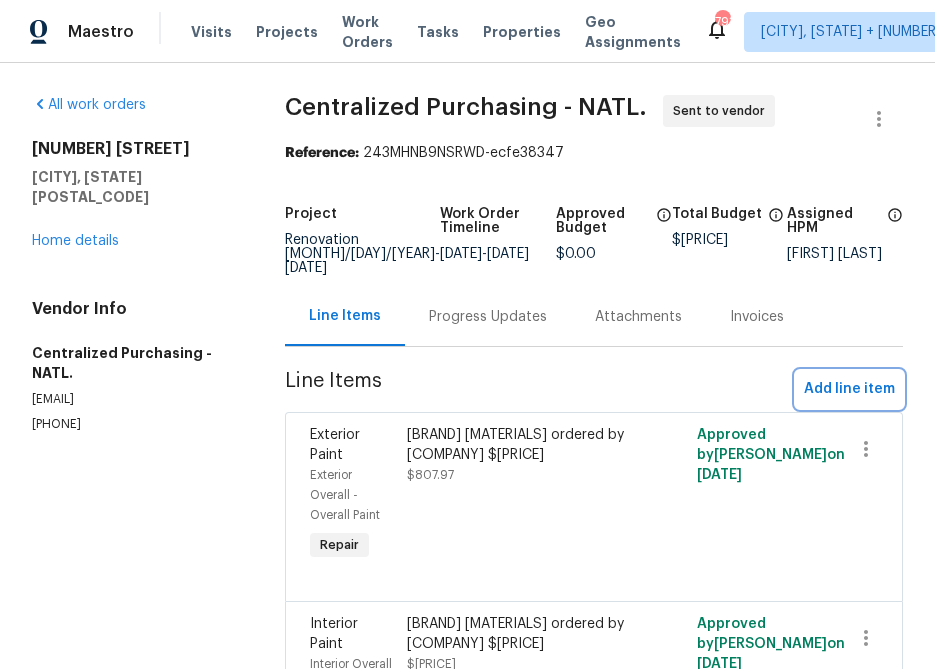 click on "Add line item" at bounding box center (849, 389) 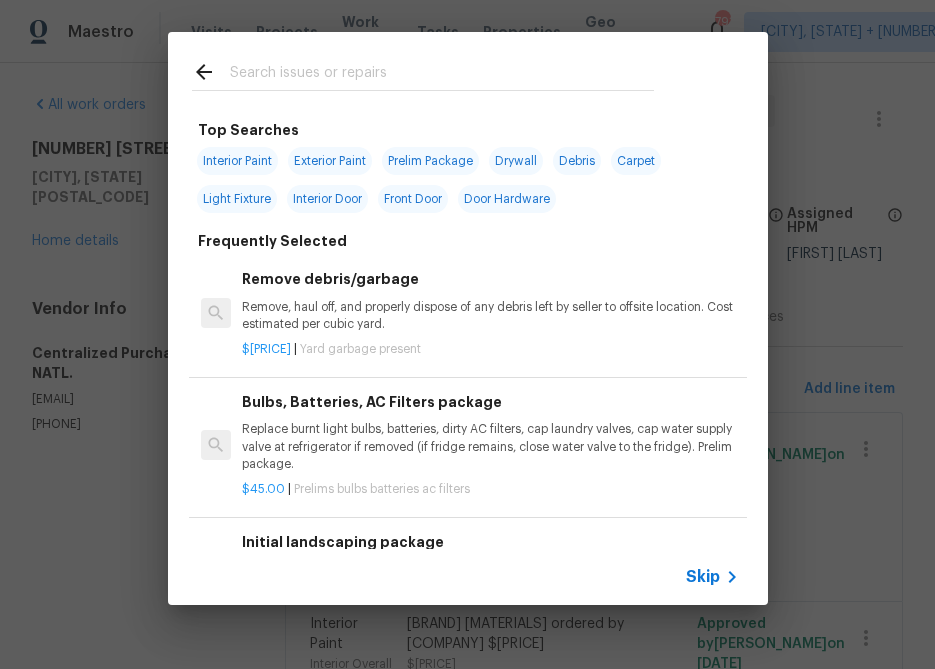 click on "Skip" at bounding box center (703, 577) 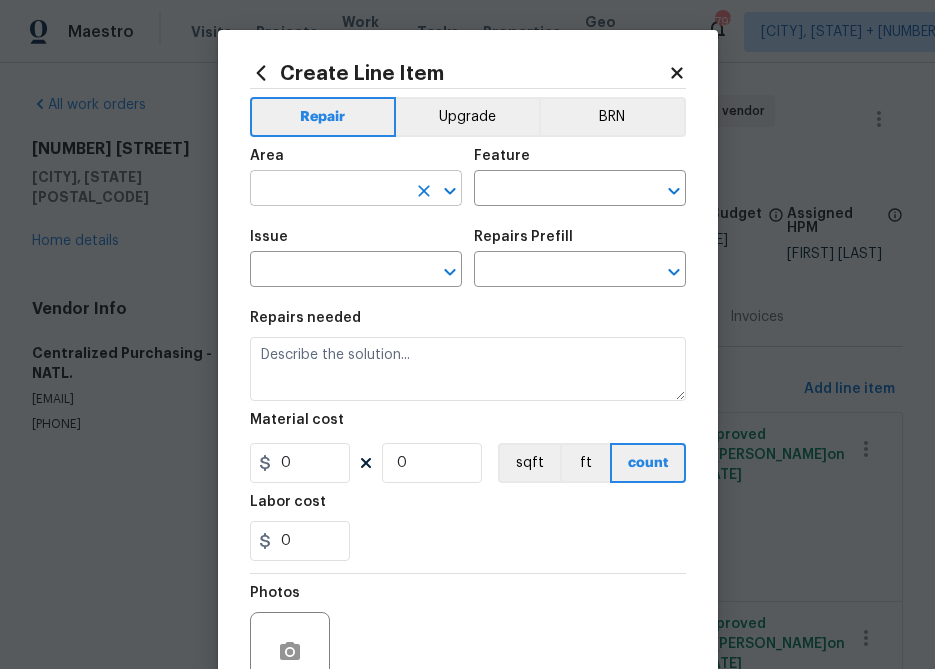 click at bounding box center (328, 190) 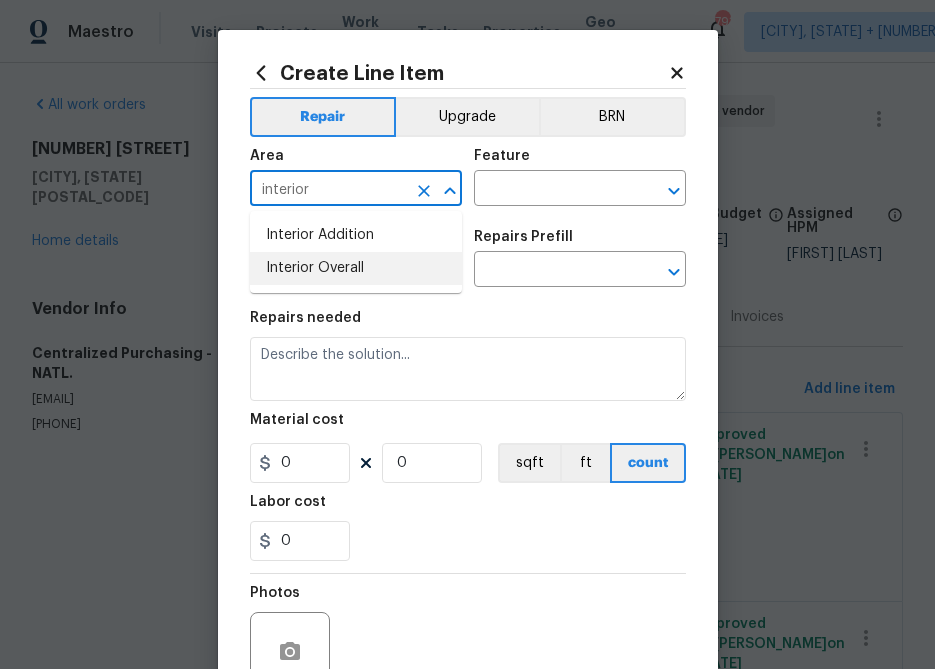 click on "Interior Overall" at bounding box center [356, 268] 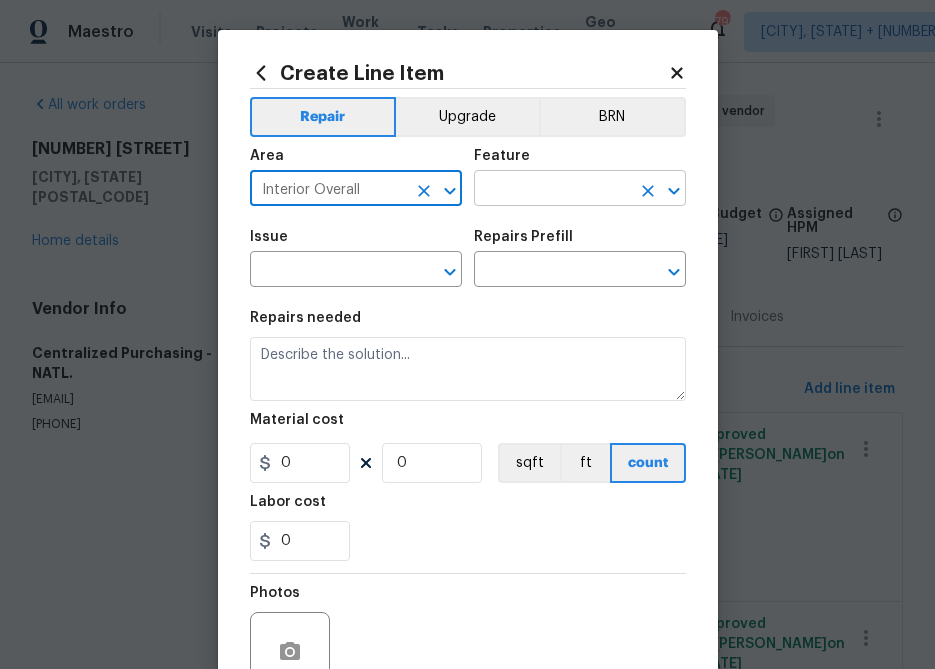 type on "Interior Overall" 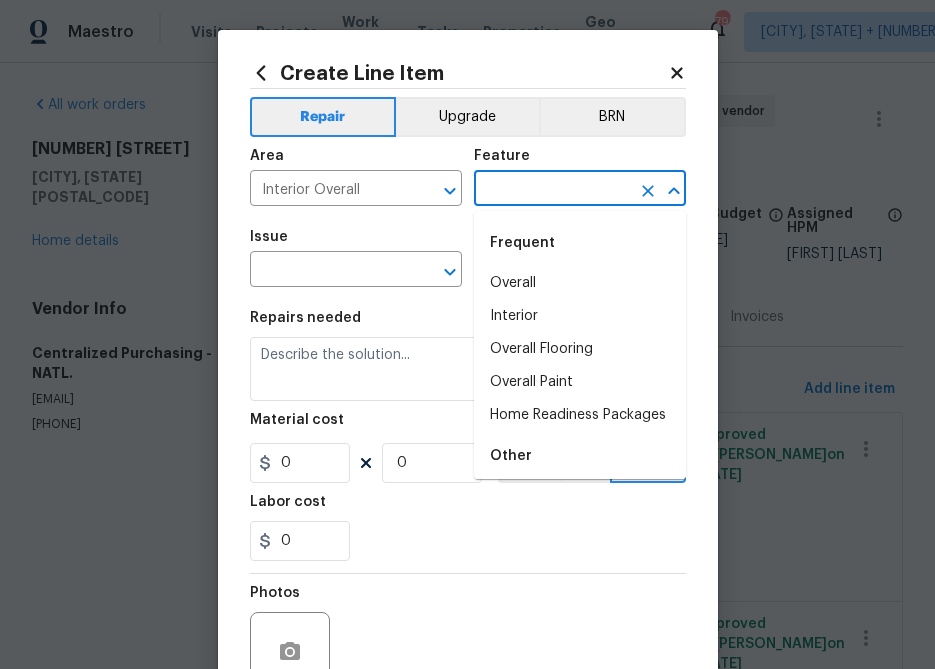 click at bounding box center [552, 190] 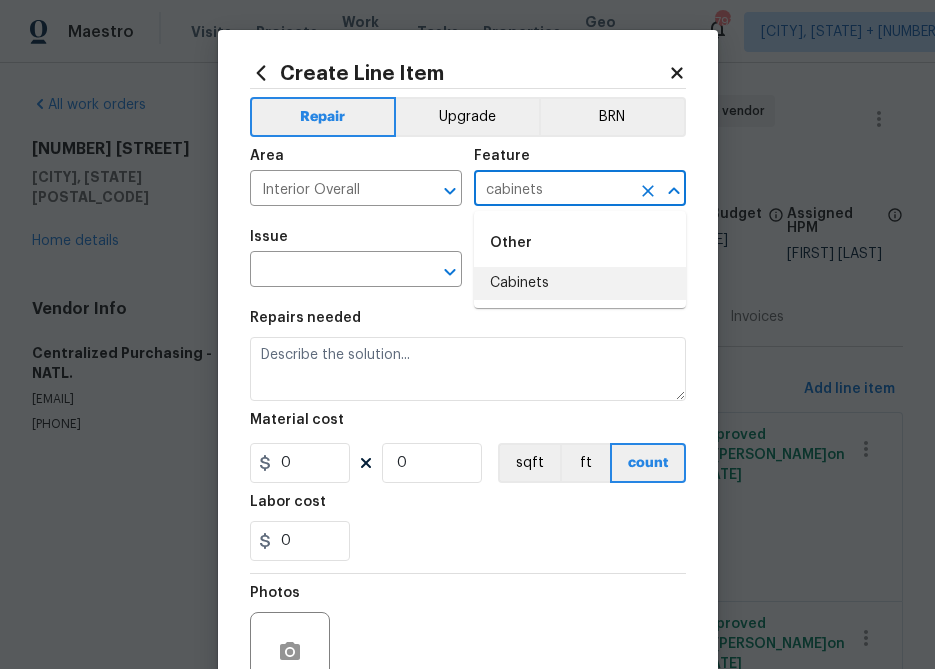 click on "Cabinets" at bounding box center (580, 283) 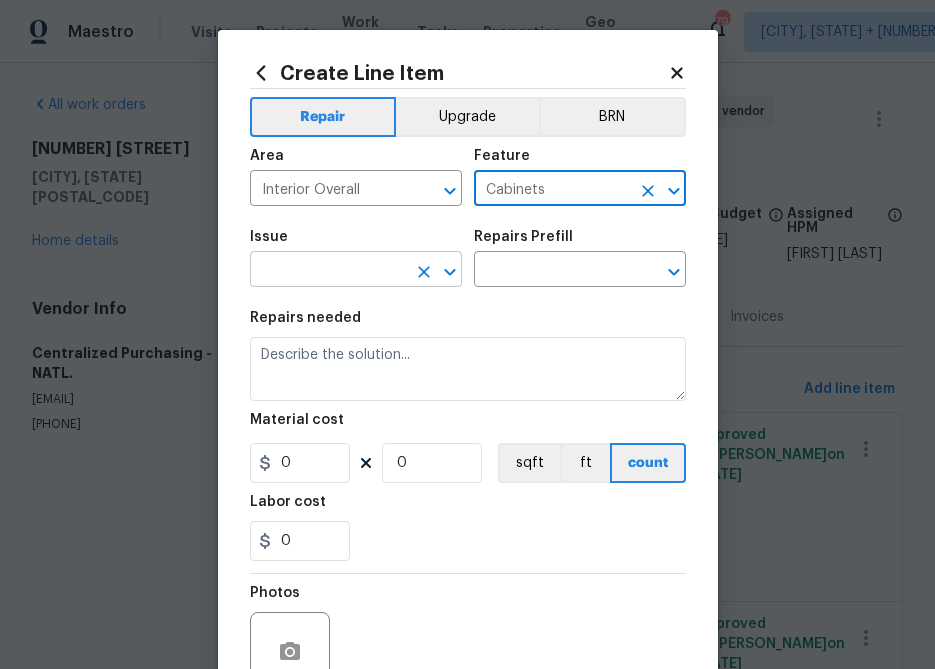 type on "Cabinets" 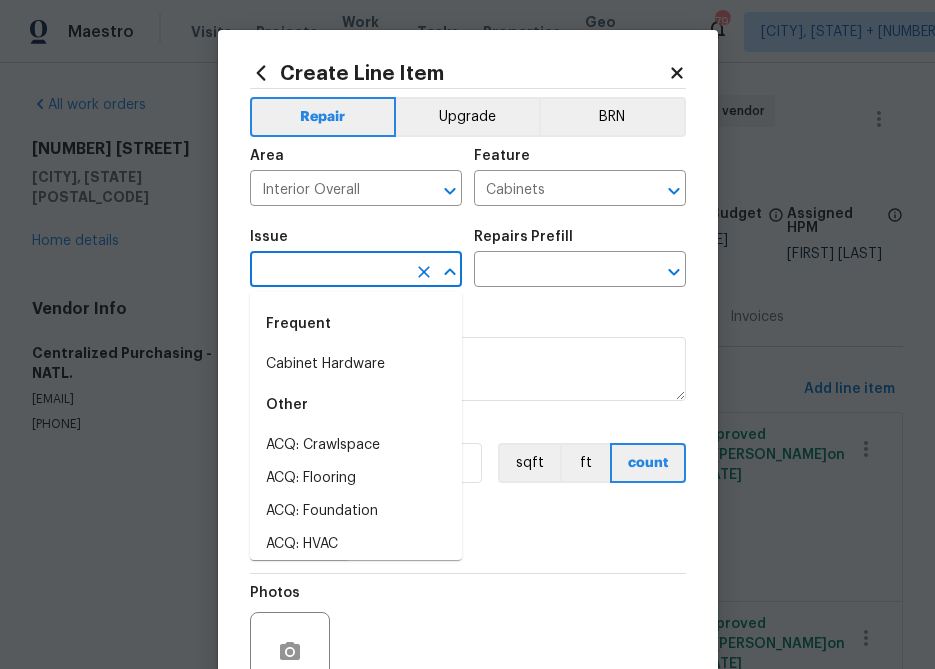 click at bounding box center (328, 271) 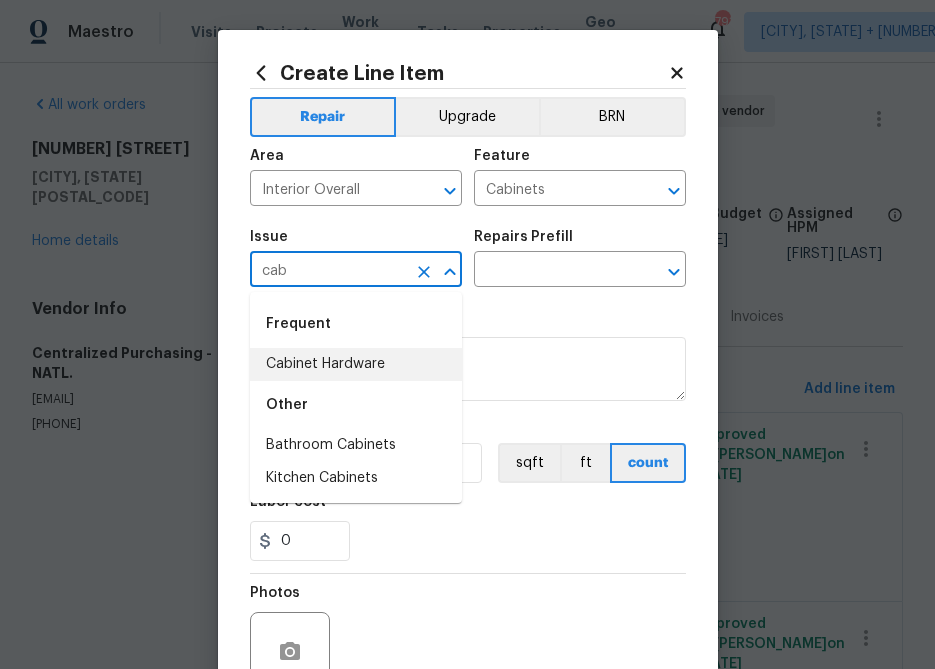 click on "Cabinet Hardware" at bounding box center (356, 364) 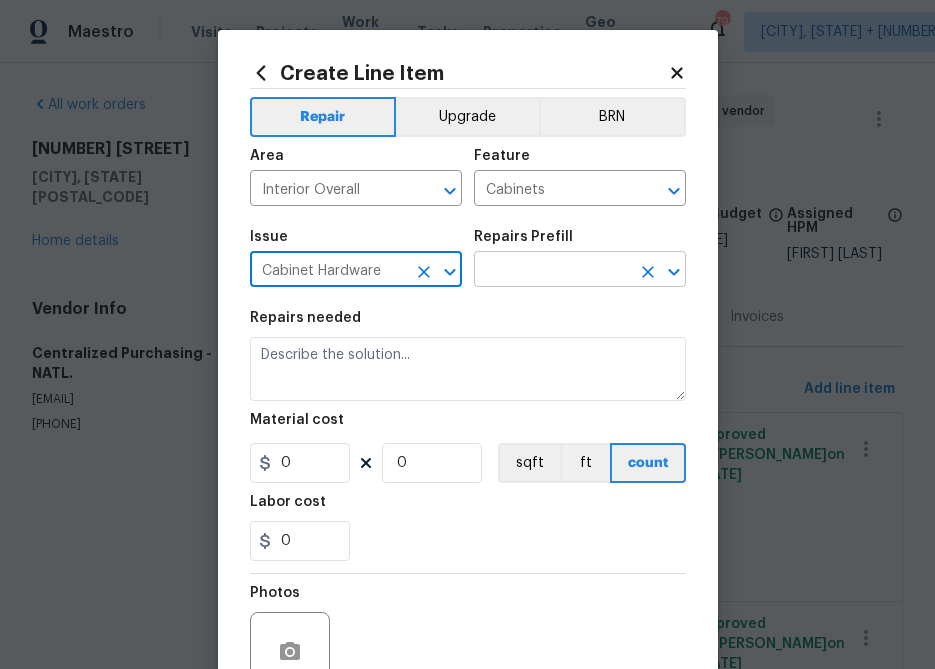 type on "Cabinet Hardware" 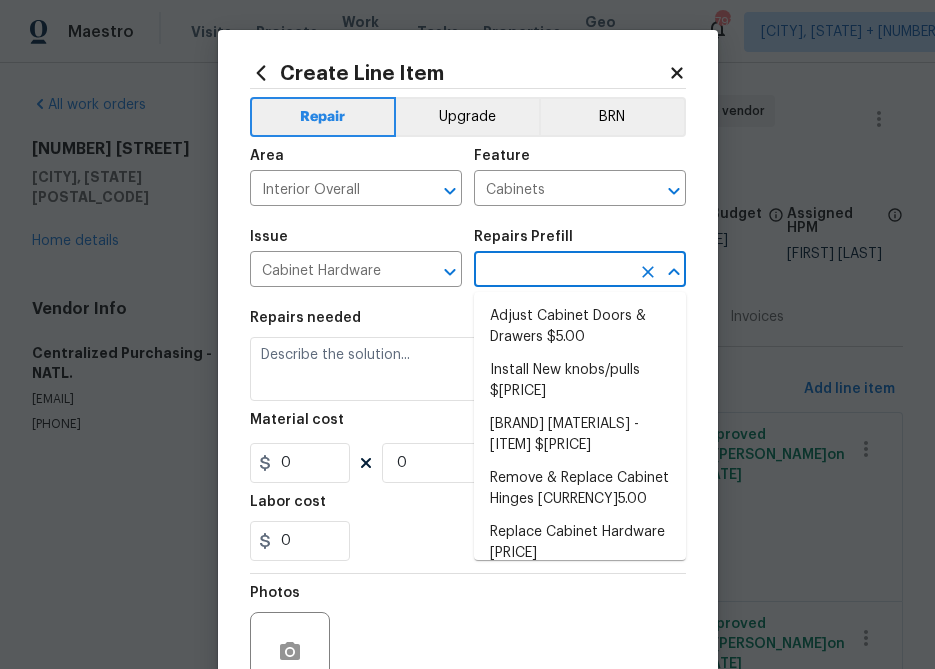 click at bounding box center [552, 271] 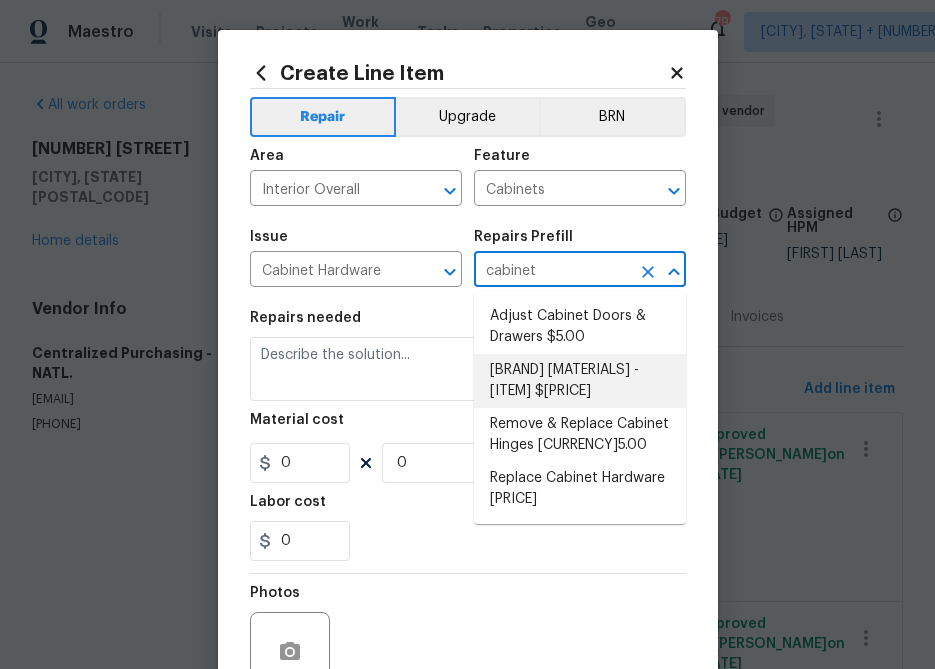 click on "[BRAND] [MATERIALS] - [ITEM] $[PRICE]" at bounding box center [580, 381] 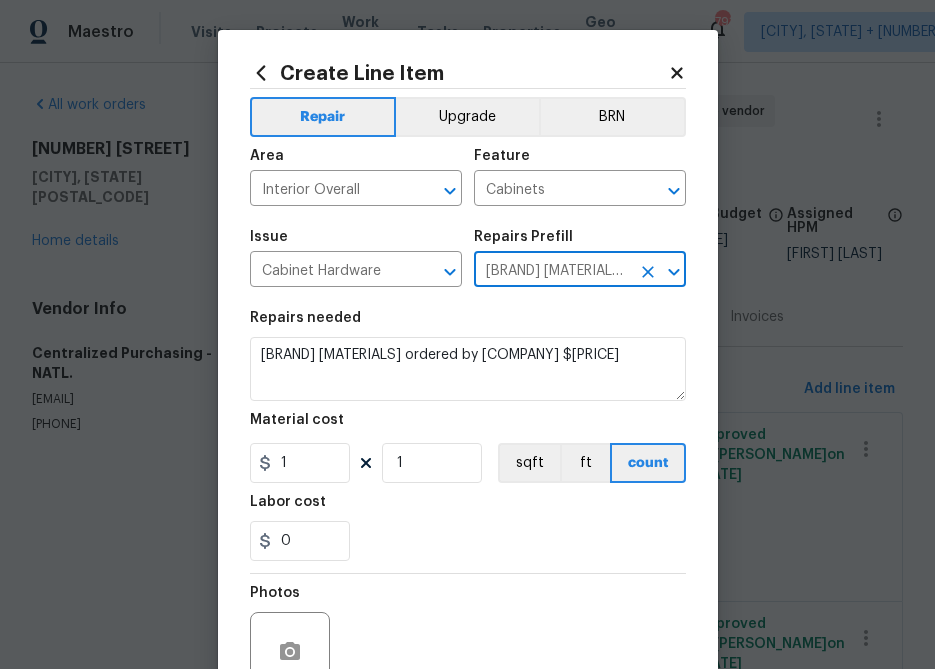 type on "[BRAND] [MATERIALS] - [ITEM] $[PRICE]" 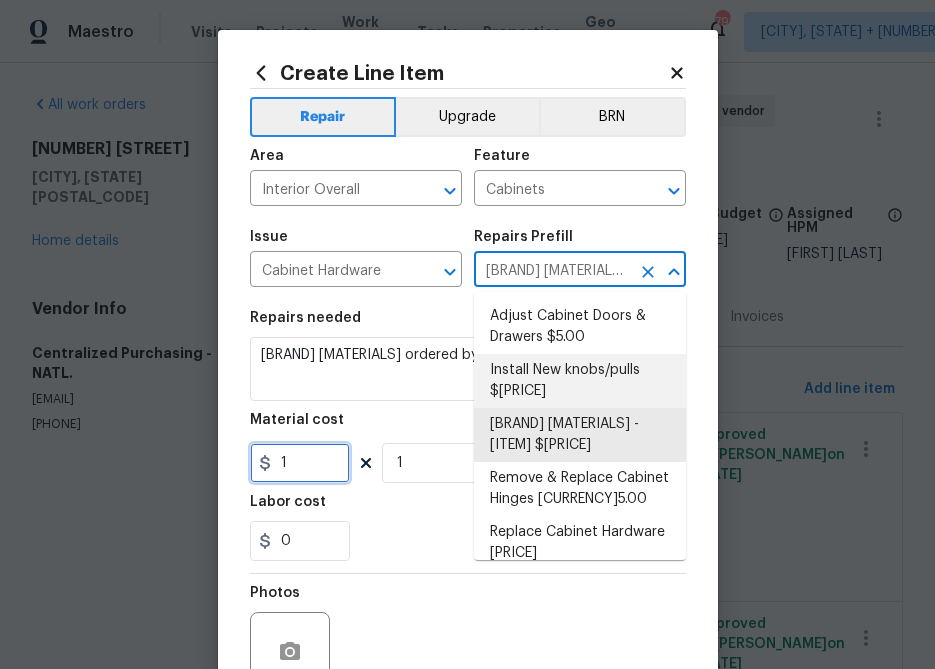 click on "1" at bounding box center (300, 463) 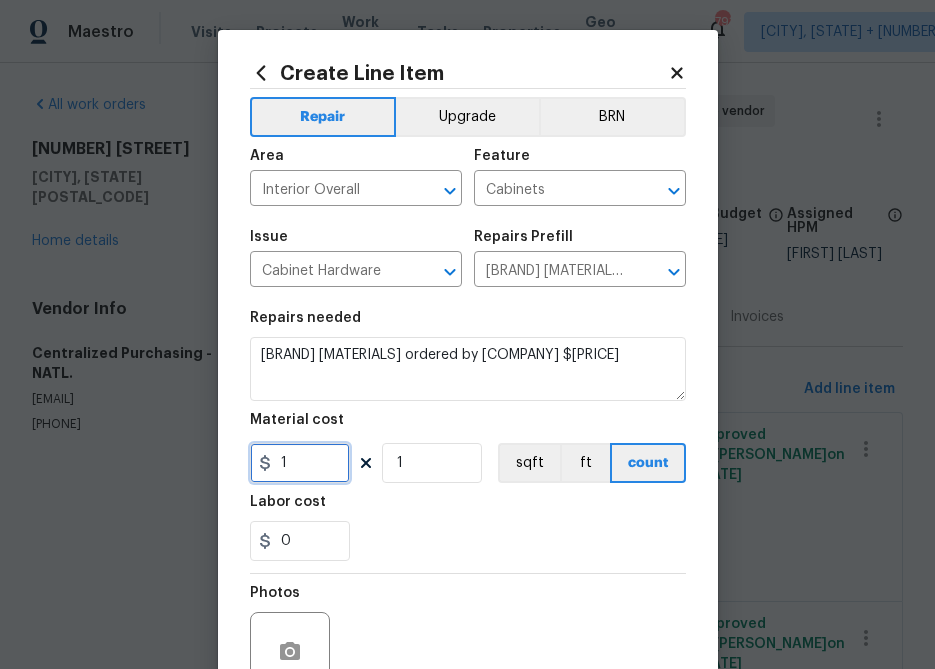 paste 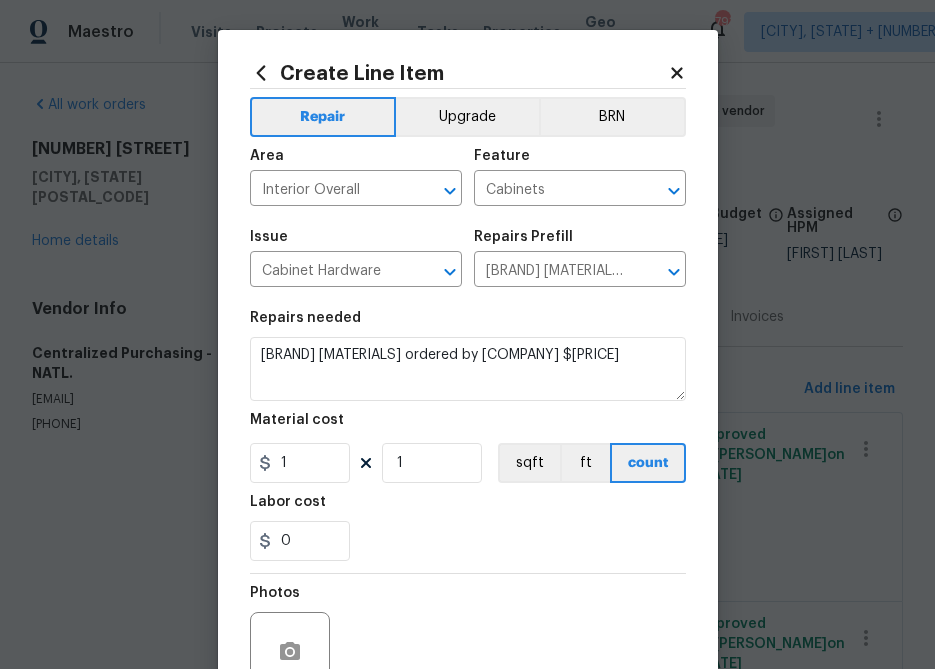 click on "Labor cost" at bounding box center [468, 324] 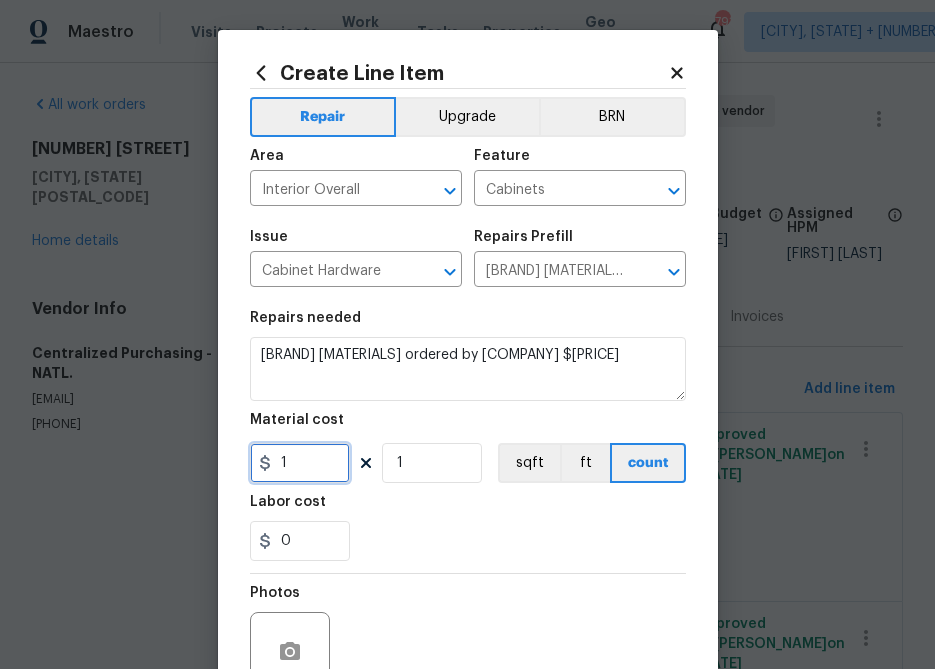 click on "1" at bounding box center [300, 463] 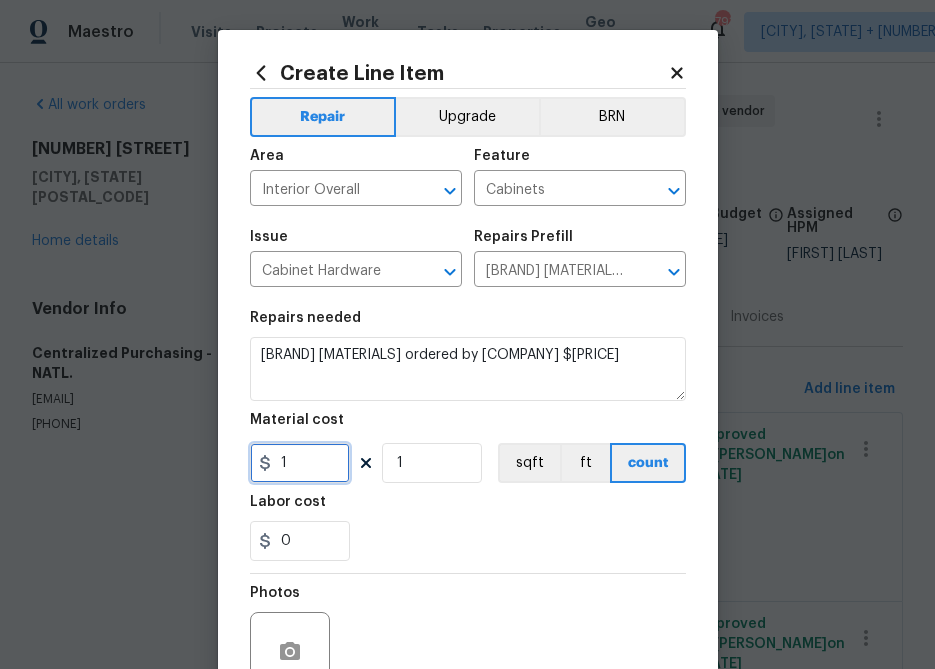 click on "1" at bounding box center (300, 463) 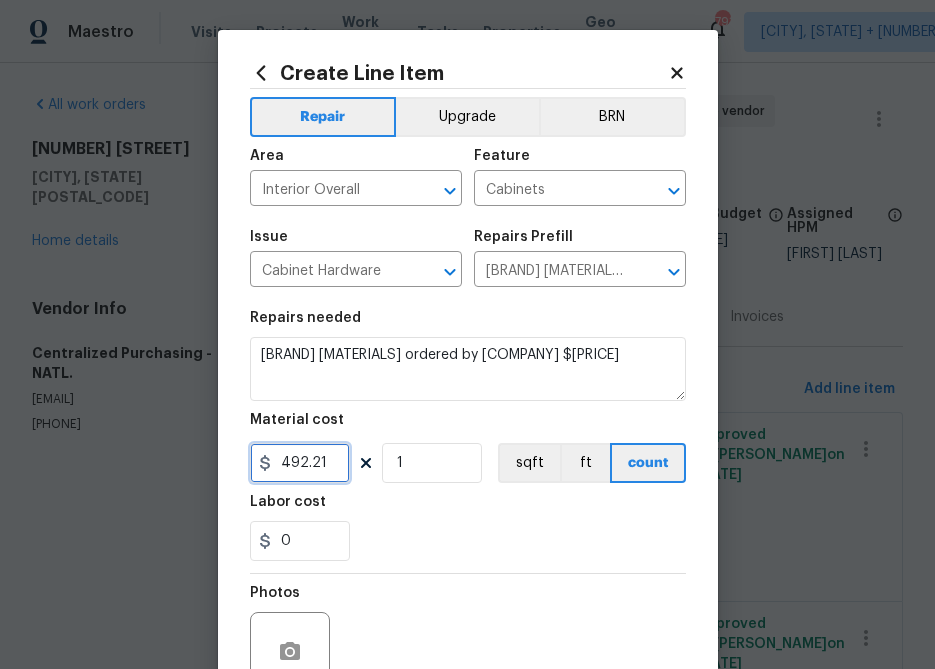 type on "492.21" 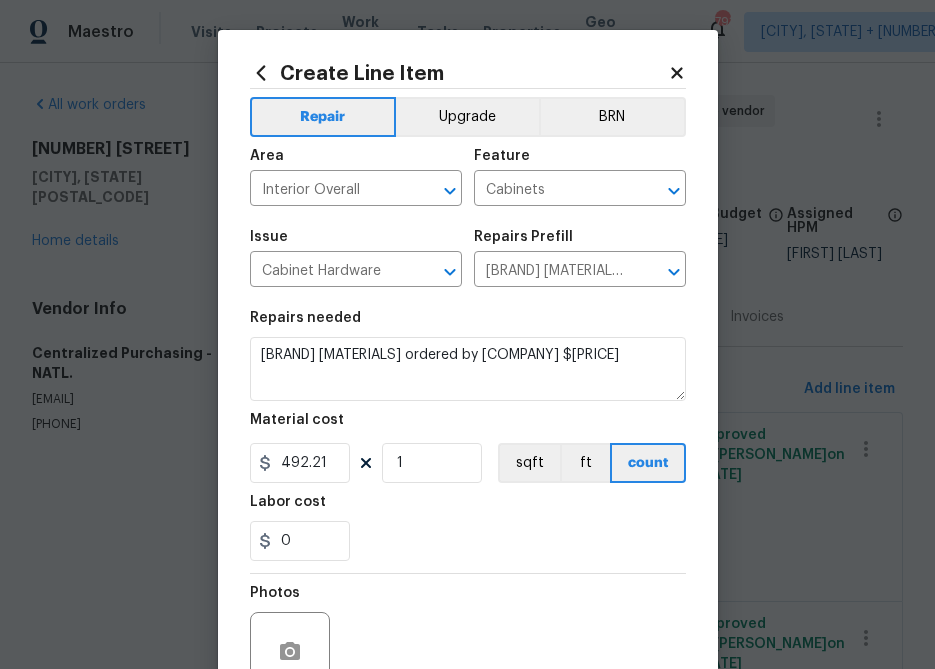 click on "0" at bounding box center (300, 463) 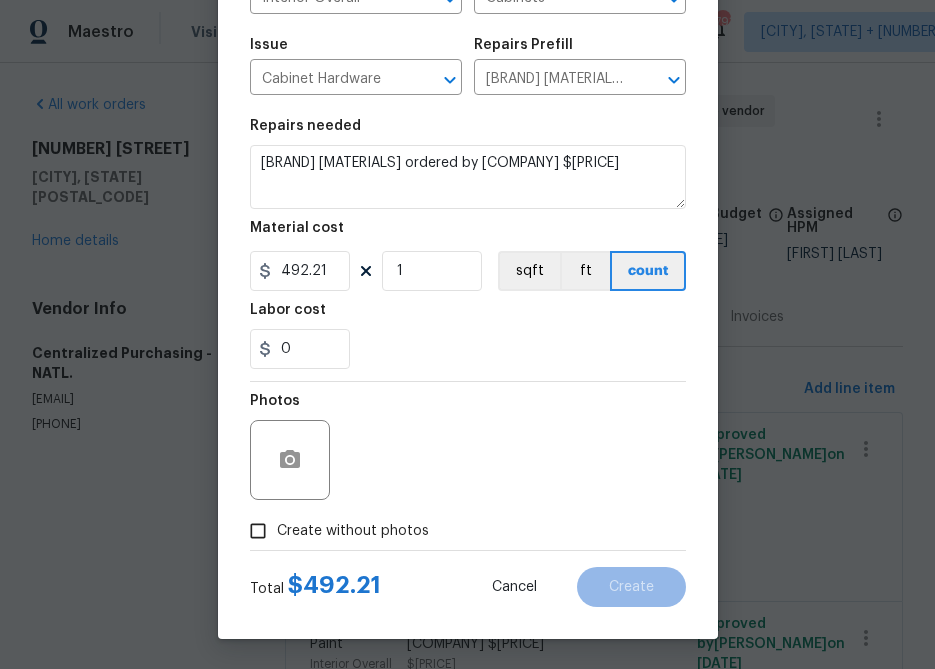 click on "Create without photos" at bounding box center (353, 531) 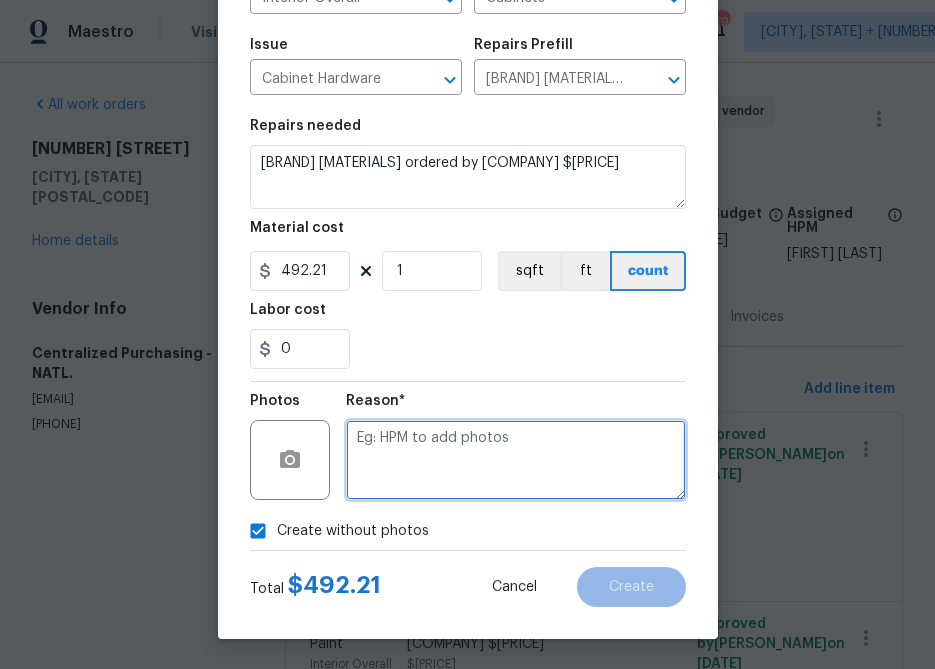click at bounding box center (516, 460) 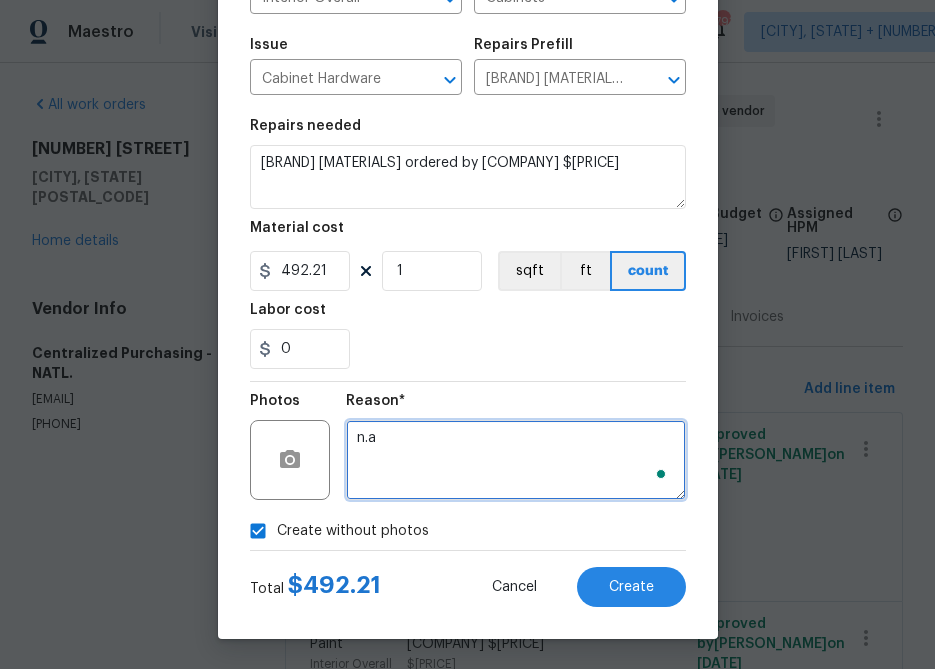 type on "n.a" 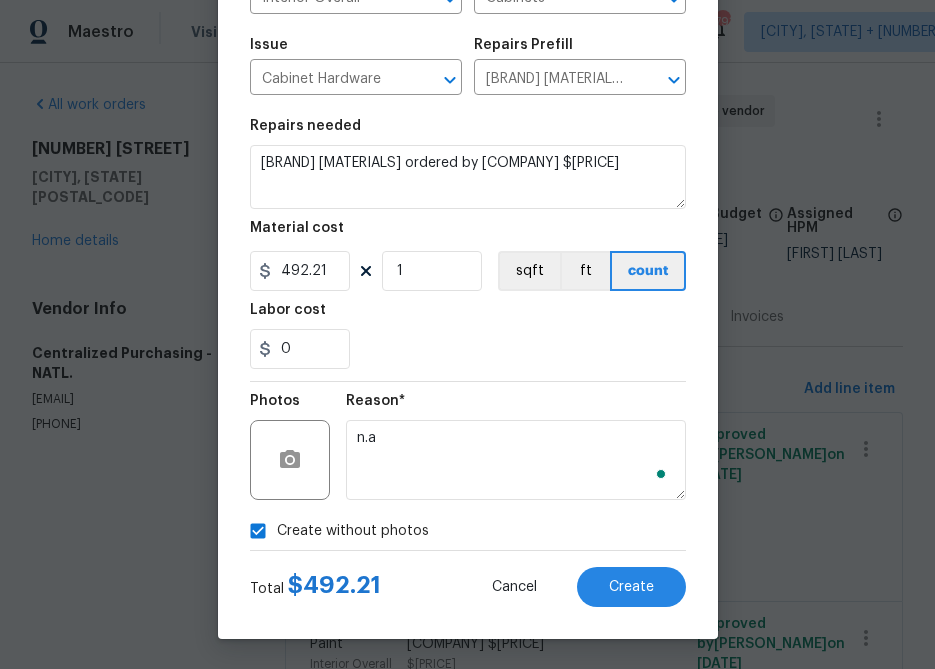 click on "Total   [PRICE] Cancel Create" at bounding box center [468, 579] 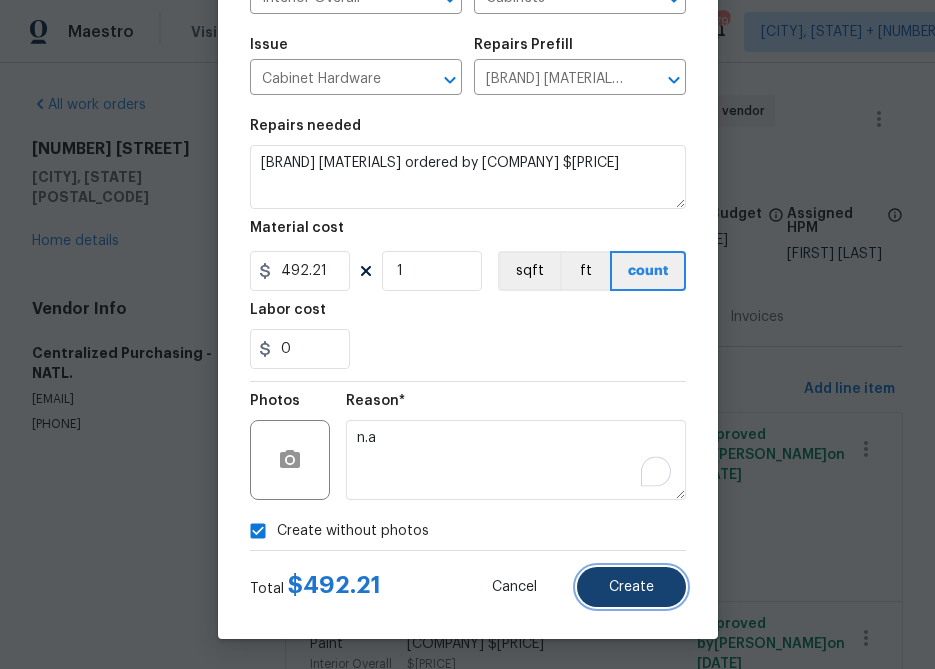click on "Create" at bounding box center (631, 587) 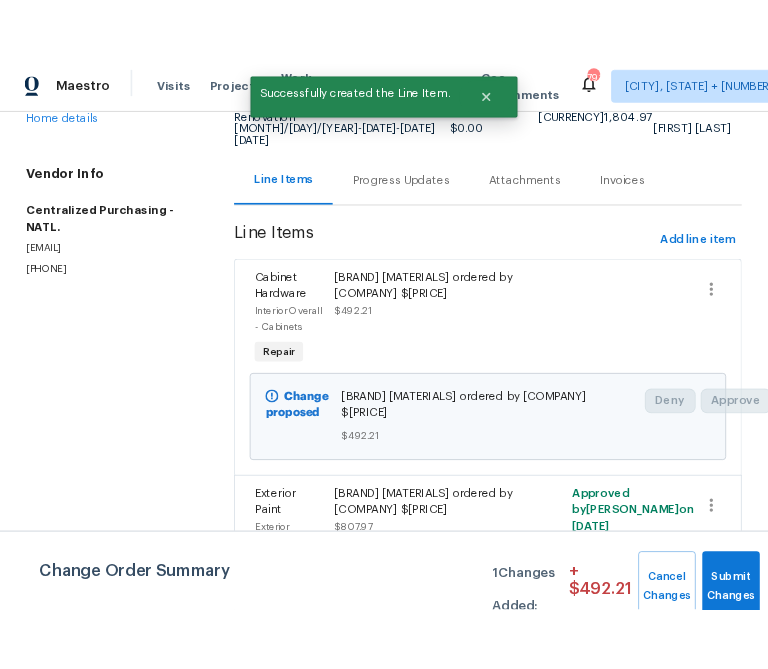 scroll, scrollTop: 0, scrollLeft: 0, axis: both 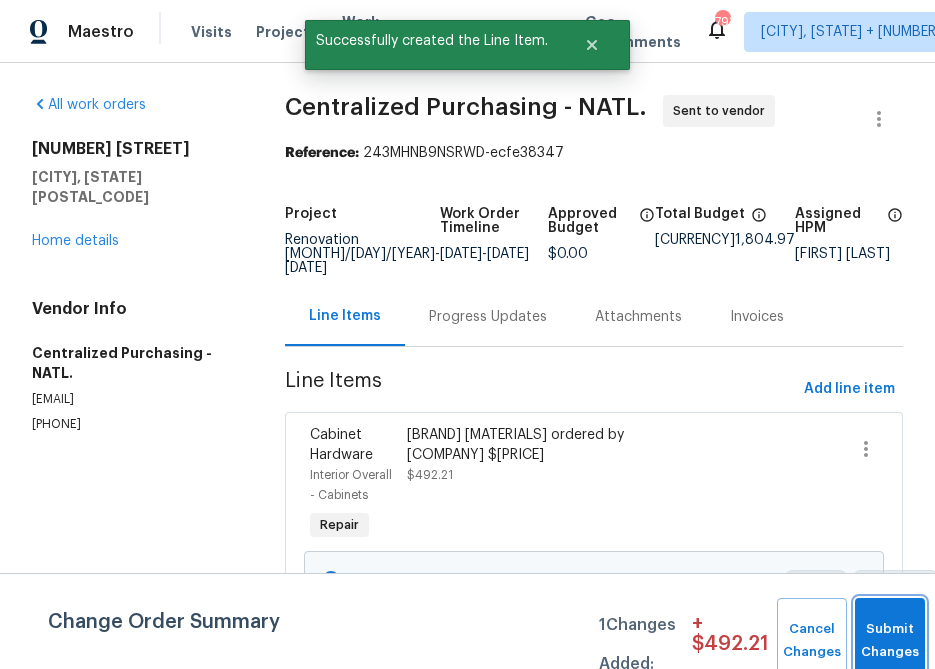click on "Submit Changes" at bounding box center [890, 641] 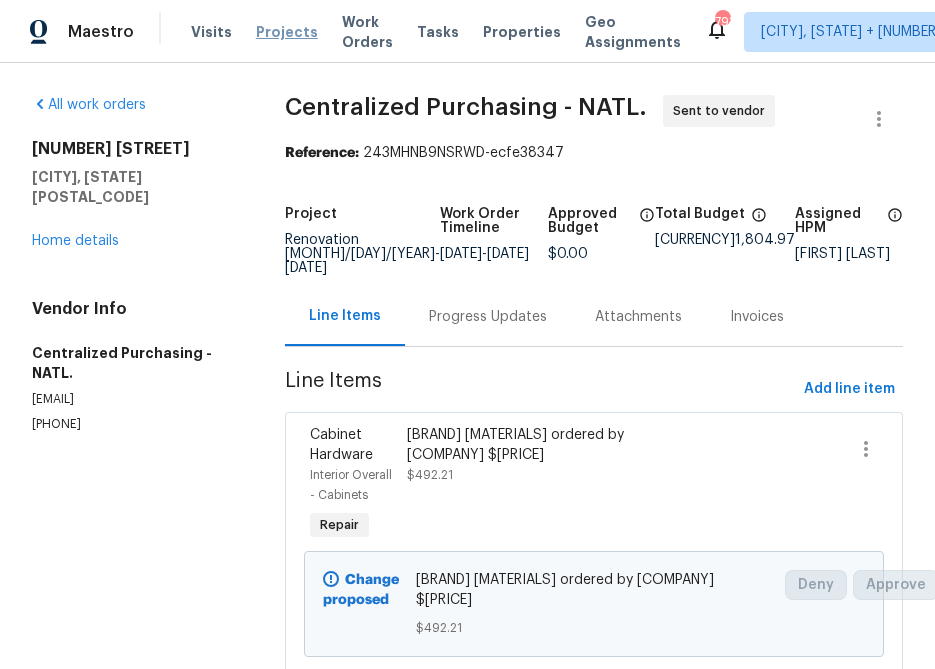 click on "Projects" at bounding box center (287, 32) 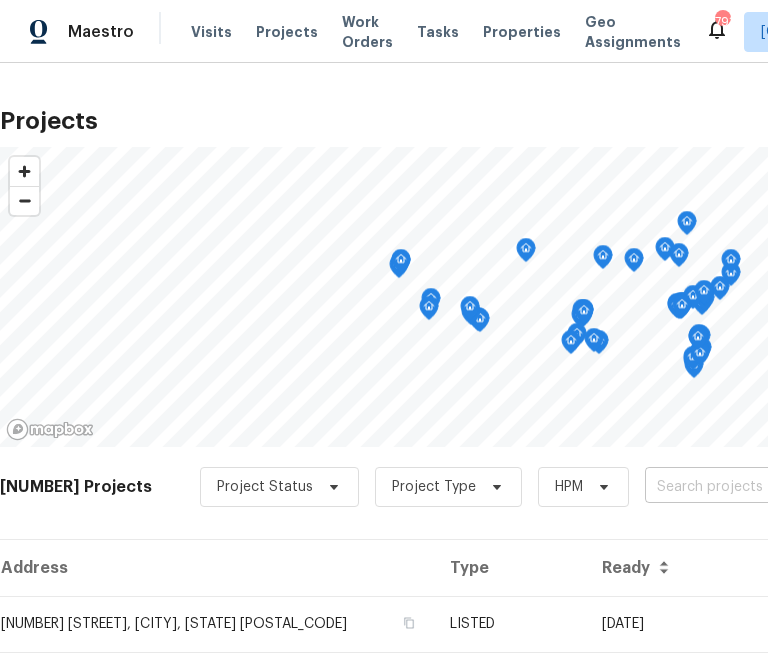 click at bounding box center (759, 487) 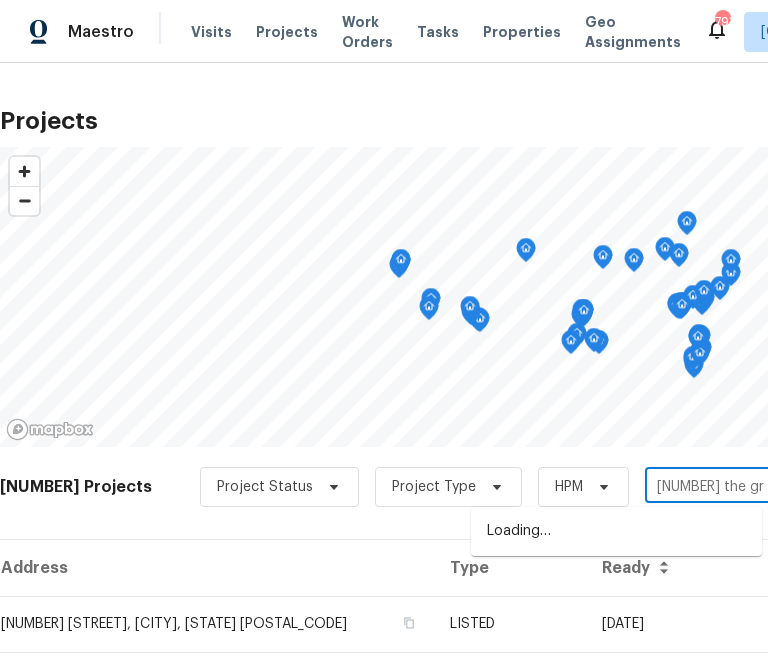 type on "[NUMBER] the gre" 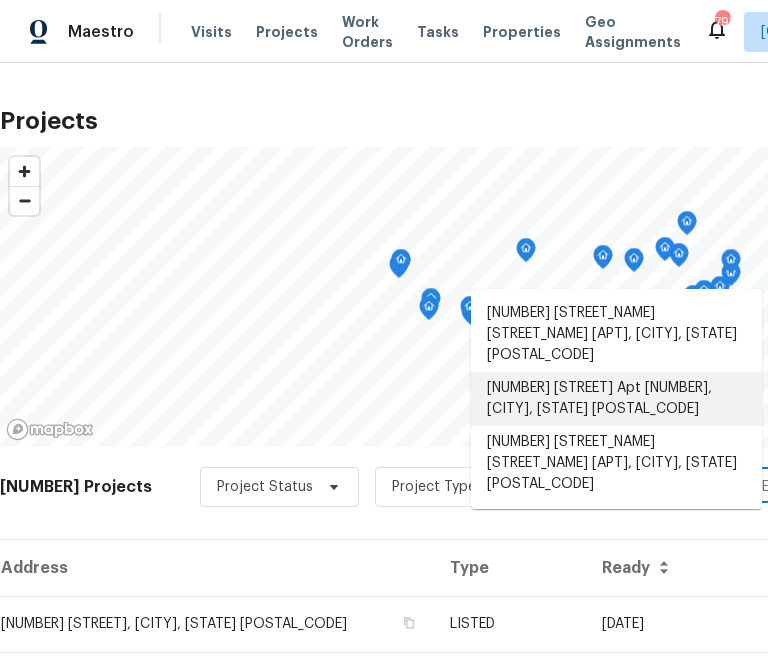 click on "[NUMBER] [STREET] Apt [NUMBER], [CITY], [STATE] [POSTAL_CODE]" at bounding box center [616, 399] 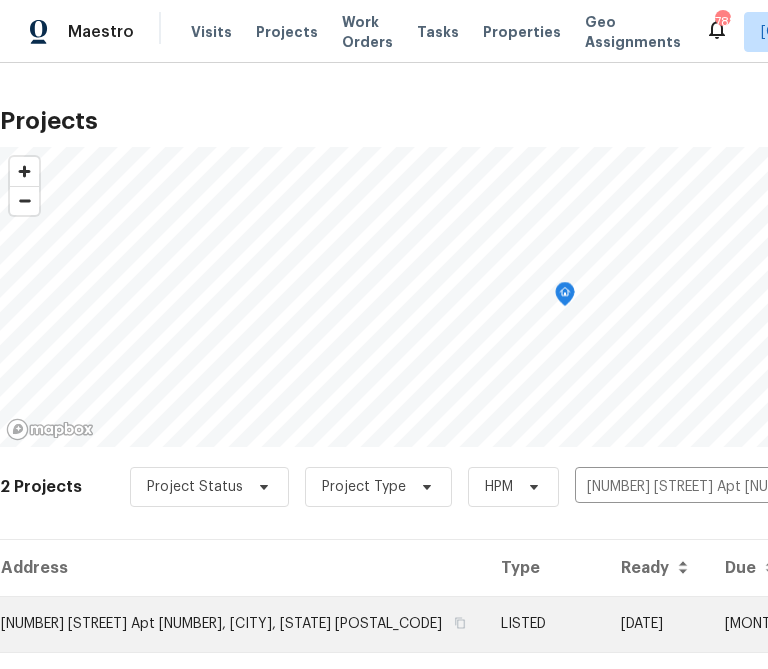 click on "[NUMBER] [STREET] Apt [NUMBER], [CITY], [STATE] [POSTAL_CODE]" at bounding box center [242, 624] 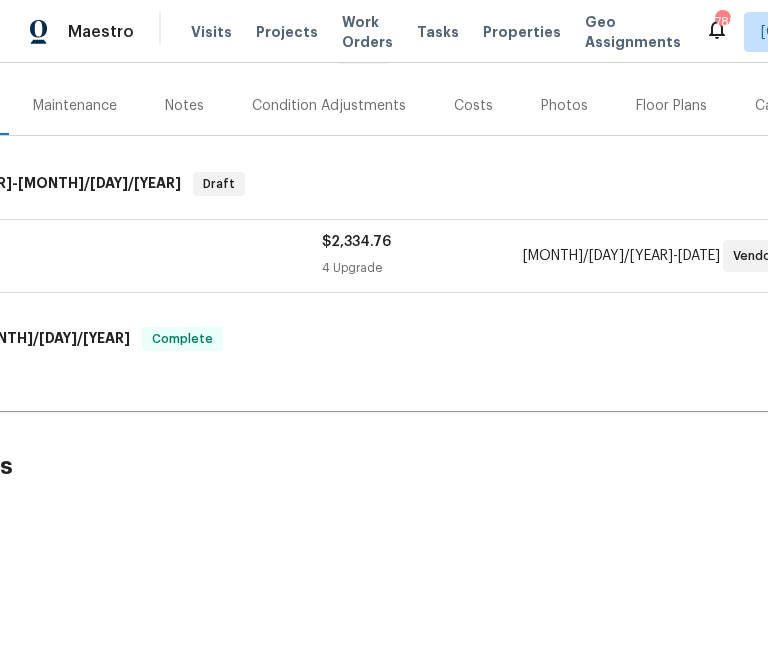 scroll, scrollTop: 247, scrollLeft: 295, axis: both 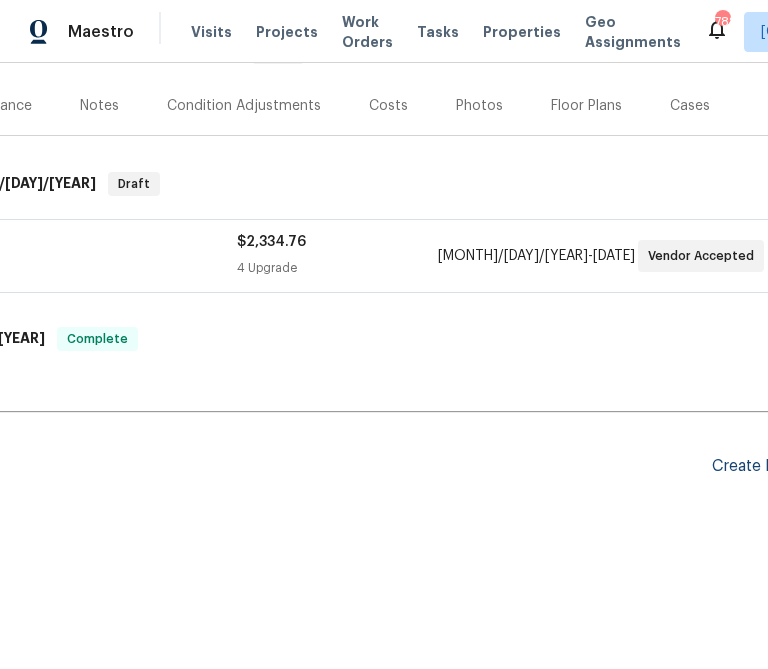 click on "Create Line Item" at bounding box center [773, 466] 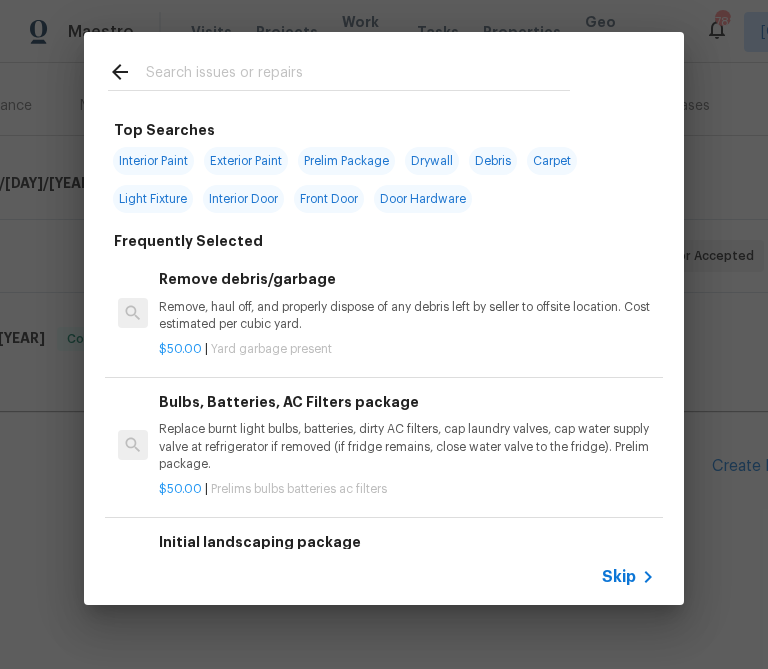 click on "Skip" at bounding box center [619, 577] 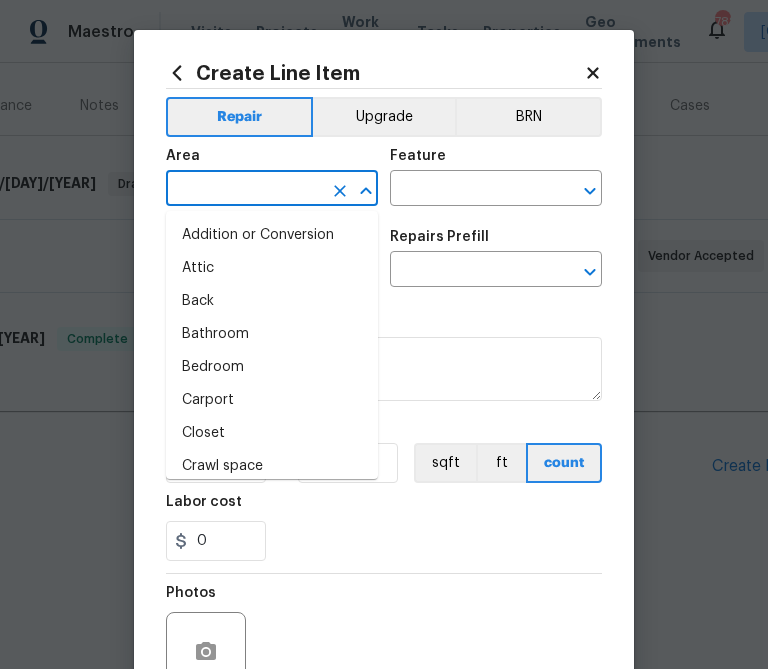 click at bounding box center (244, 190) 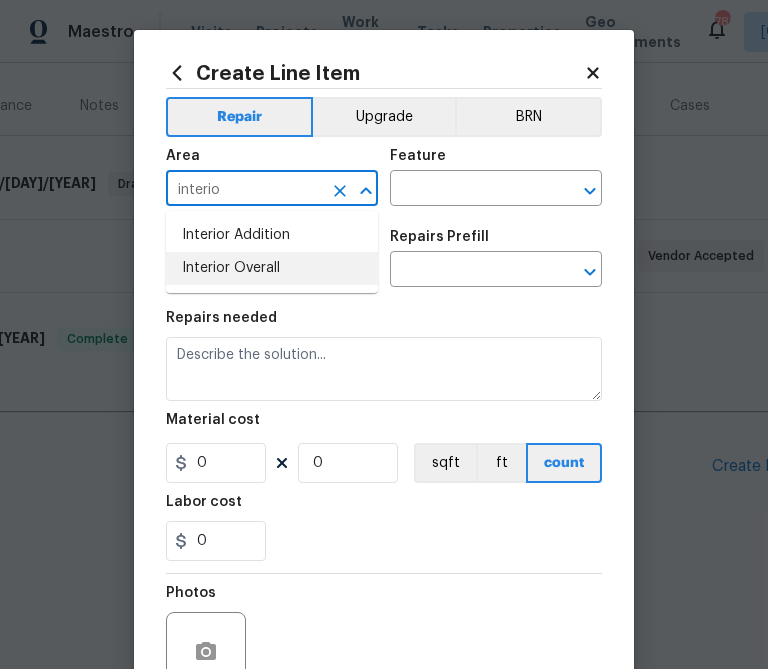 click on "Interior Overall" at bounding box center (272, 268) 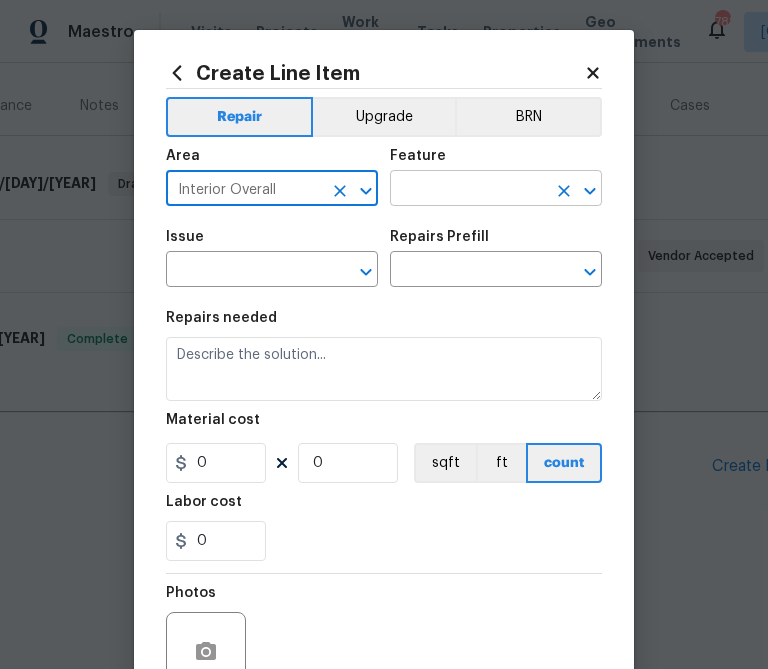 type on "Interior Overall" 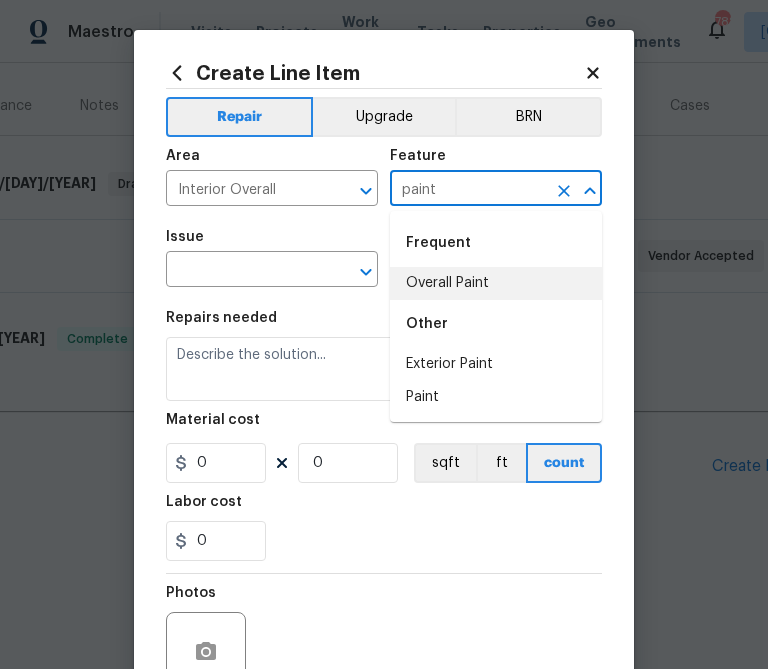 click on "Overall Paint" at bounding box center [496, 283] 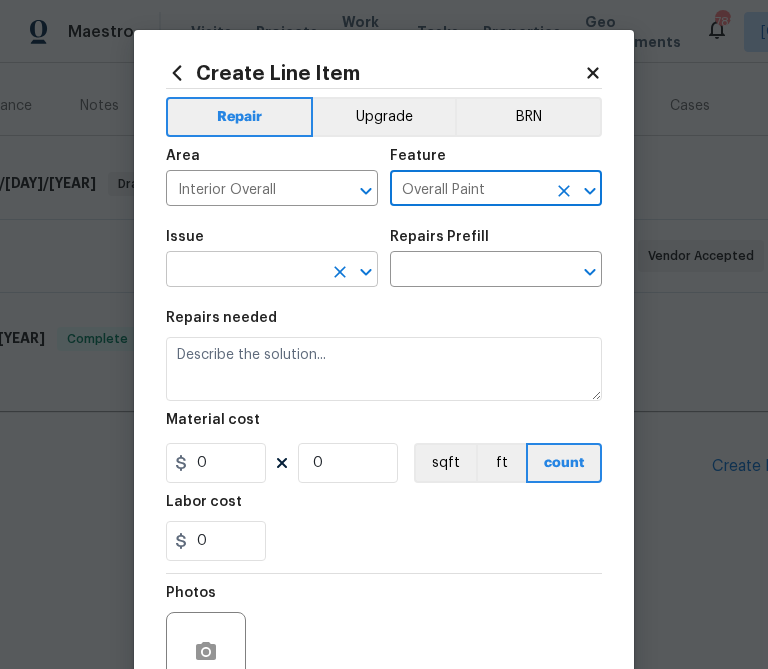 type on "Overall Paint" 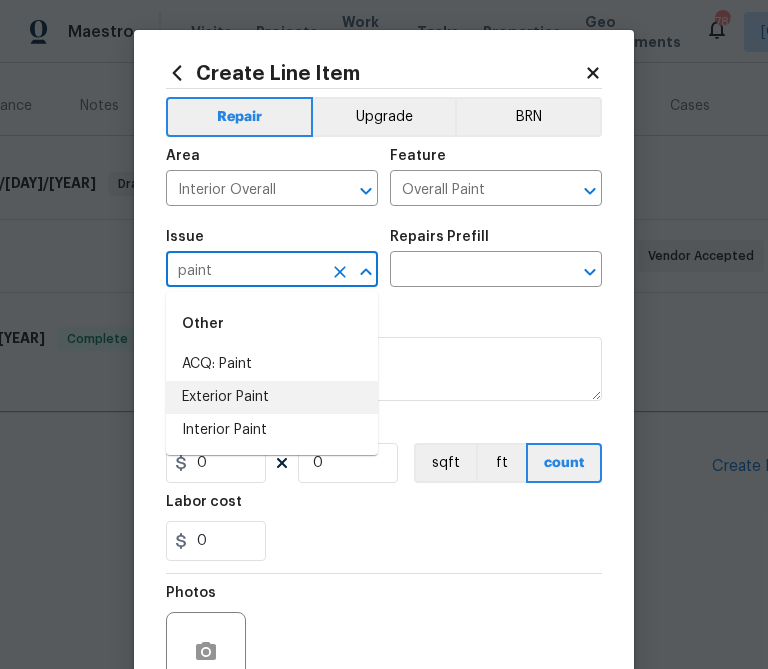 click on "Exterior Paint" at bounding box center [272, 397] 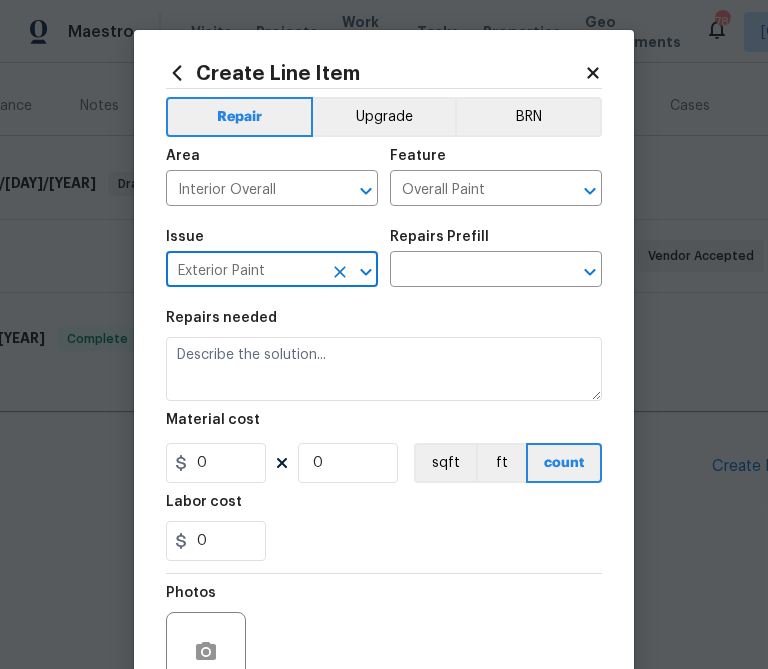 click on "Exterior Paint" at bounding box center [244, 271] 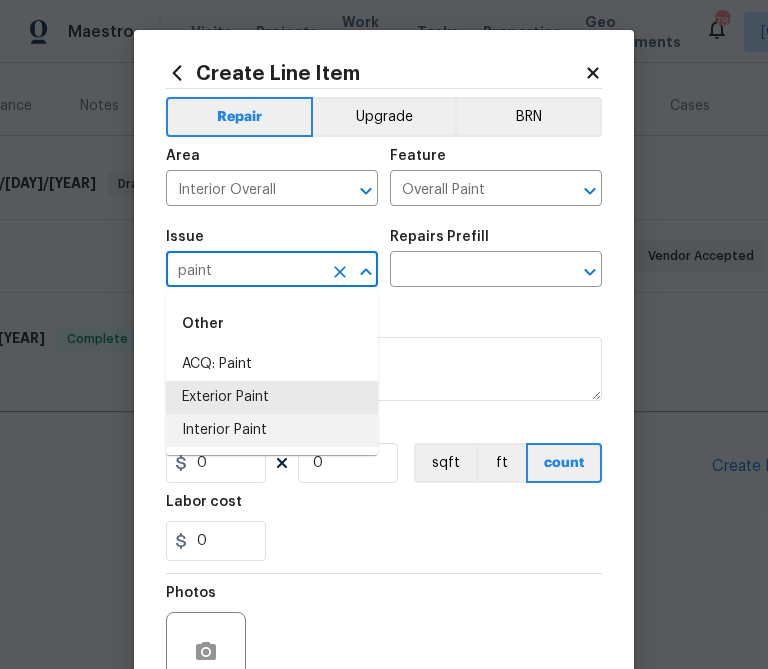 click on "Interior Paint" at bounding box center (272, 430) 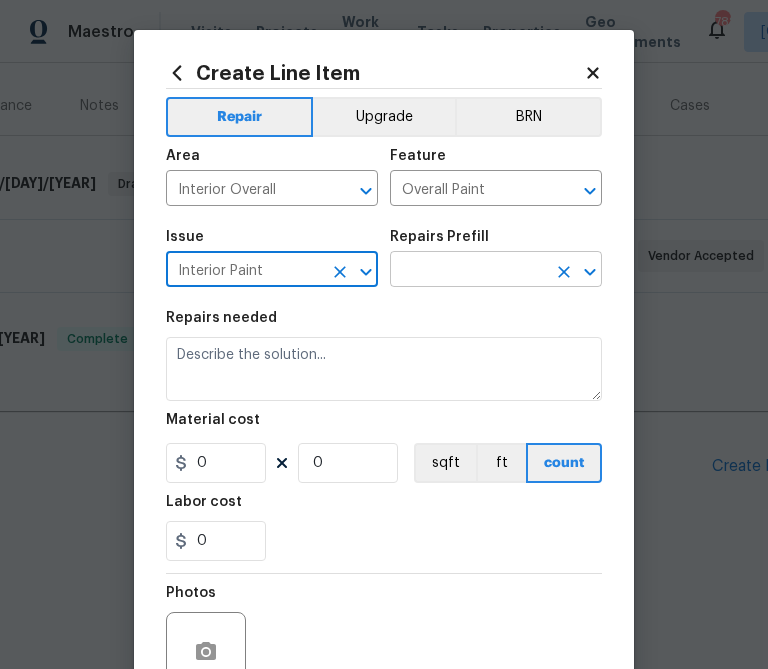 type on "Interior Paint" 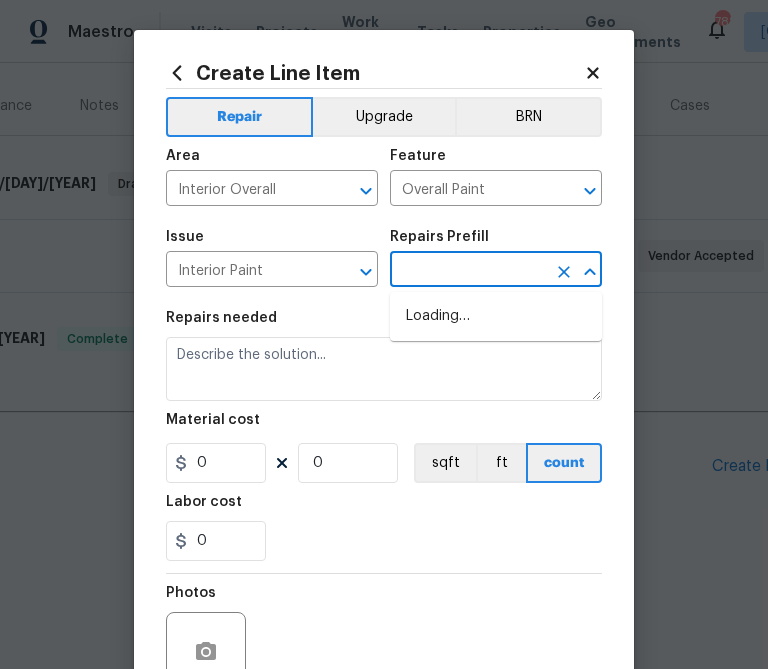 click at bounding box center [468, 271] 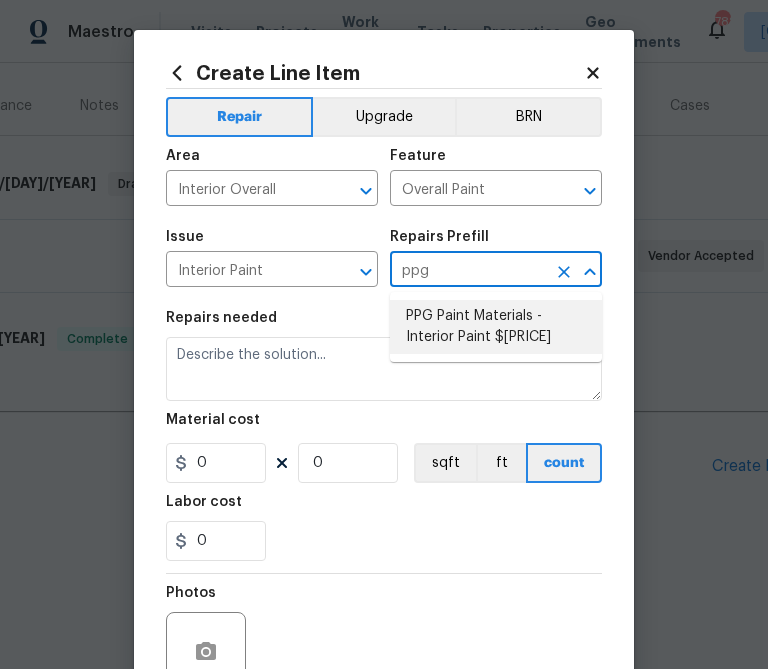 click on "PPG Paint Materials - Interior Paint $[PRICE]" at bounding box center (496, 327) 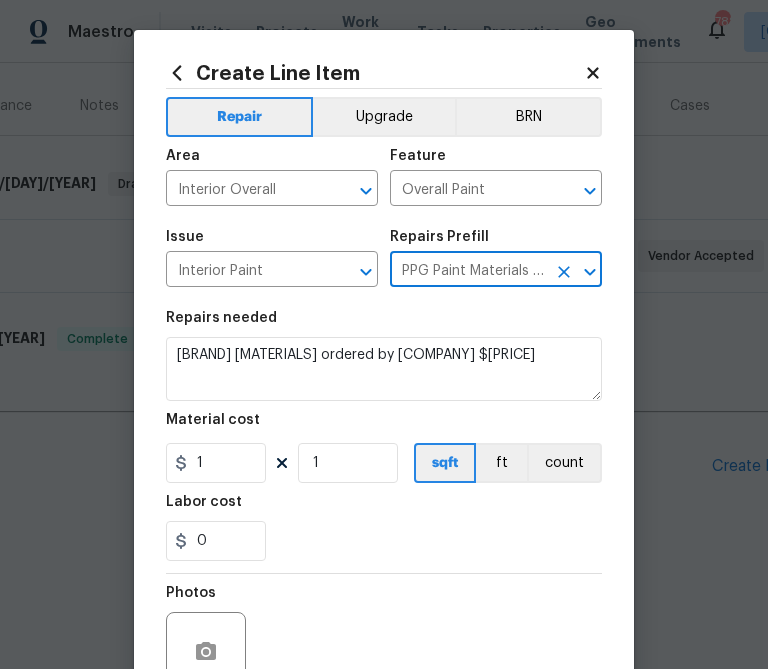 type on "PPG Paint Materials - Interior Paint $[PRICE]" 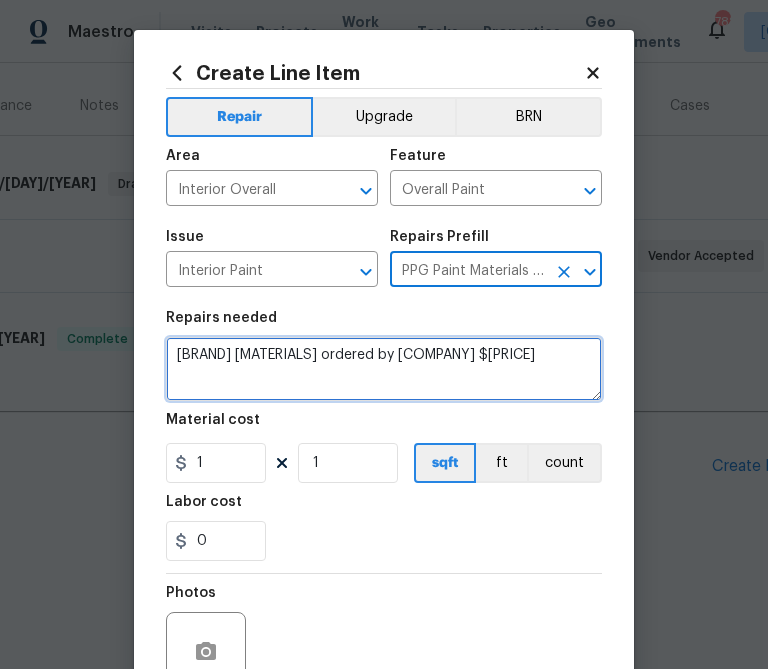 click on "[BRAND] [MATERIALS] ordered by [COMPANY] $[PRICE]" at bounding box center (384, 369) 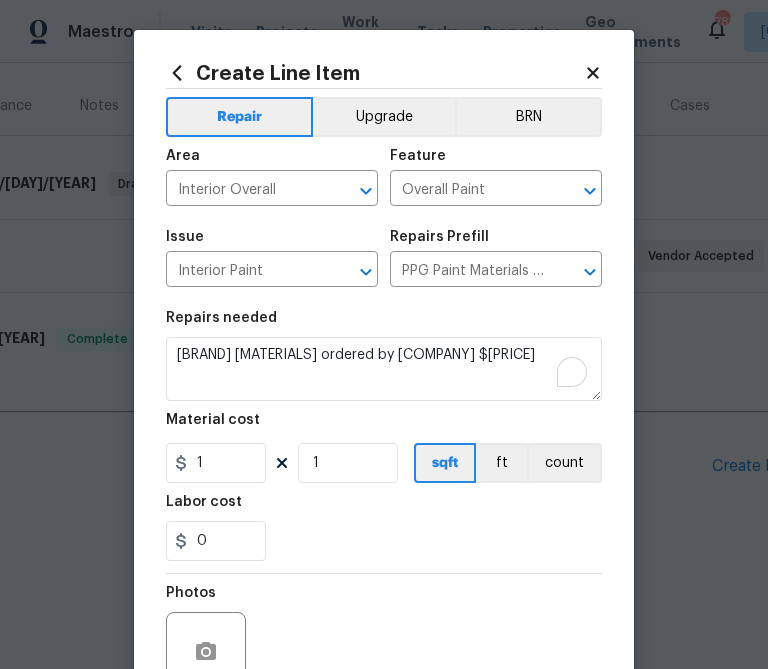 click on "Repairs needed PPG Paint Materials ordered by Opendoor Material cost 1 1 sqft ft count Labor cost 0" at bounding box center [384, 436] 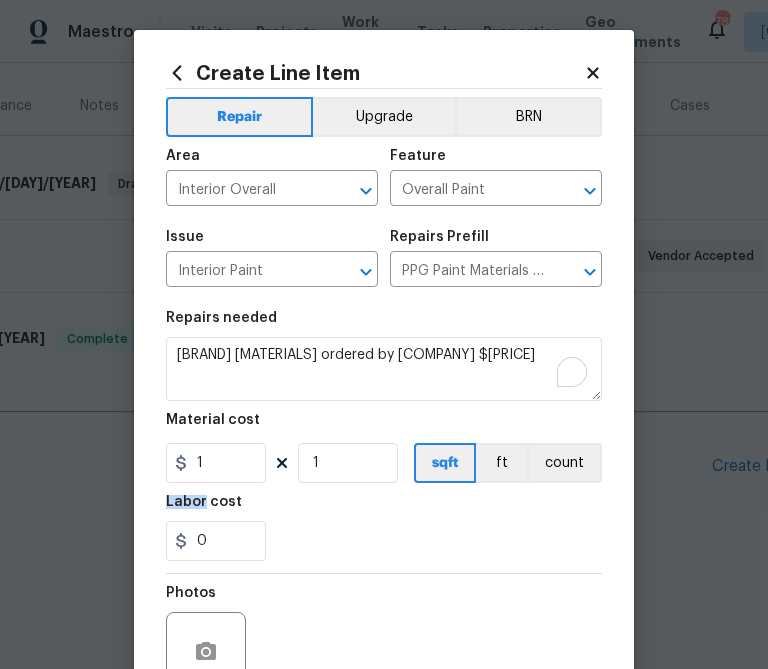 click on "Repairs needed PPG Paint Materials ordered by Opendoor Material cost 1 1 sqft ft count Labor cost 0" at bounding box center (384, 436) 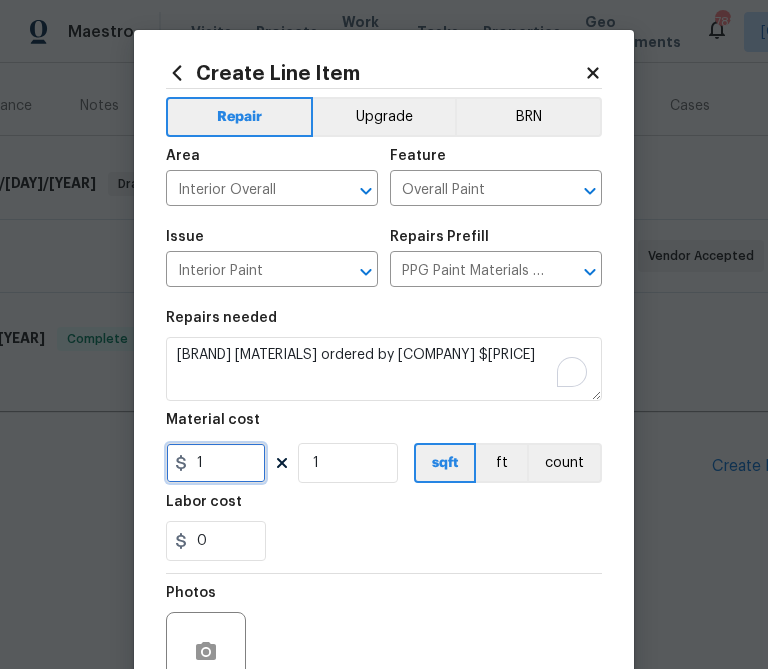 click on "1" at bounding box center [216, 463] 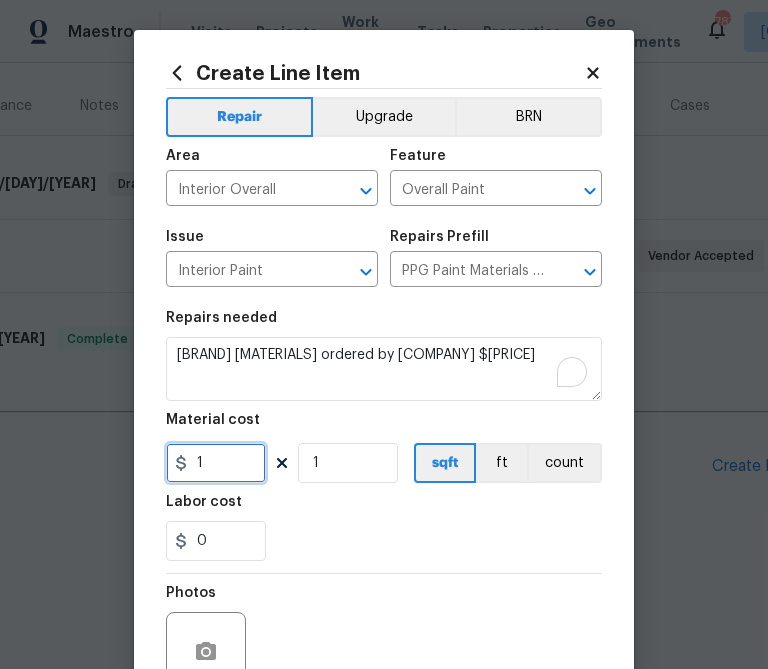 paste on "[PRICE]" 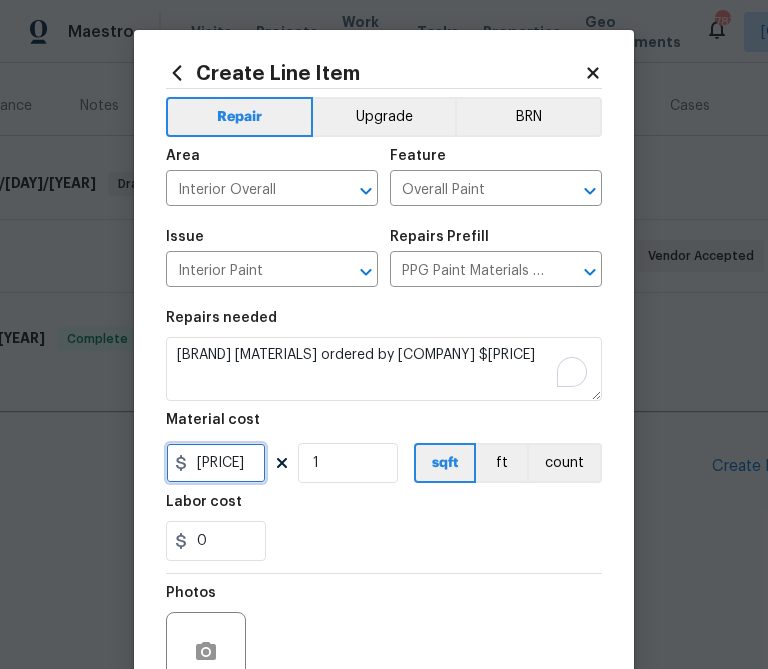 type on "[PRICE]" 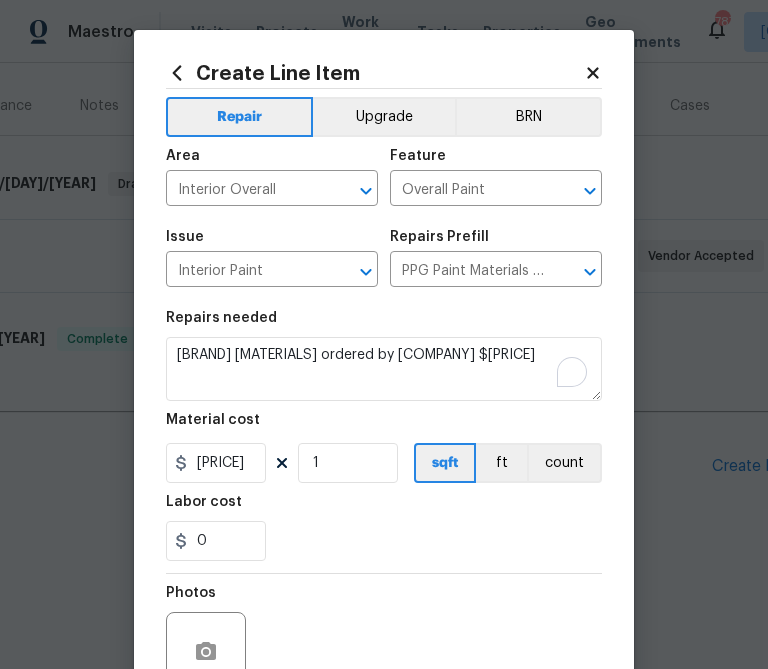 click on "Photos" at bounding box center (384, 639) 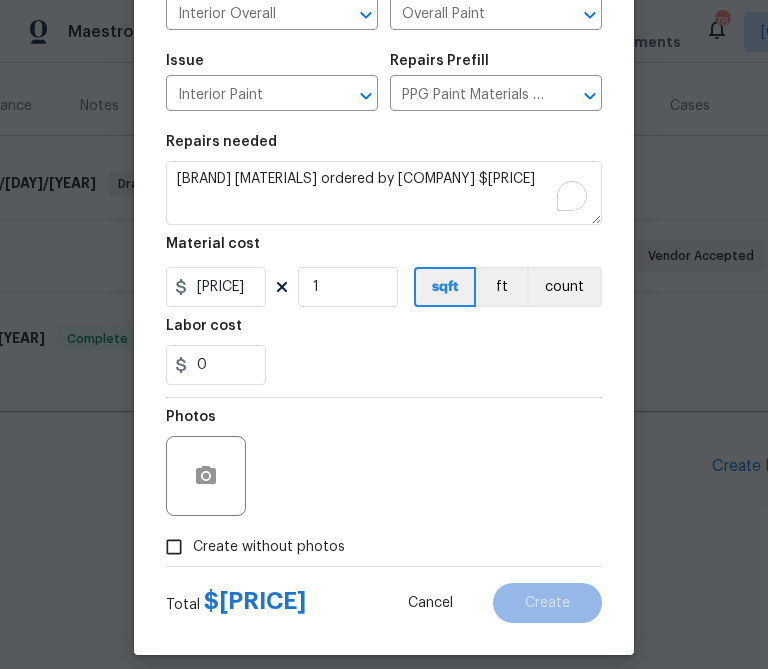 scroll, scrollTop: 193, scrollLeft: 0, axis: vertical 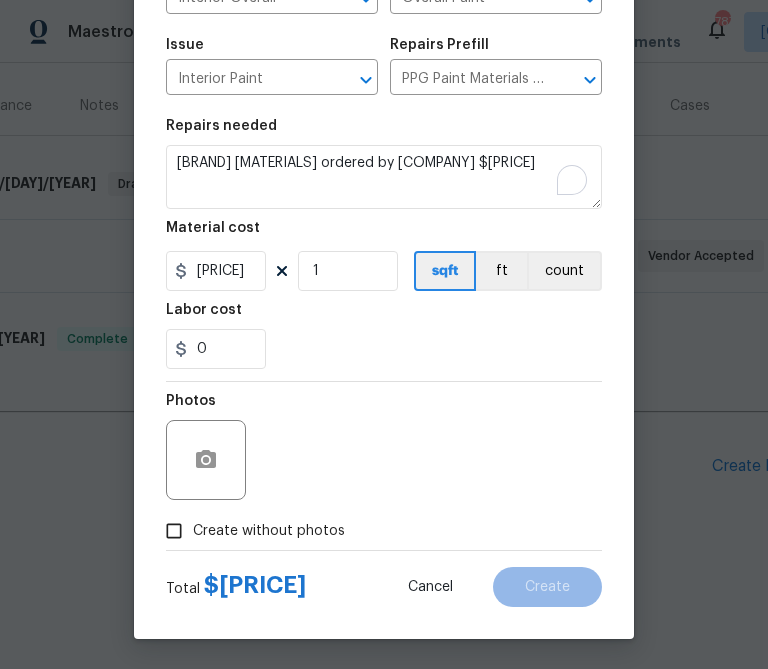 click on "Create without photos" at bounding box center [269, 531] 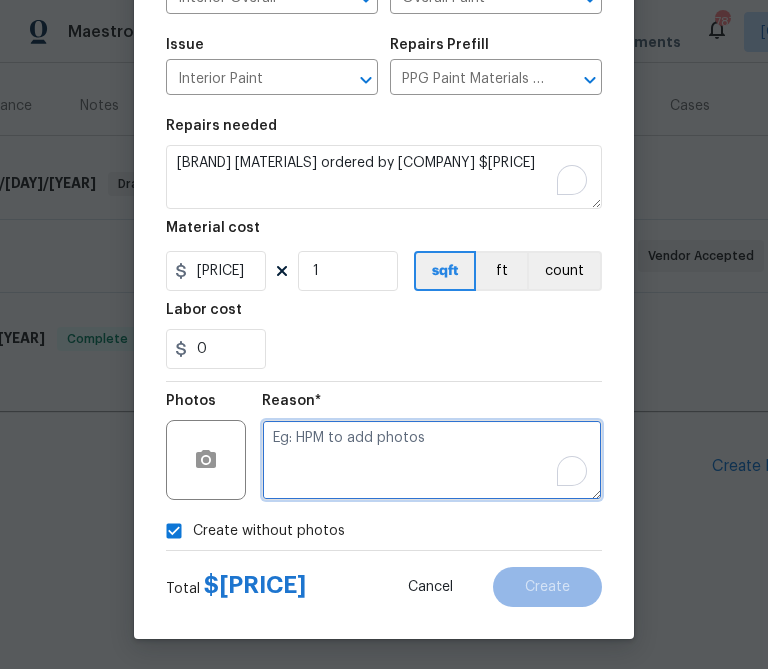 click at bounding box center [432, 460] 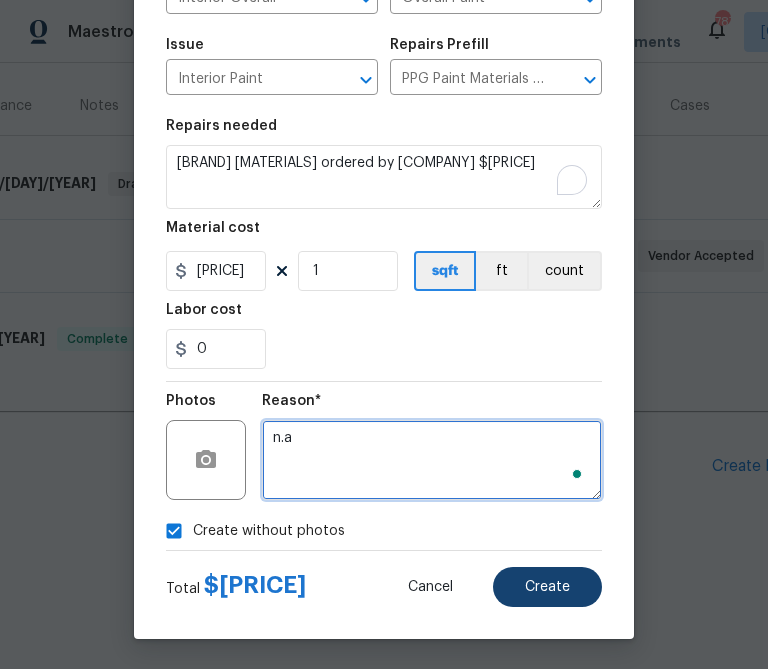 type on "n.a" 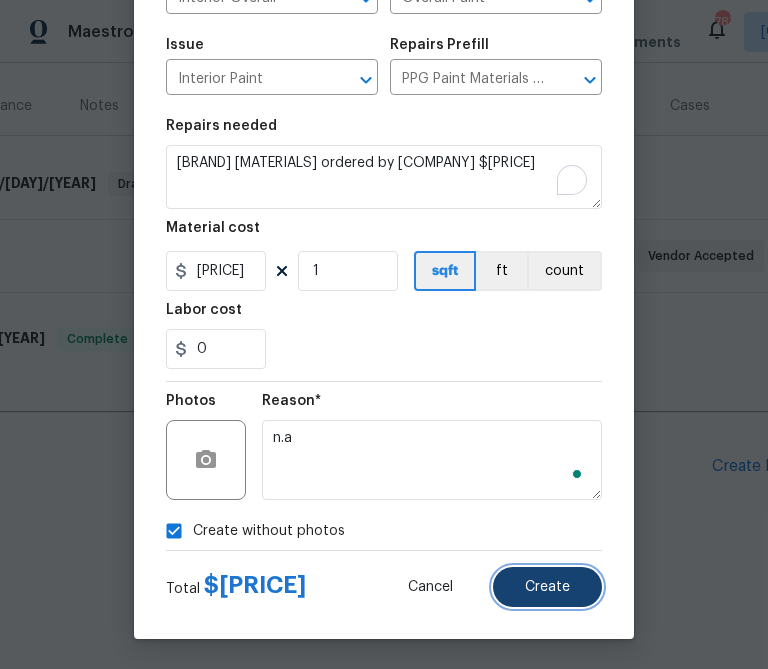 click on "Create" at bounding box center [547, 587] 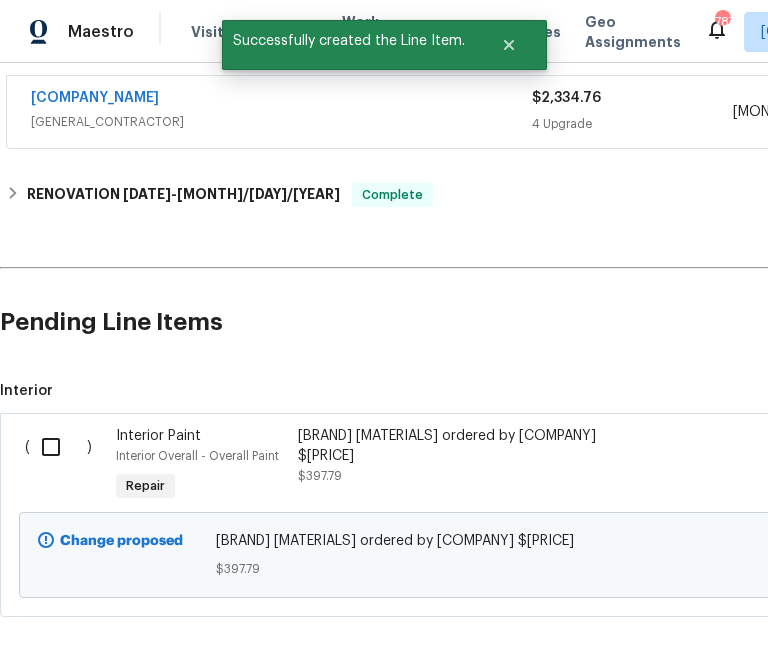 scroll, scrollTop: 401, scrollLeft: 0, axis: vertical 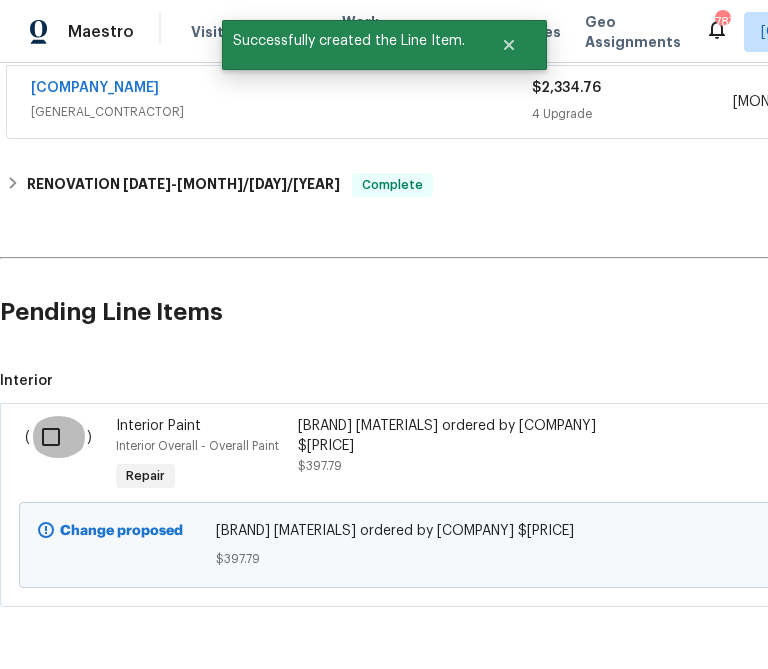 click at bounding box center [58, 437] 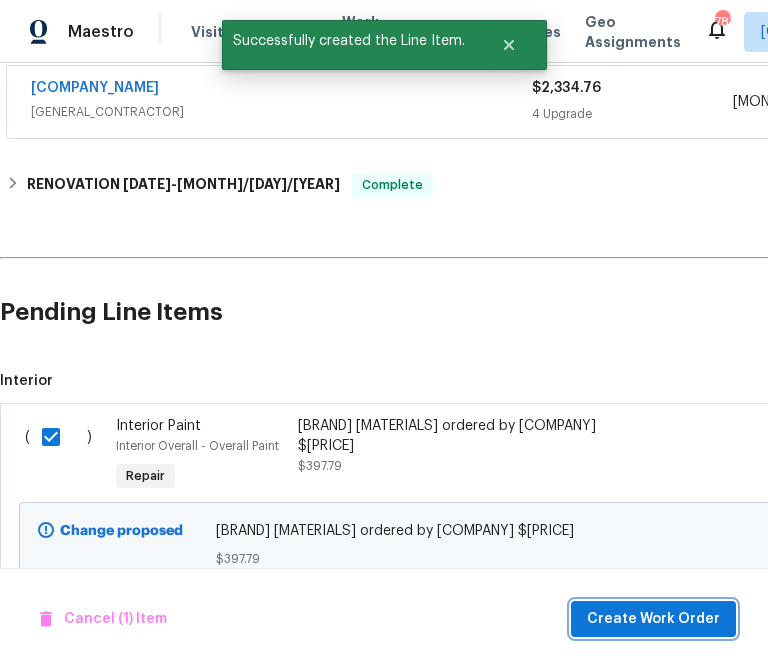 click on "Create Work Order" at bounding box center (653, 619) 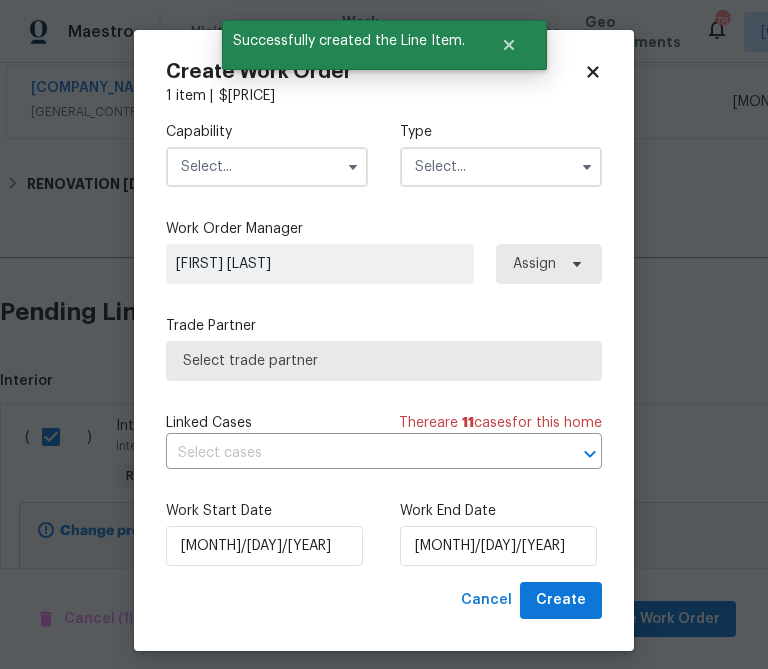 click at bounding box center (267, 167) 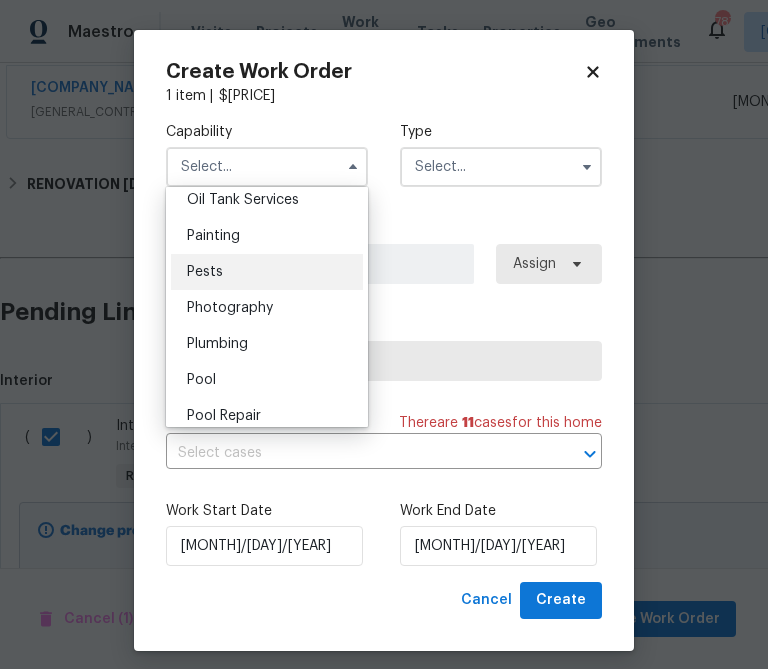 scroll, scrollTop: 1652, scrollLeft: 0, axis: vertical 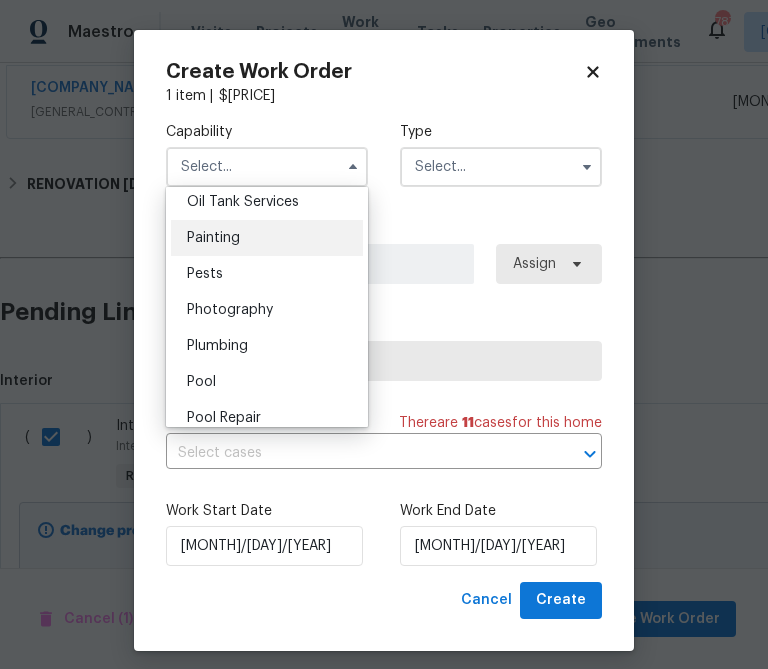 click on "Painting" at bounding box center (267, 238) 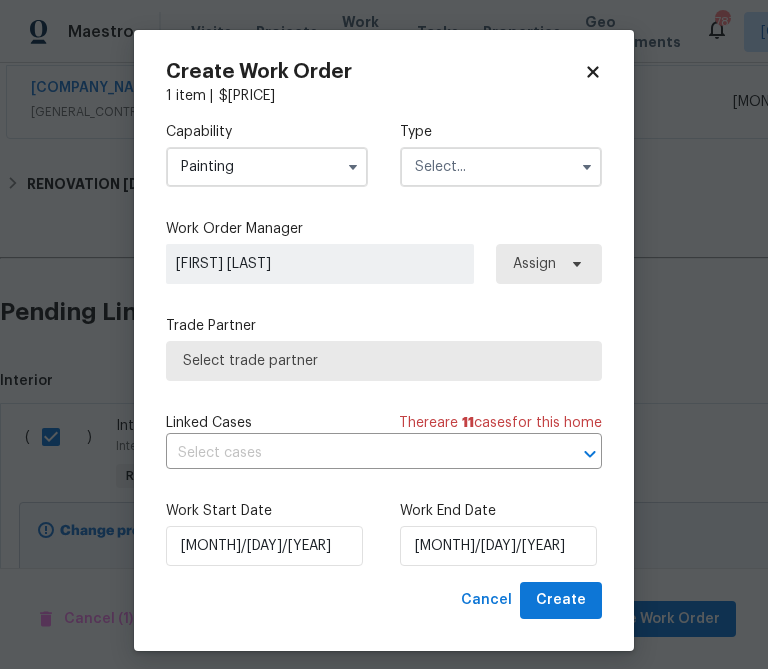 click at bounding box center (267, 167) 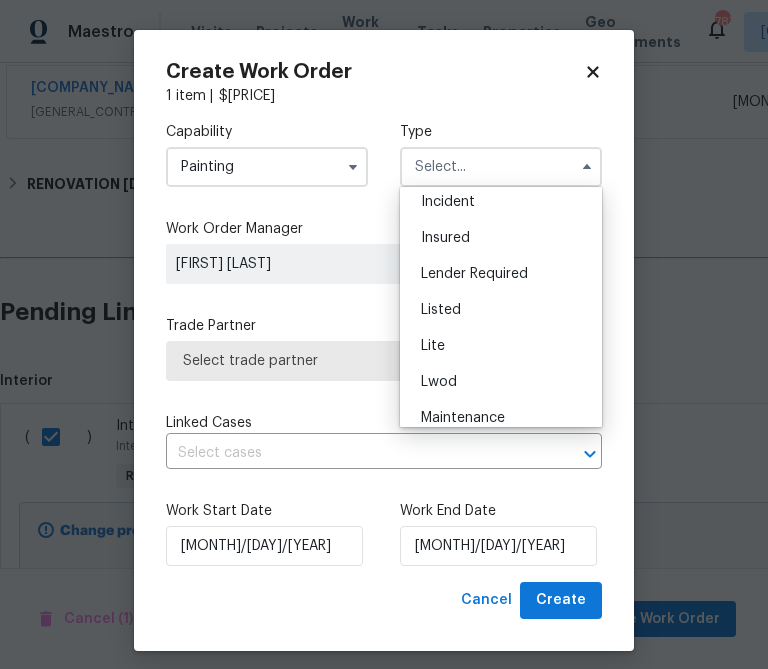 scroll, scrollTop: 454, scrollLeft: 0, axis: vertical 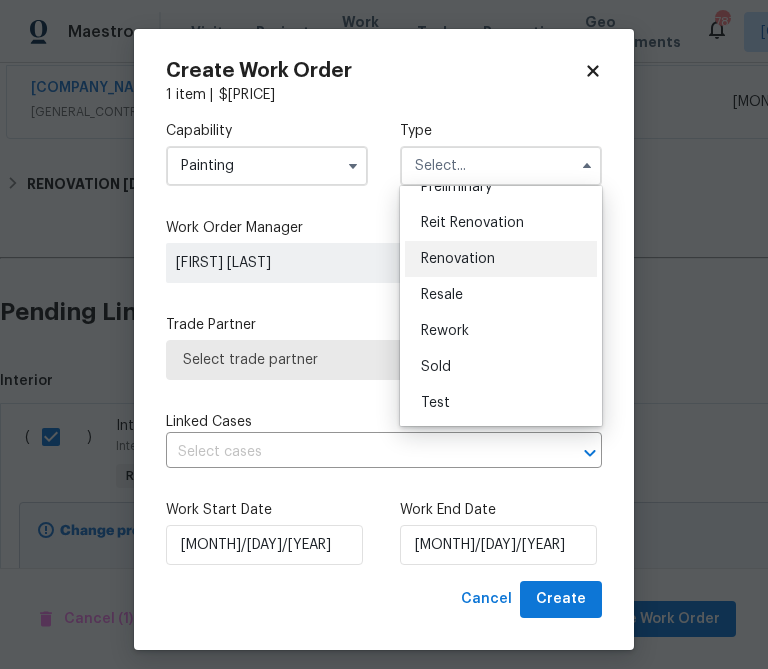 click on "Renovation" at bounding box center (501, 259) 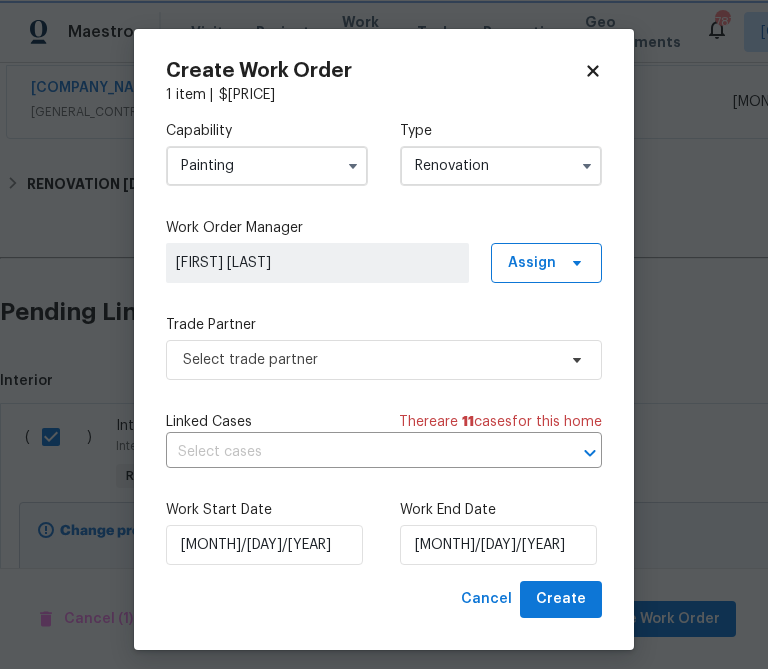 scroll, scrollTop: 0, scrollLeft: 0, axis: both 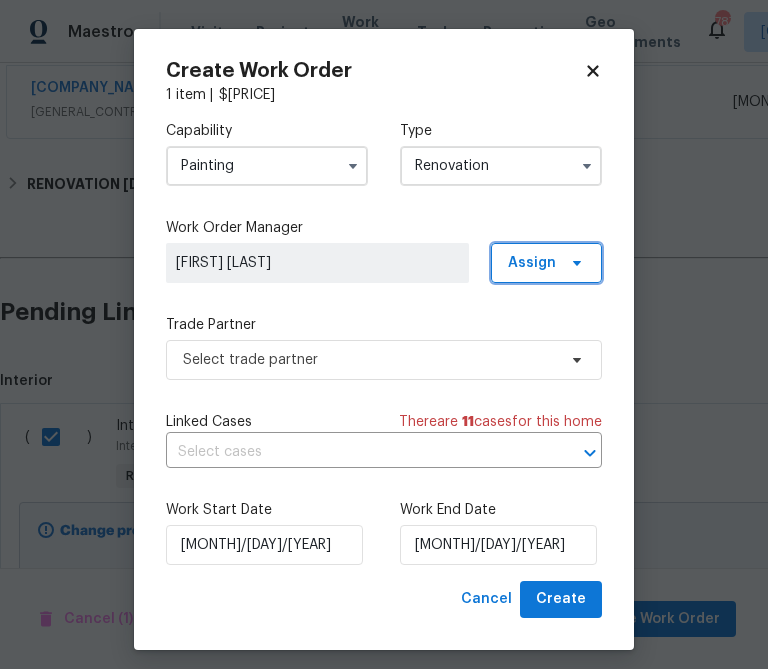 click on "Assign" at bounding box center (532, 263) 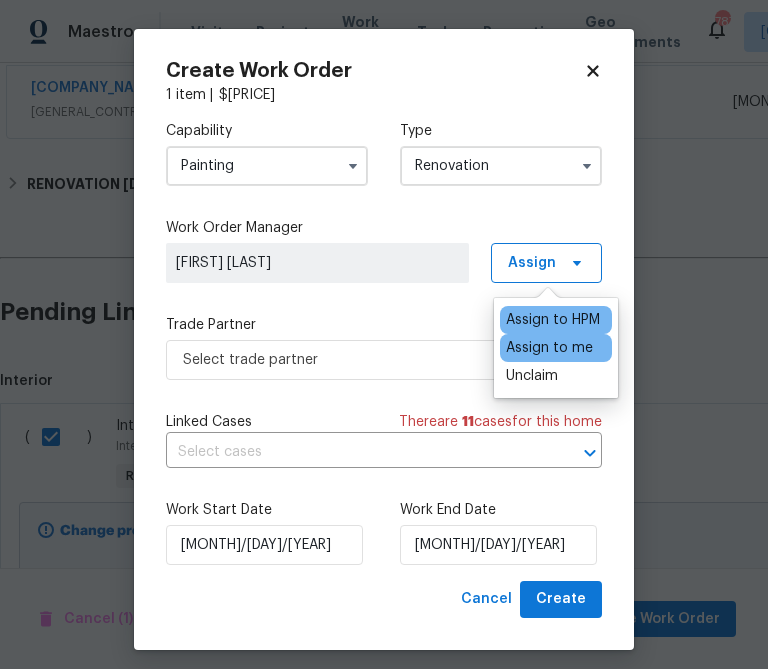 click on "Assign to me" at bounding box center (553, 320) 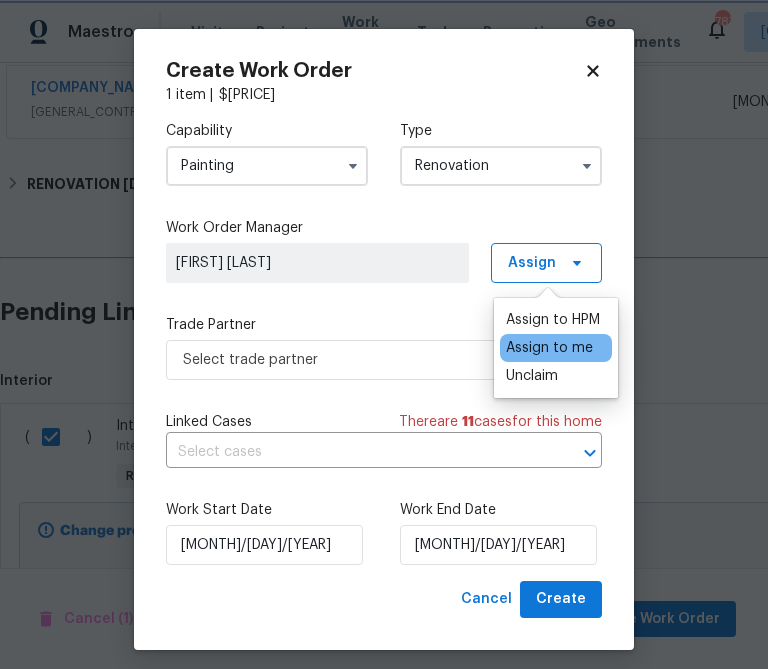 click on "Capability Painting Type Renovation Work Order Manager Zenah Haddad Assign Trade Partner Select trade partner Linked Cases There are 11 case s for this home Work Start Date [DATE] Work End Date [DATE]" at bounding box center [384, 343] 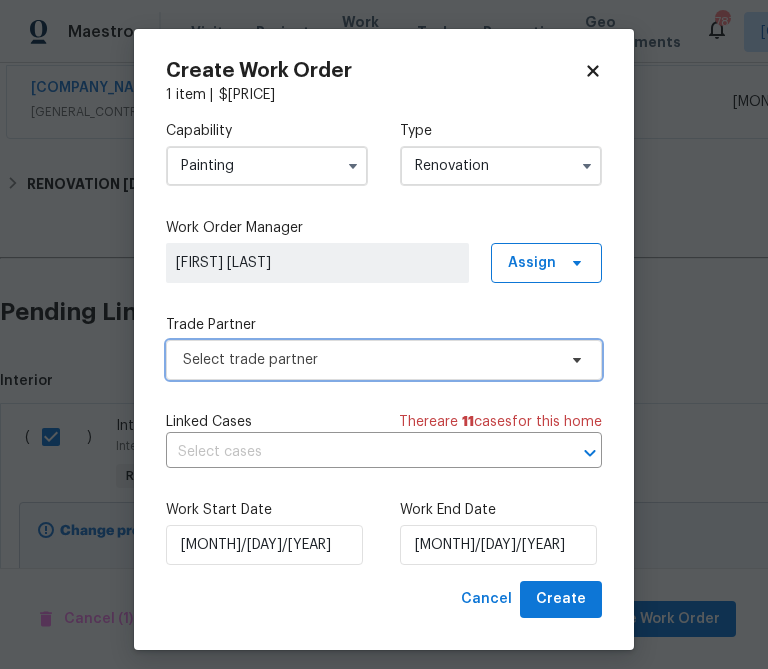 click on "Select trade partner" at bounding box center [532, 263] 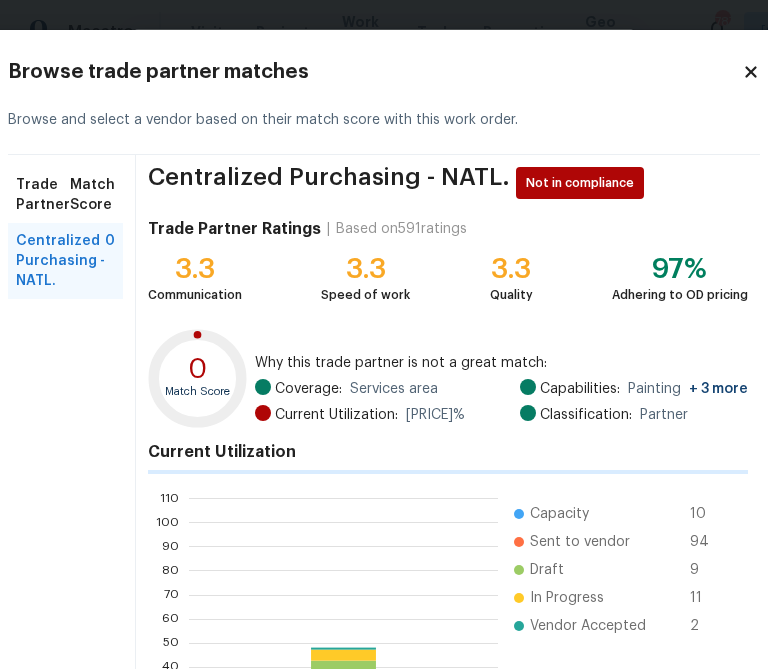 scroll, scrollTop: 2, scrollLeft: 2, axis: both 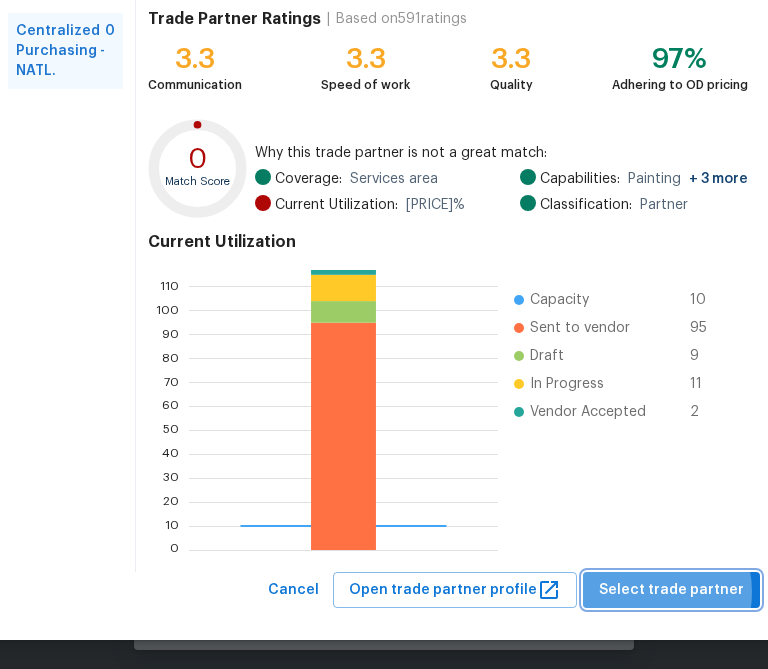 click on "Select trade partner" at bounding box center [671, 590] 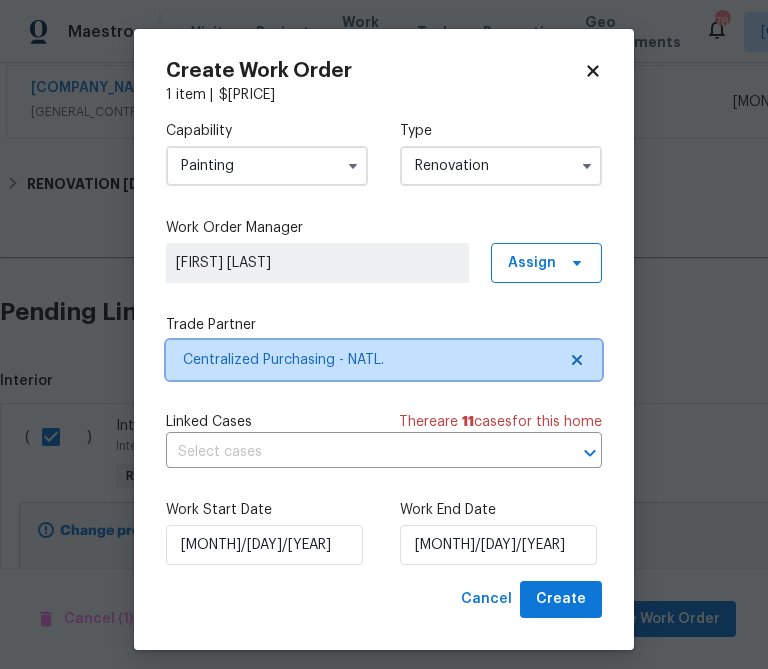 scroll, scrollTop: 0, scrollLeft: 0, axis: both 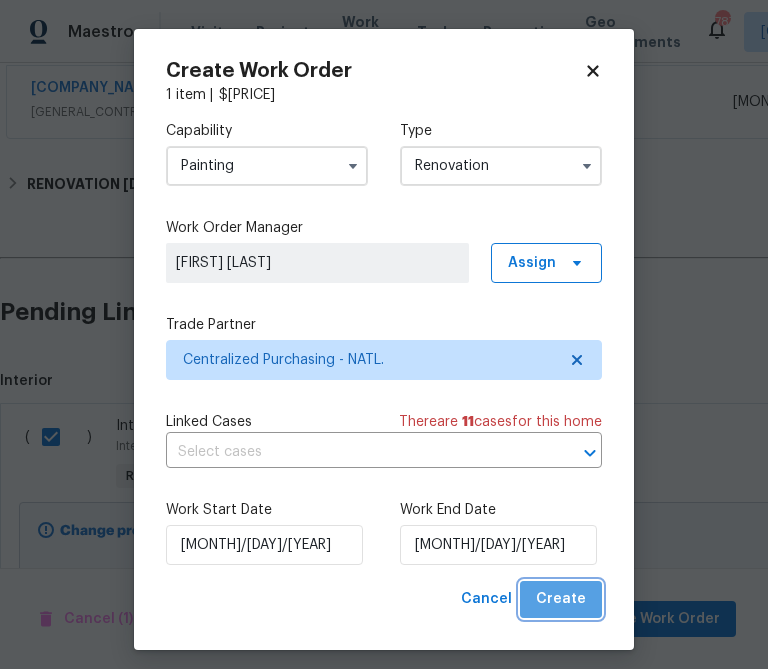 click on "Create" at bounding box center [561, 599] 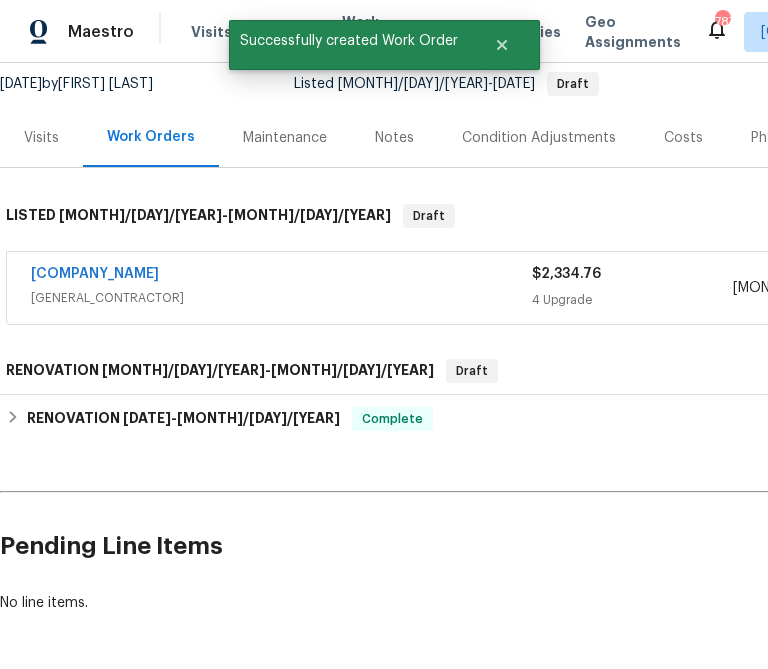 scroll, scrollTop: 254, scrollLeft: 0, axis: vertical 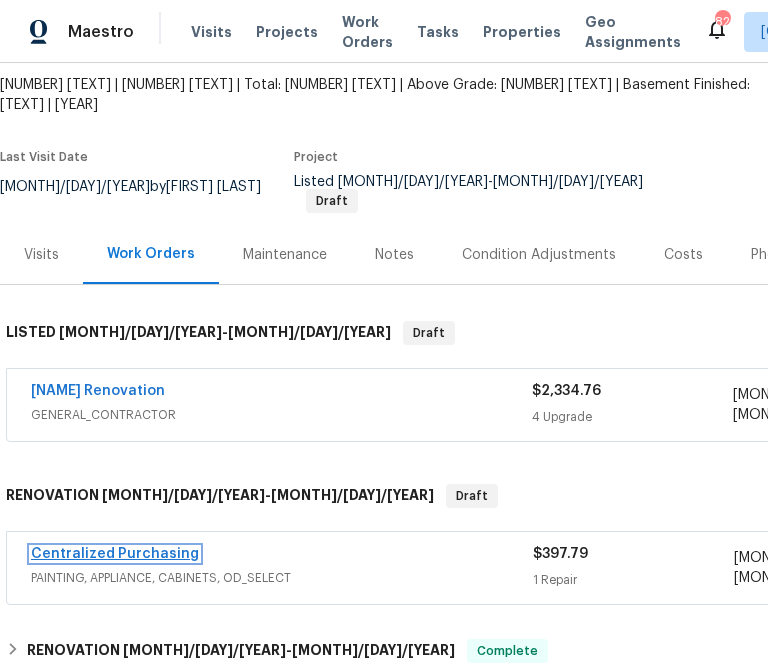 click on "Centralized Purchasing" at bounding box center [115, 554] 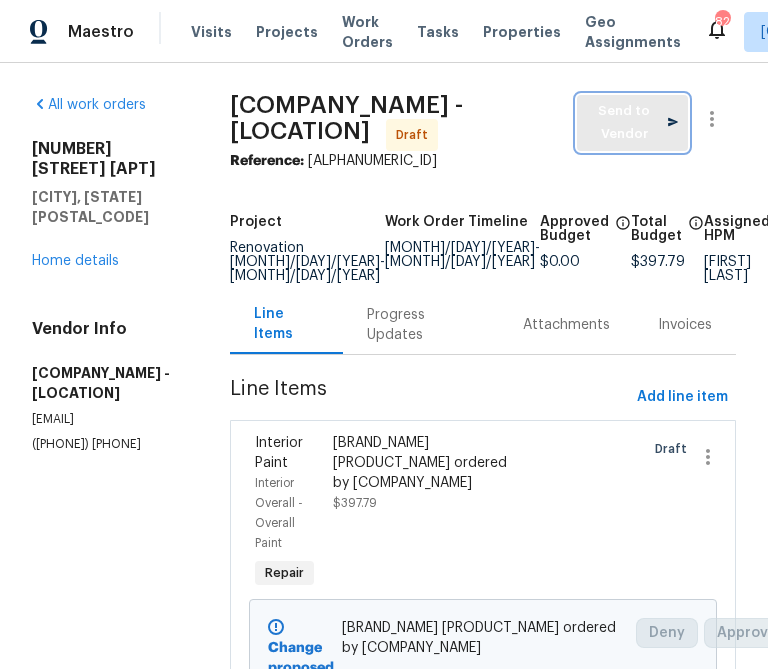 click on "Send to Vendor" at bounding box center (633, 123) 